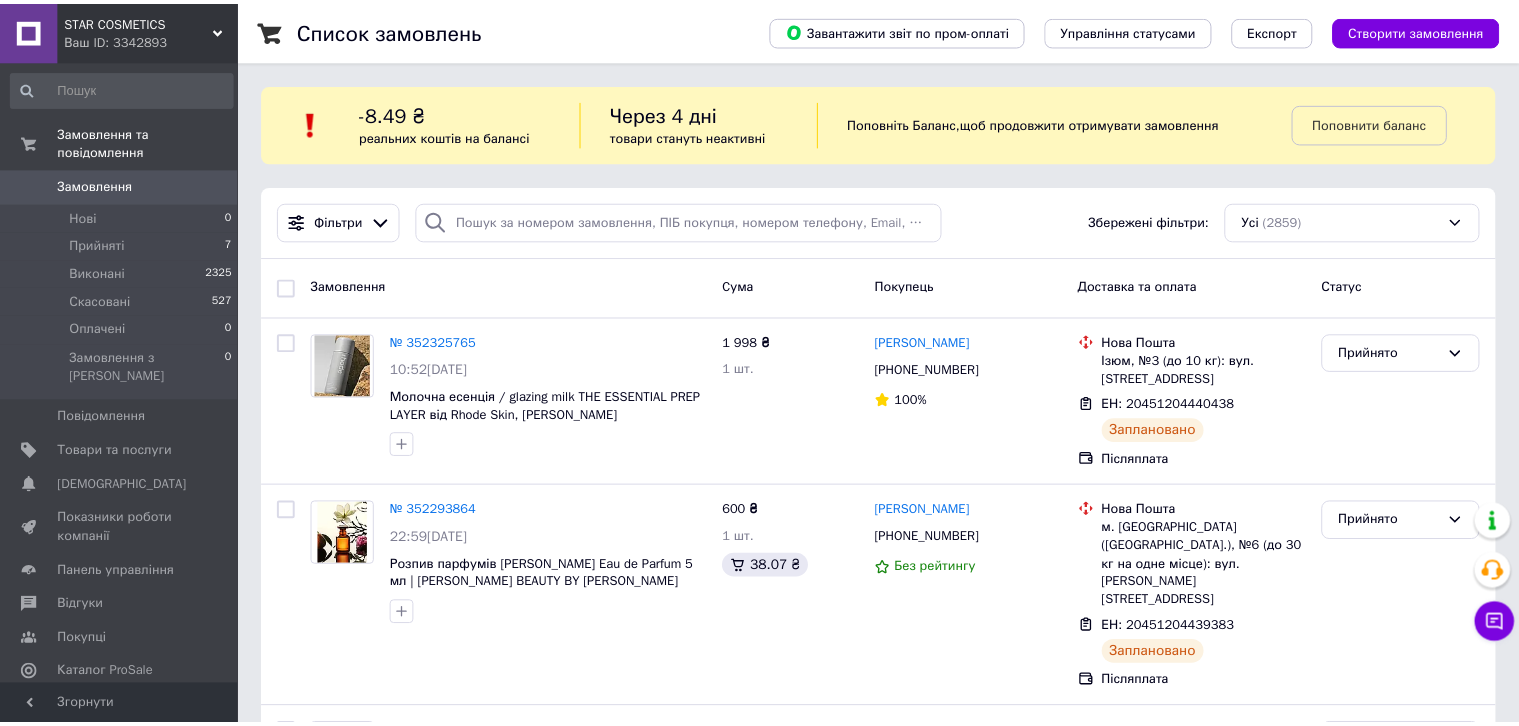 scroll, scrollTop: 0, scrollLeft: 0, axis: both 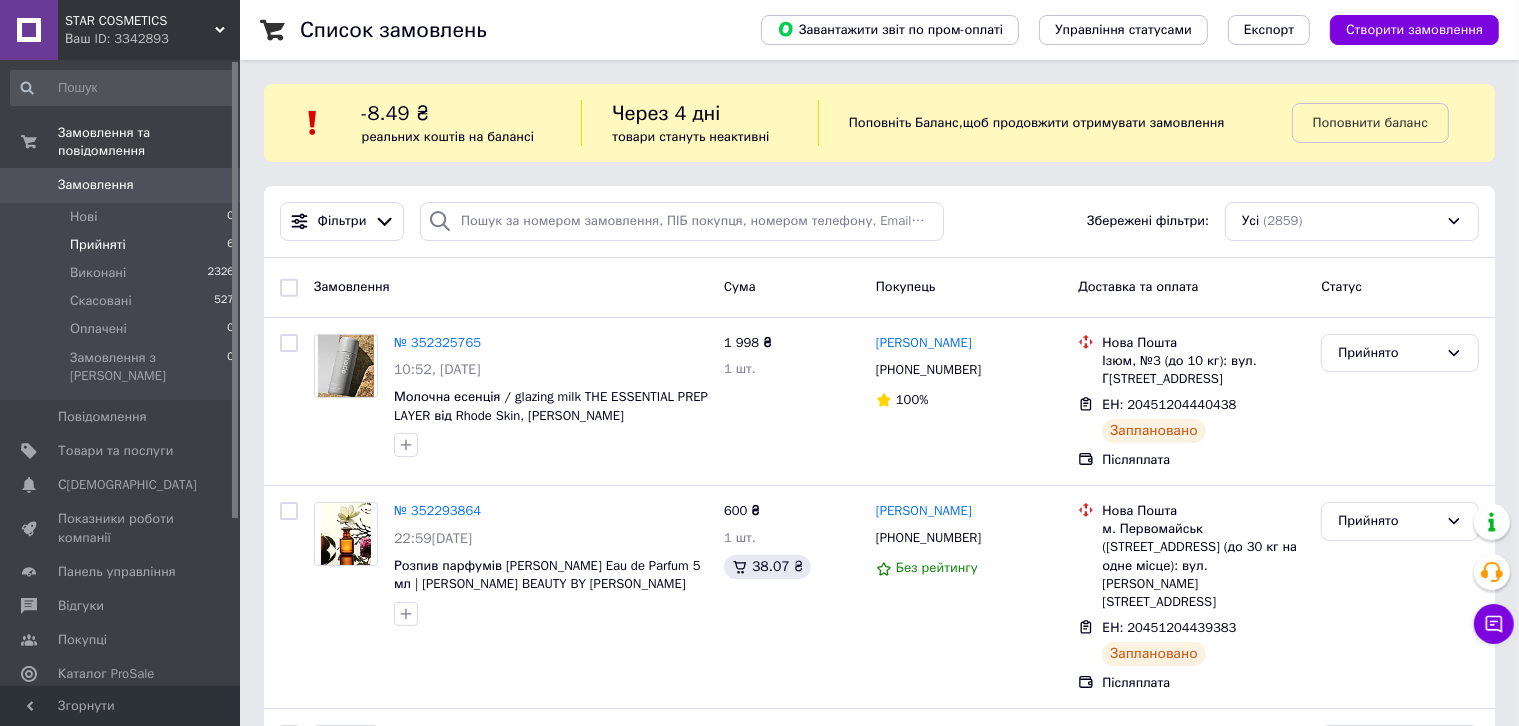click on "Прийняті" at bounding box center (98, 245) 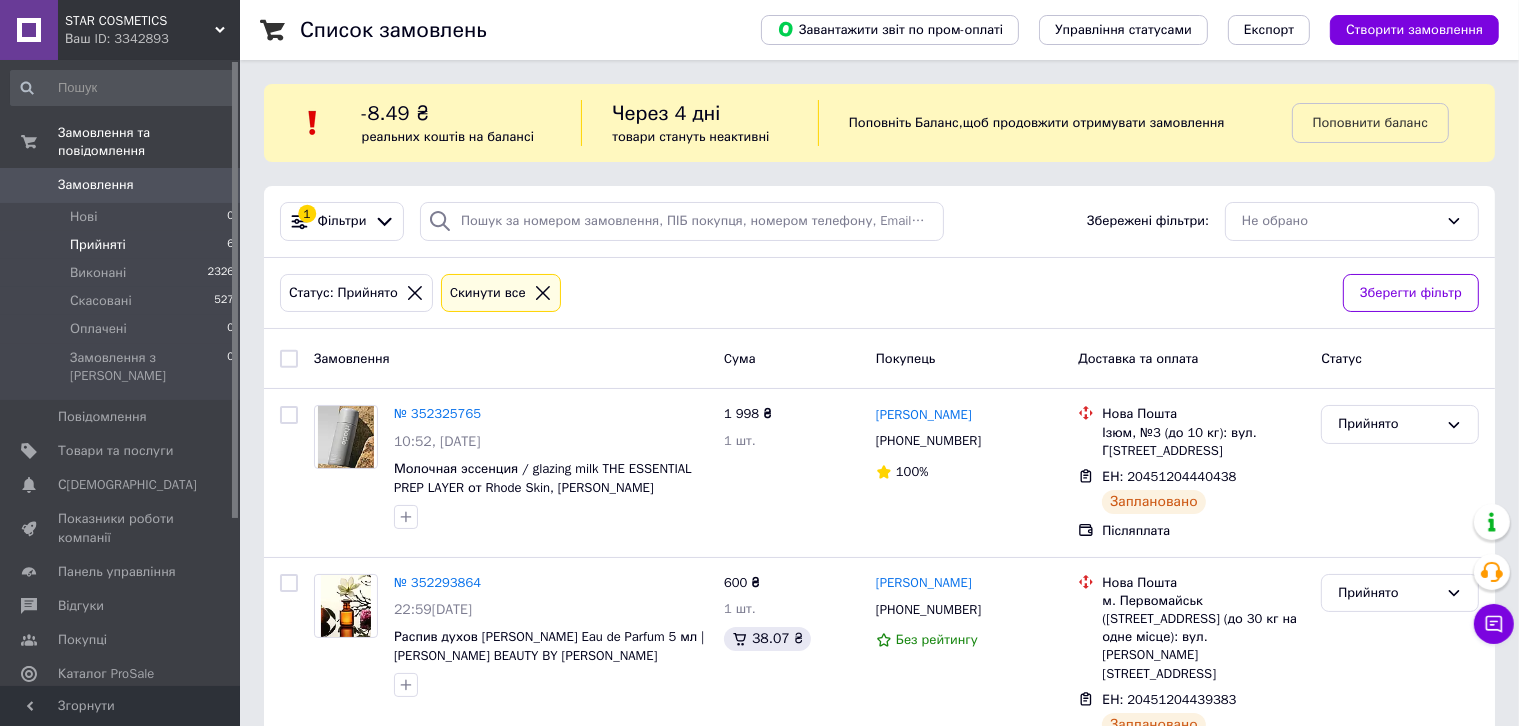click on "Замовлення" at bounding box center [96, 185] 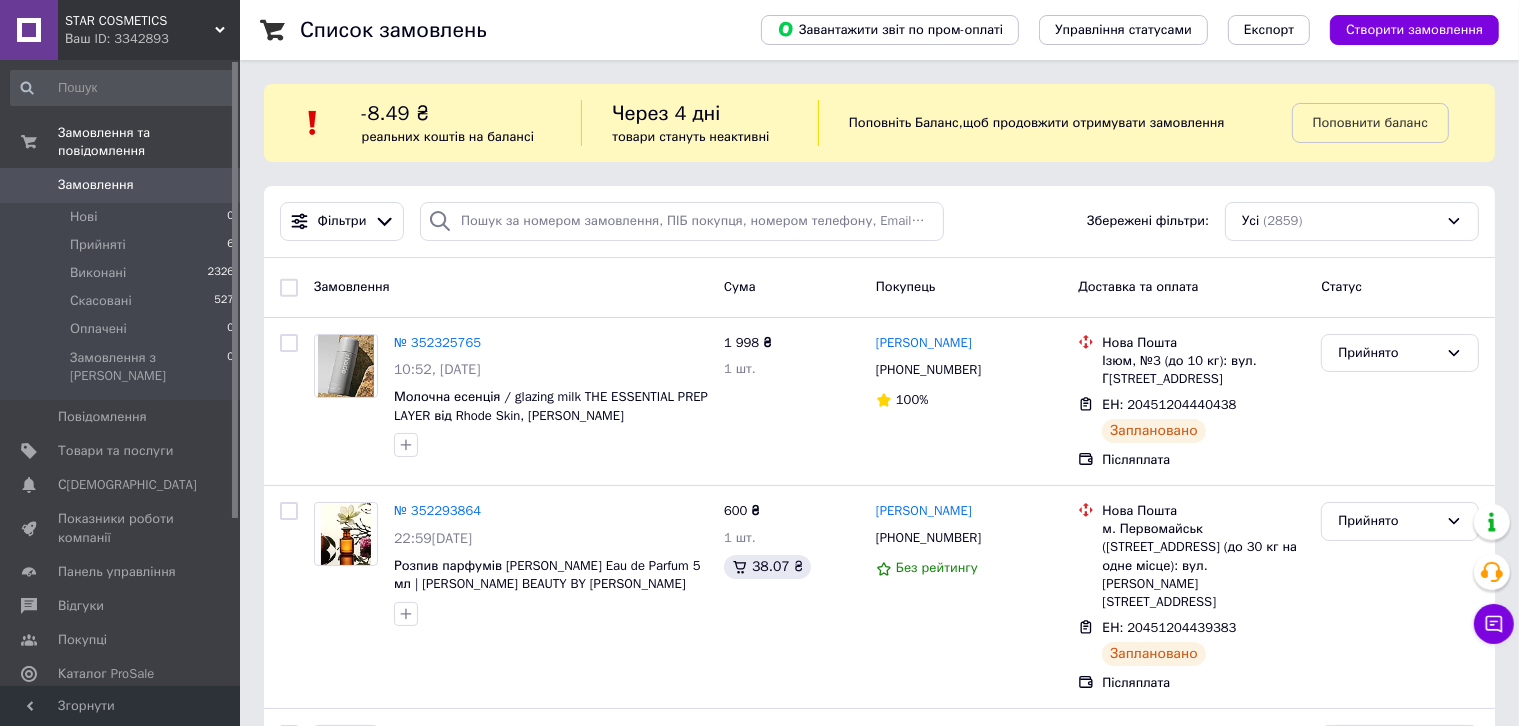 click on "Замовлення 0" at bounding box center (123, 185) 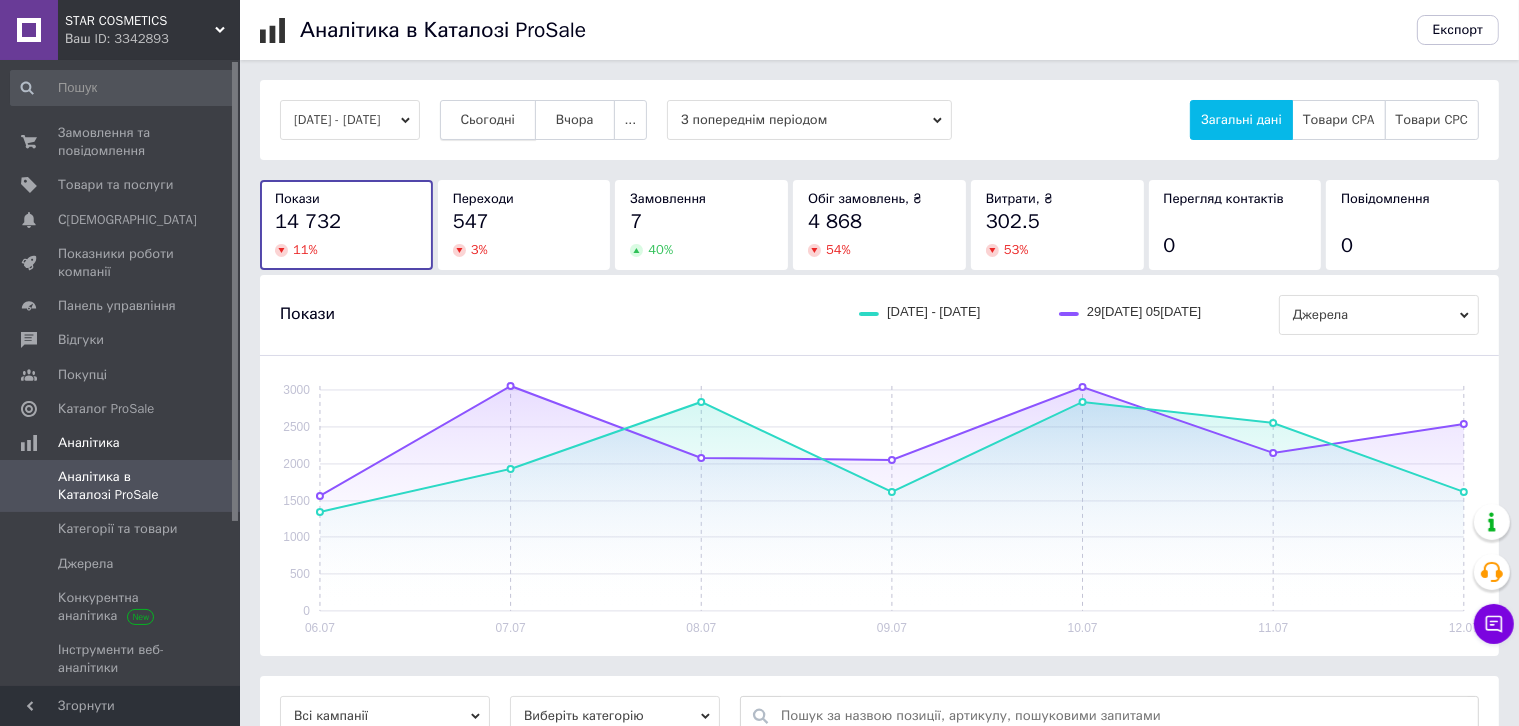 click on "Сьогодні" at bounding box center [488, 120] 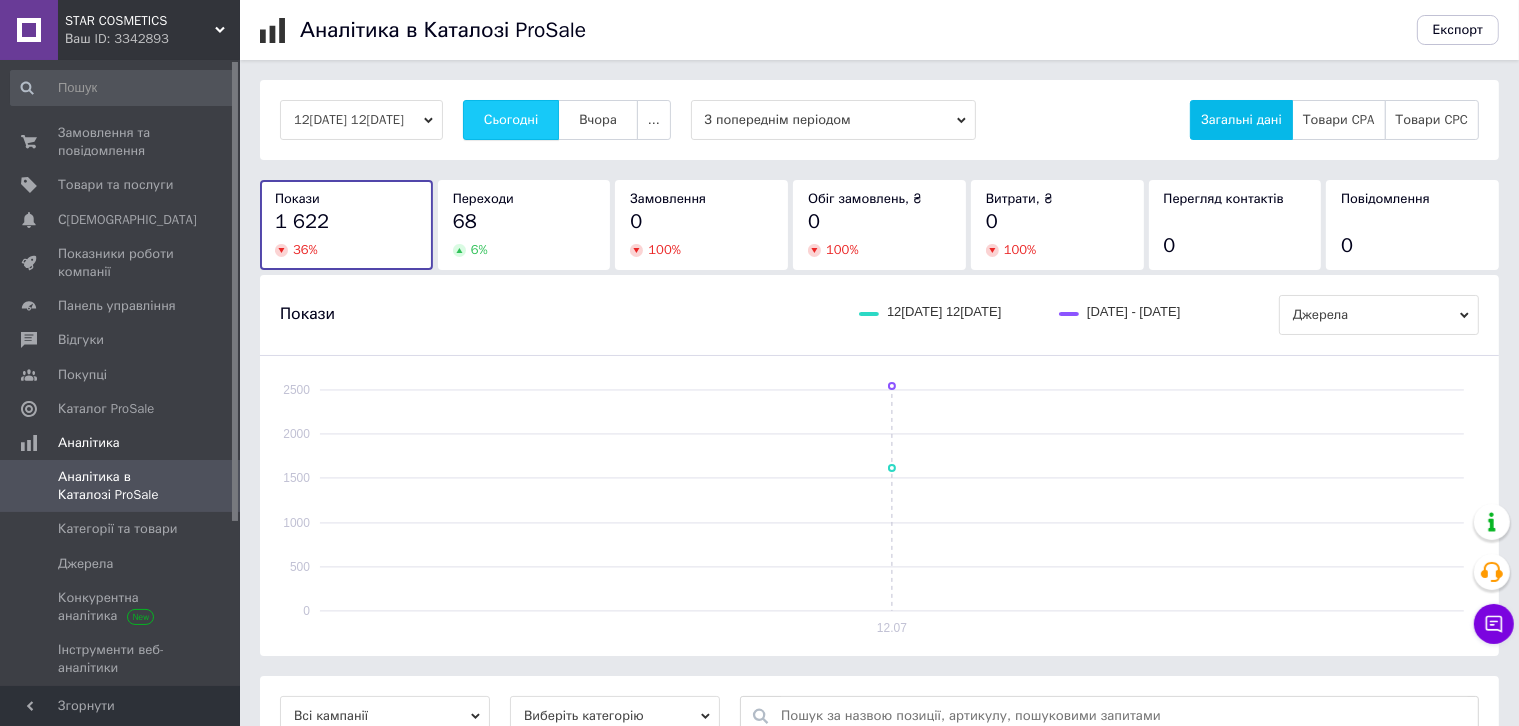 click on "Сьогодні" at bounding box center (511, 120) 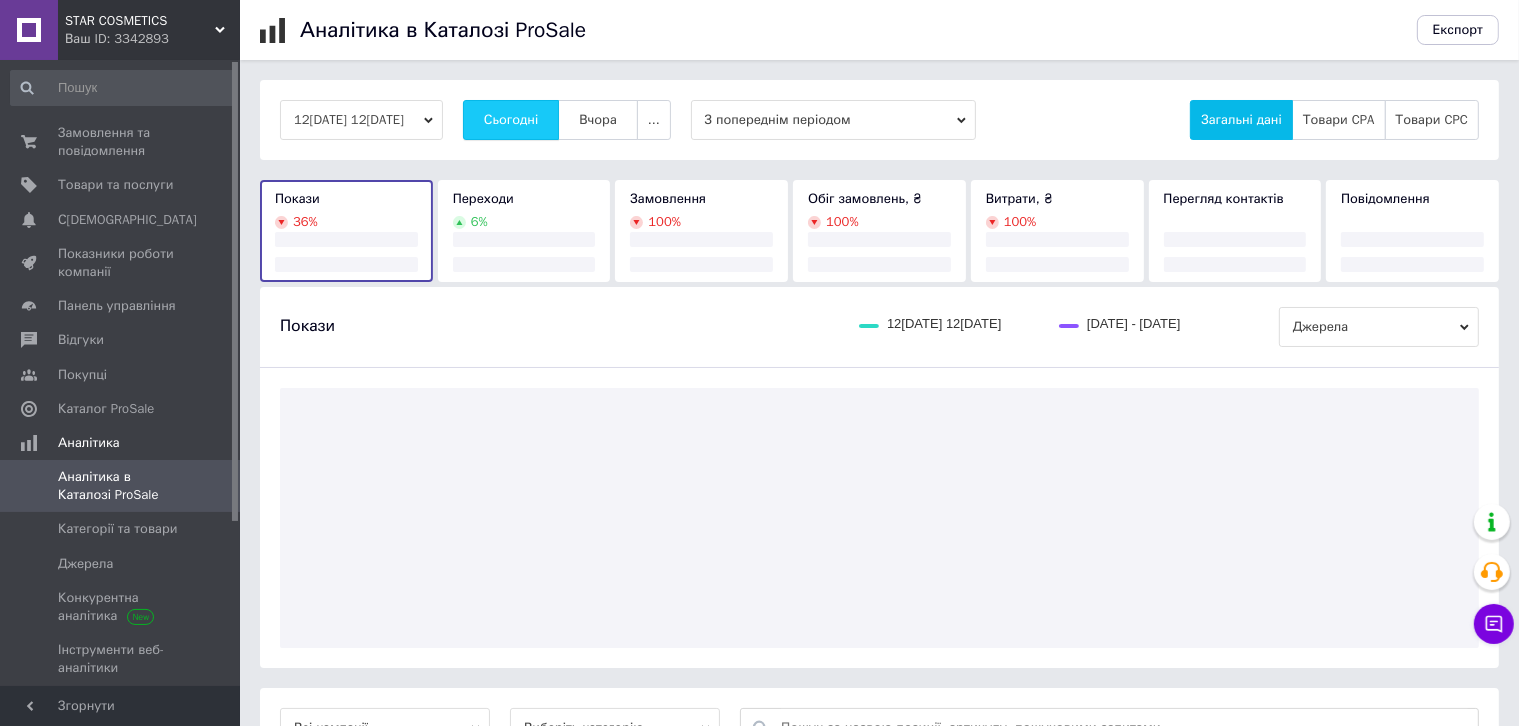 click on "Сьогодні" at bounding box center (511, 120) 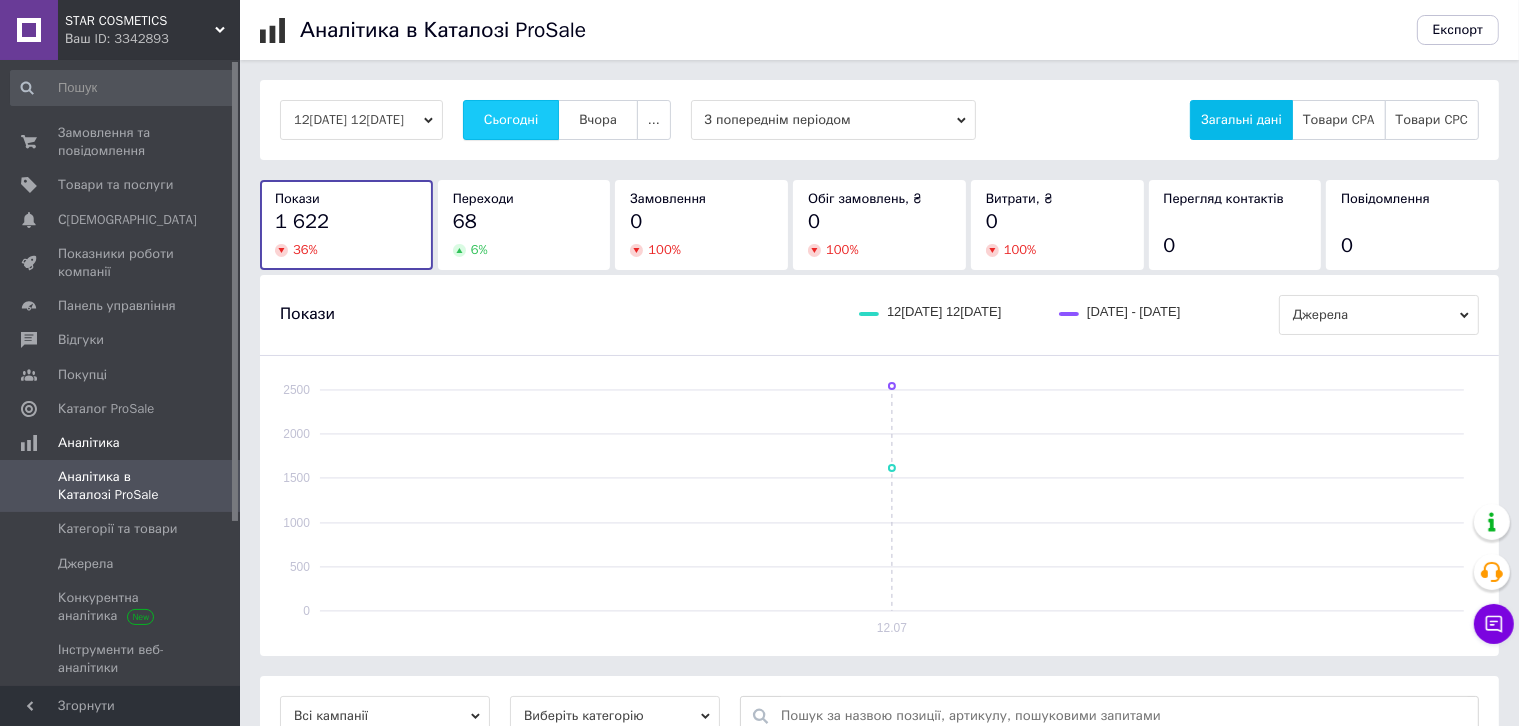 click on "Сьогодні" at bounding box center [511, 120] 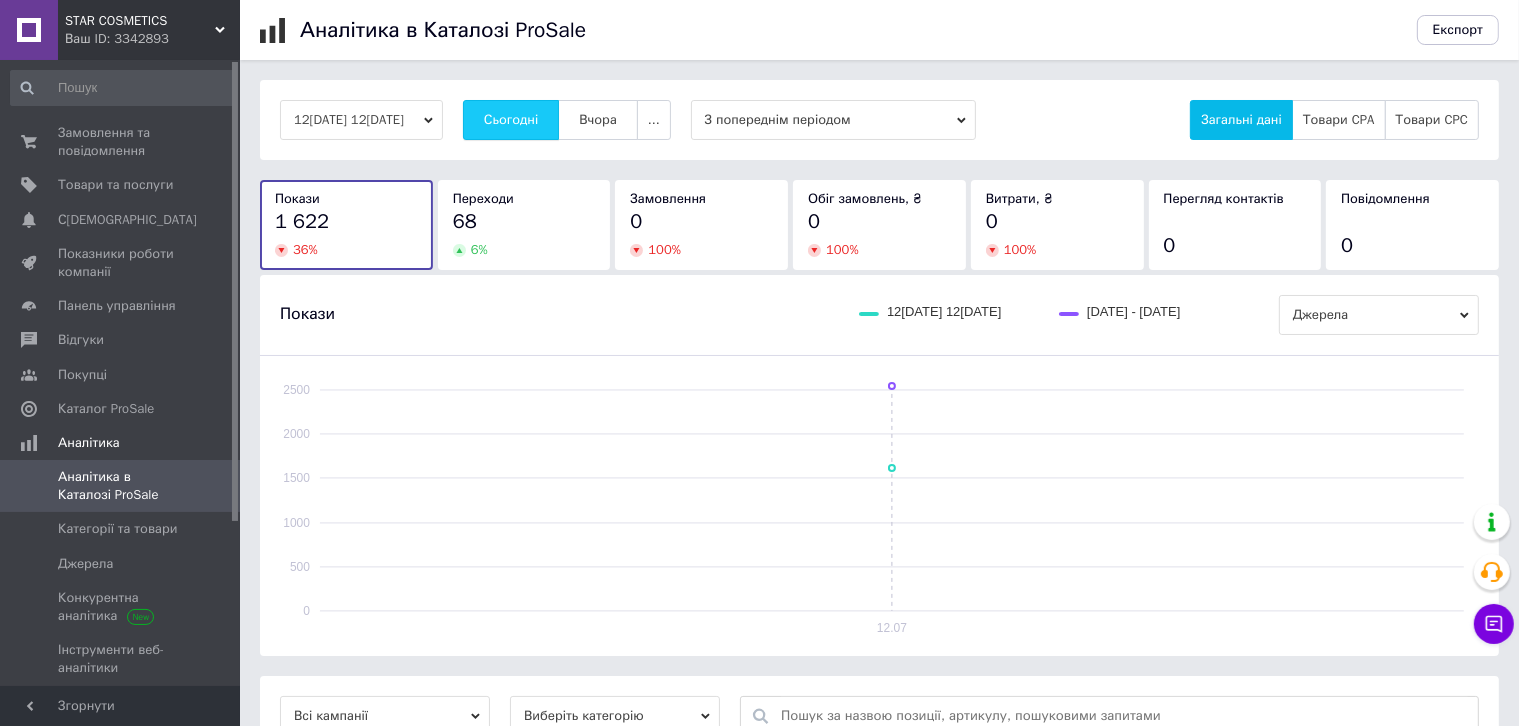 click on "Сьогодні" at bounding box center (511, 120) 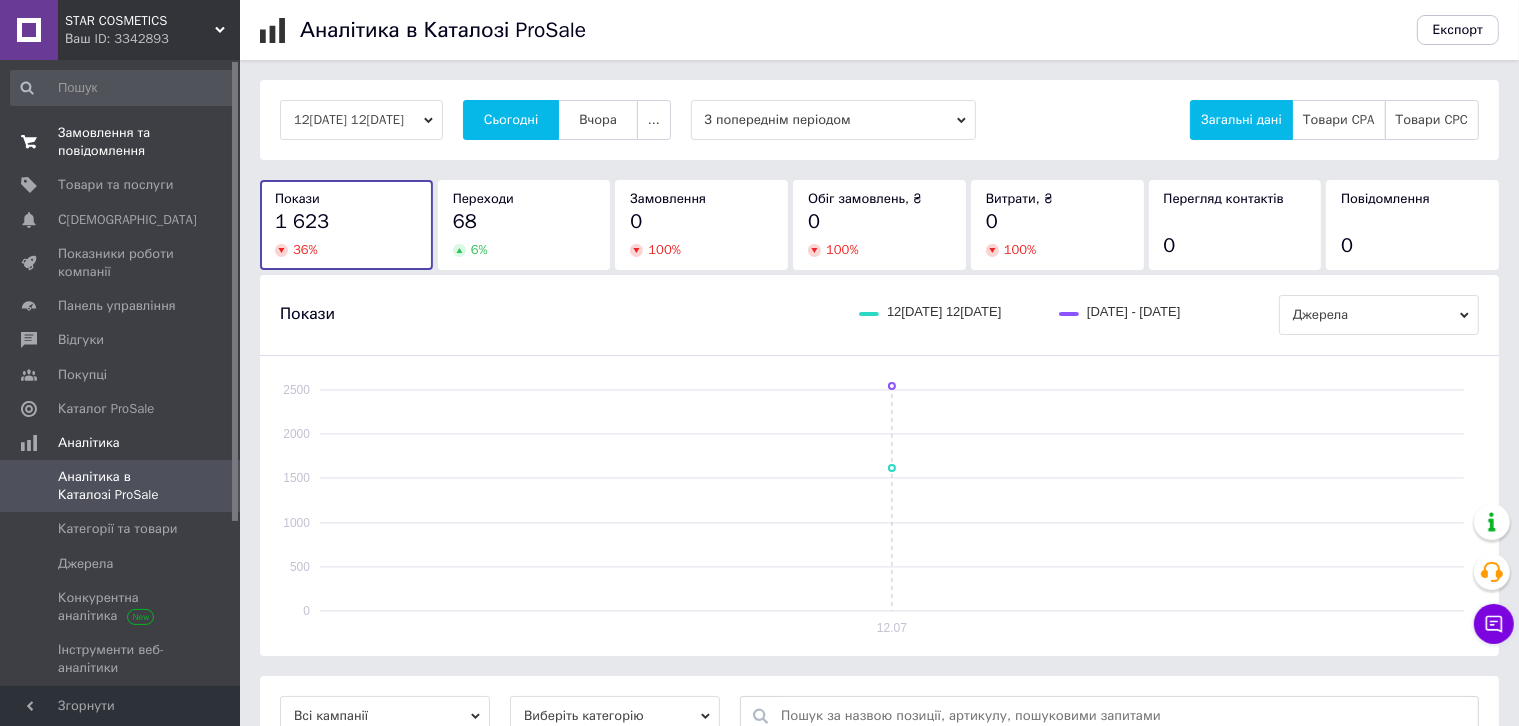 click on "Замовлення та повідомлення" at bounding box center (121, 142) 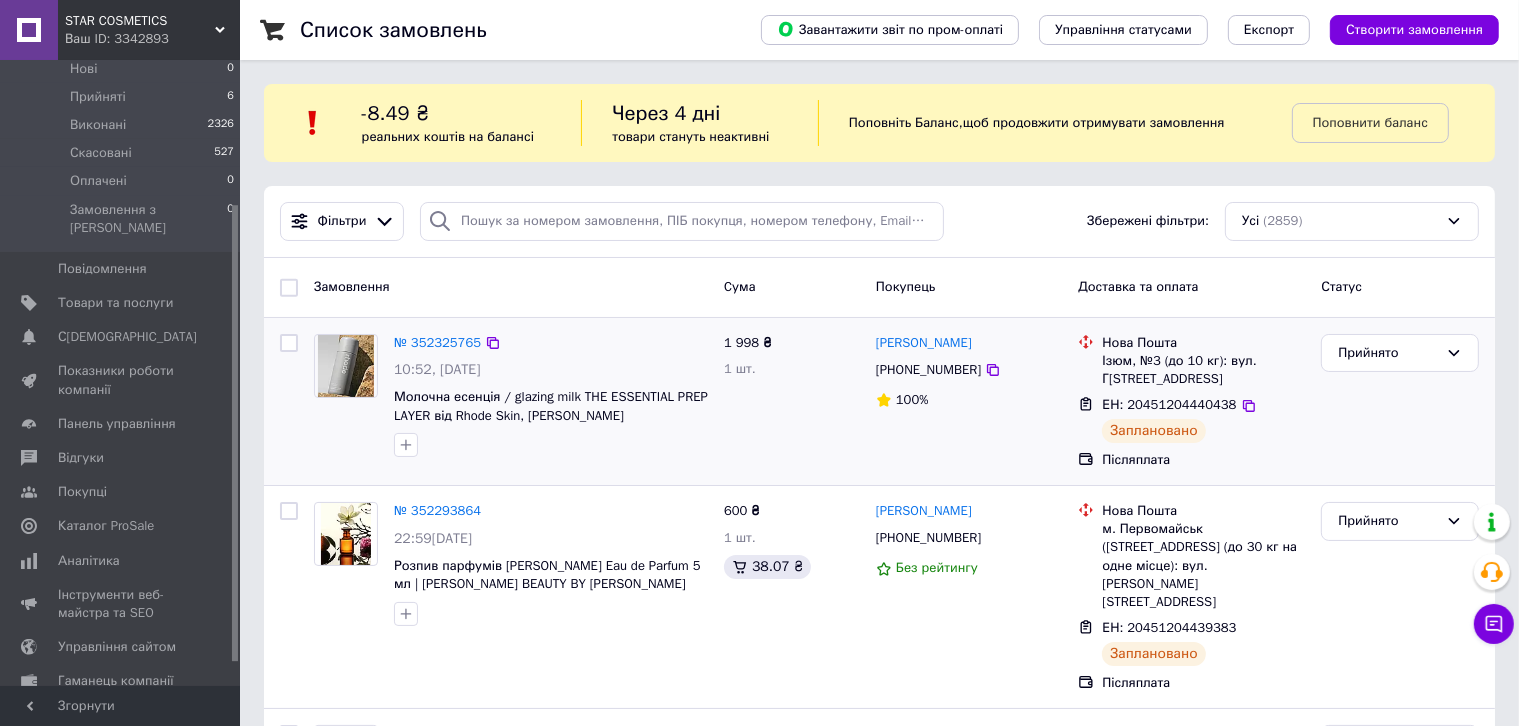 scroll, scrollTop: 228, scrollLeft: 0, axis: vertical 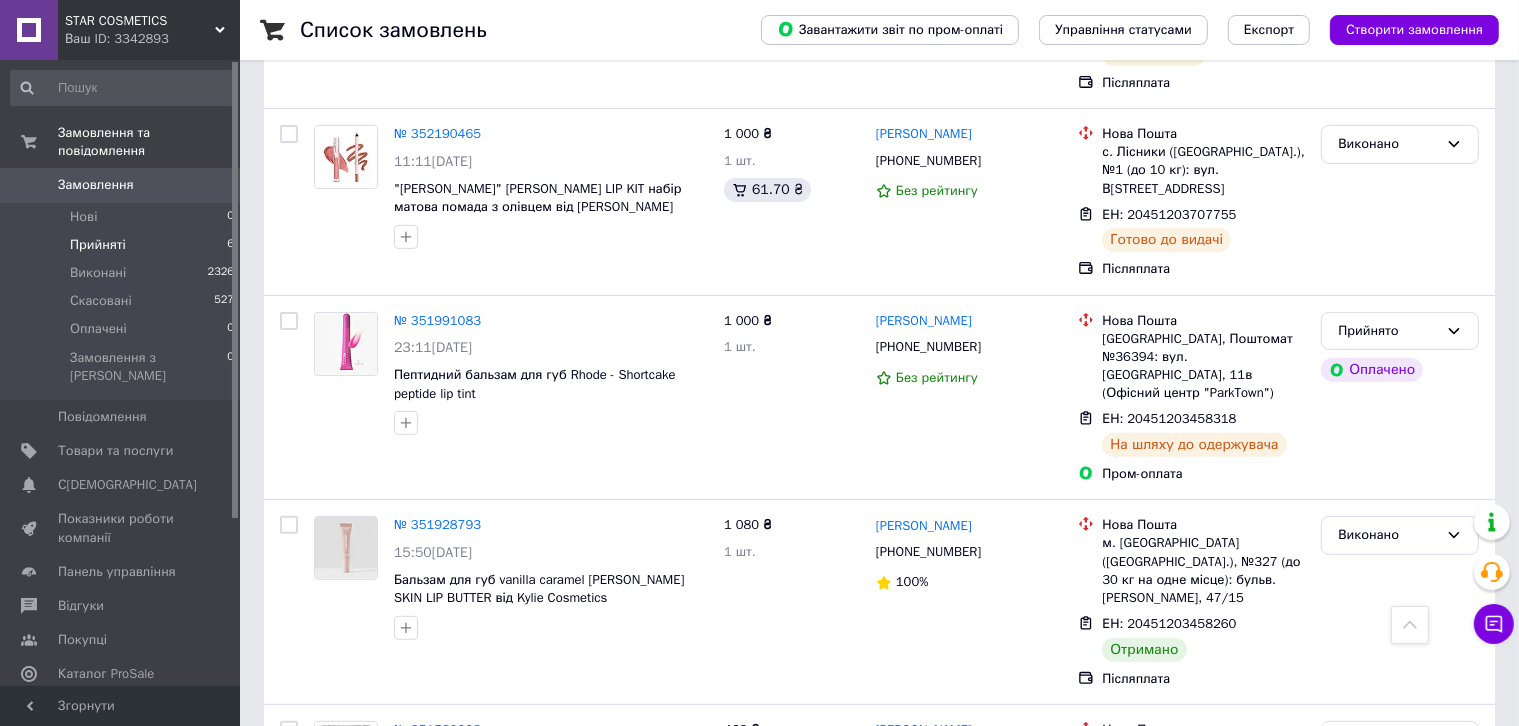 click on "Прийняті" at bounding box center (98, 245) 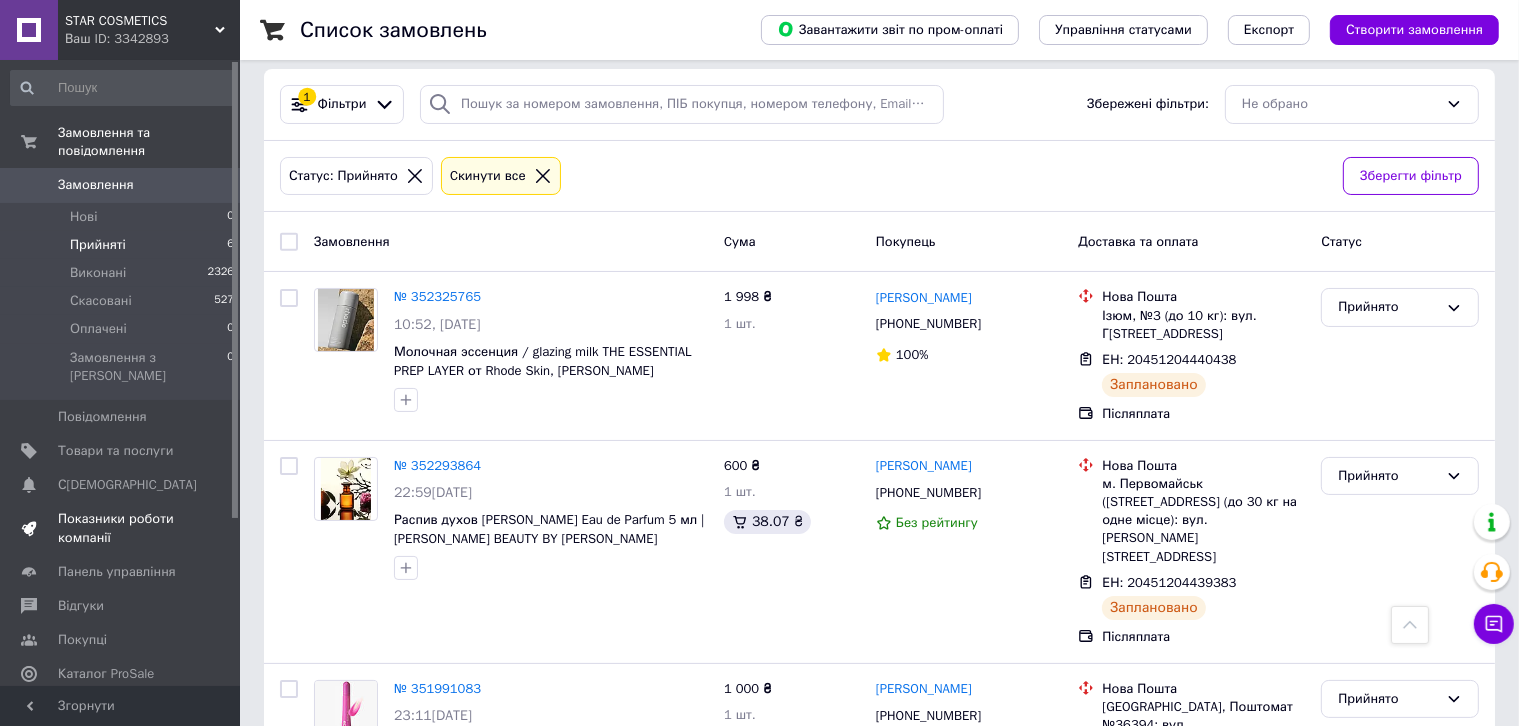 scroll, scrollTop: 0, scrollLeft: 0, axis: both 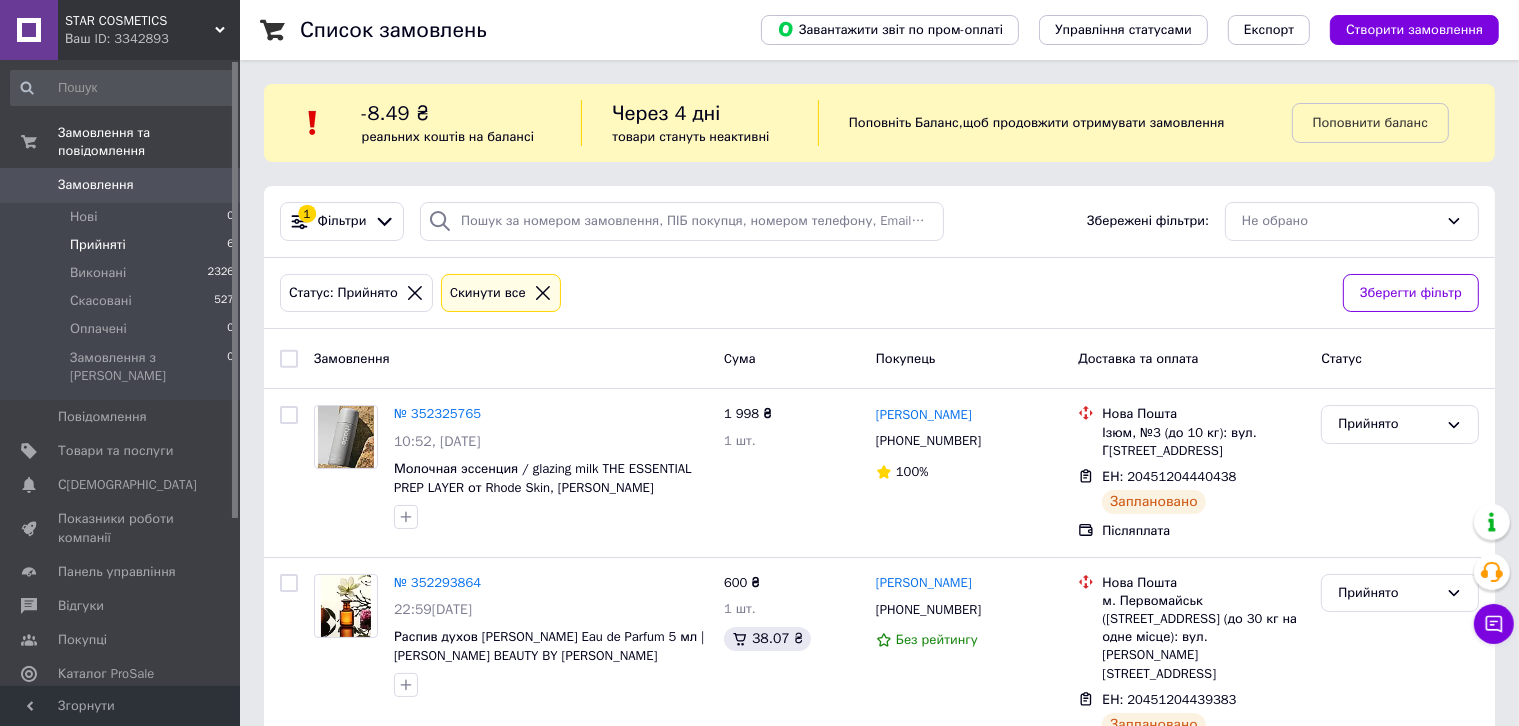 click on "Замовлення" at bounding box center (121, 185) 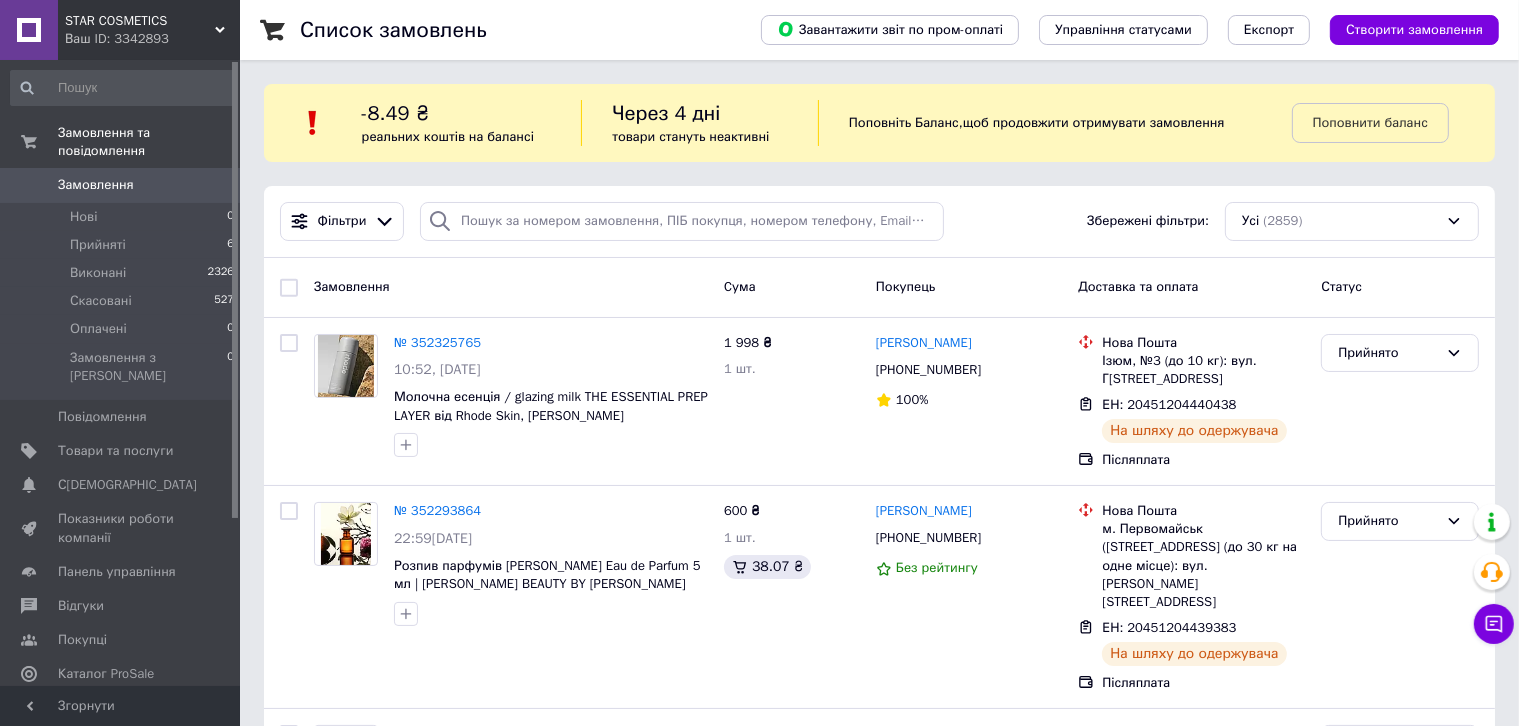 click on "Аналітика" at bounding box center (123, 709) 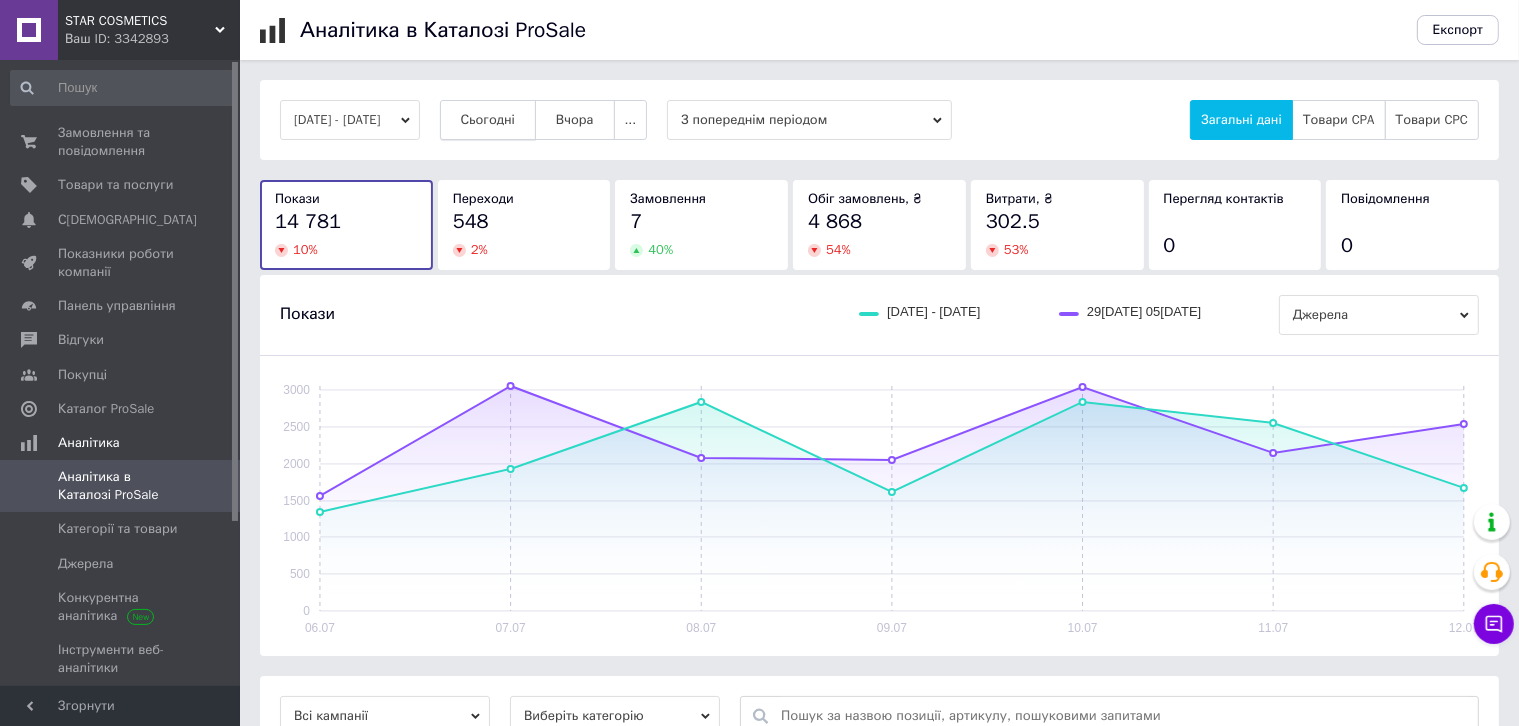 click on "Сьогодні" at bounding box center (488, 120) 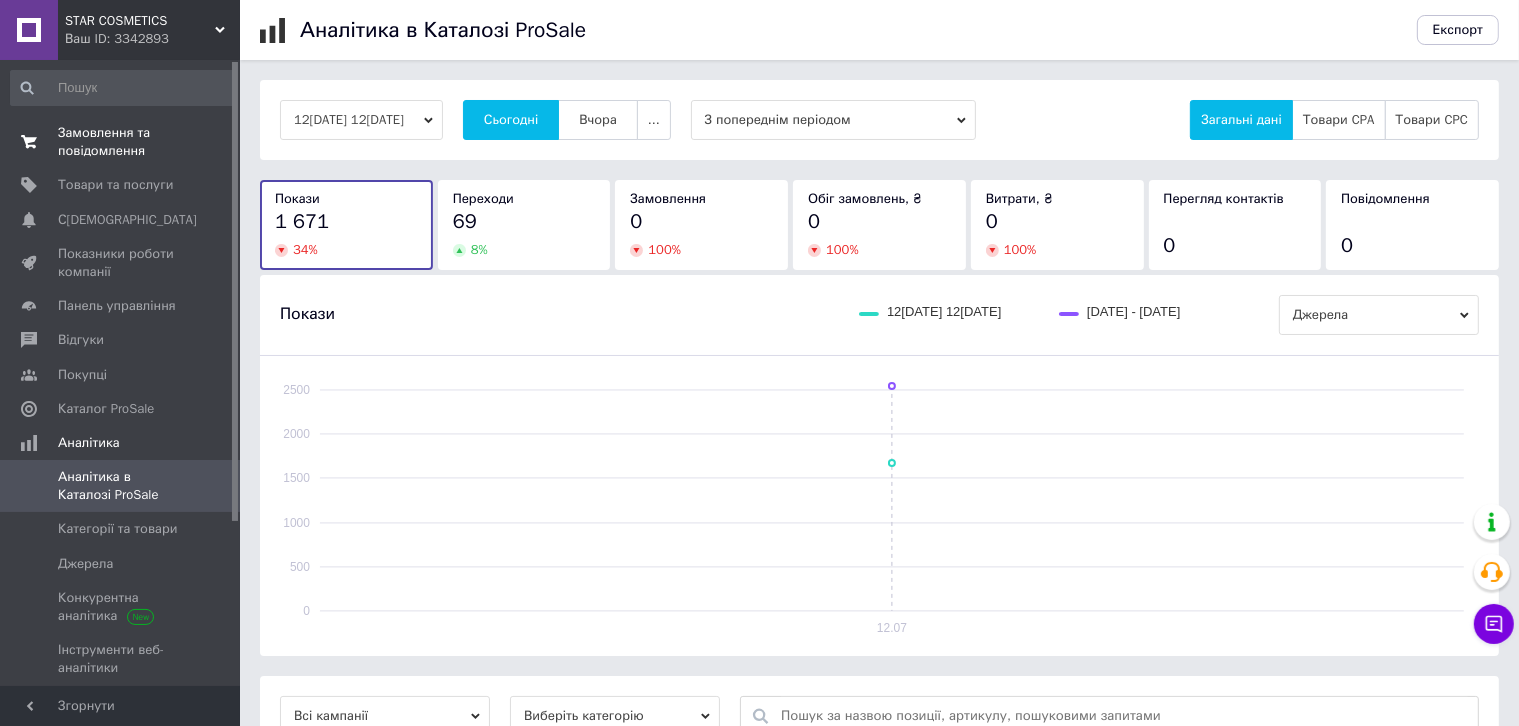 click on "Замовлення та повідомлення" at bounding box center (121, 142) 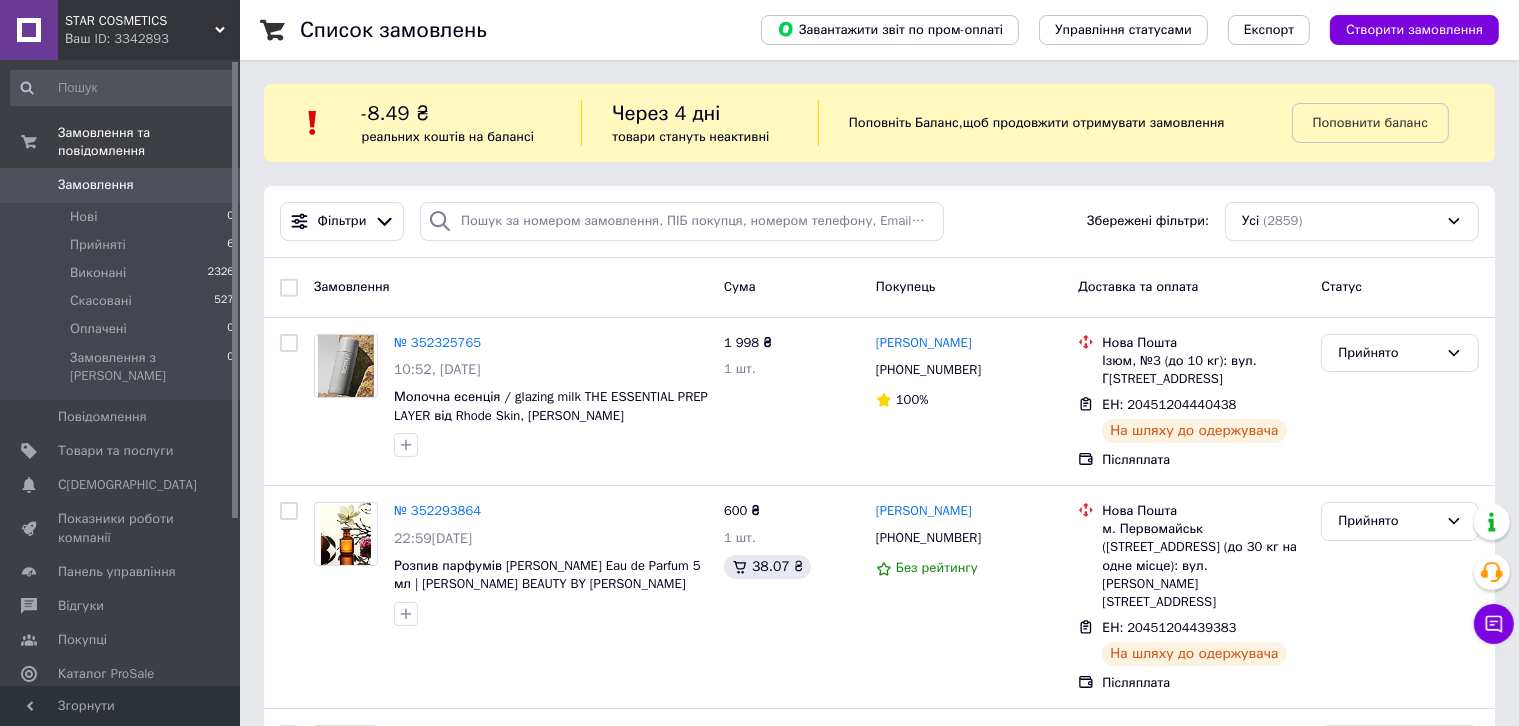 click on "Замовлення 0" at bounding box center (123, 185) 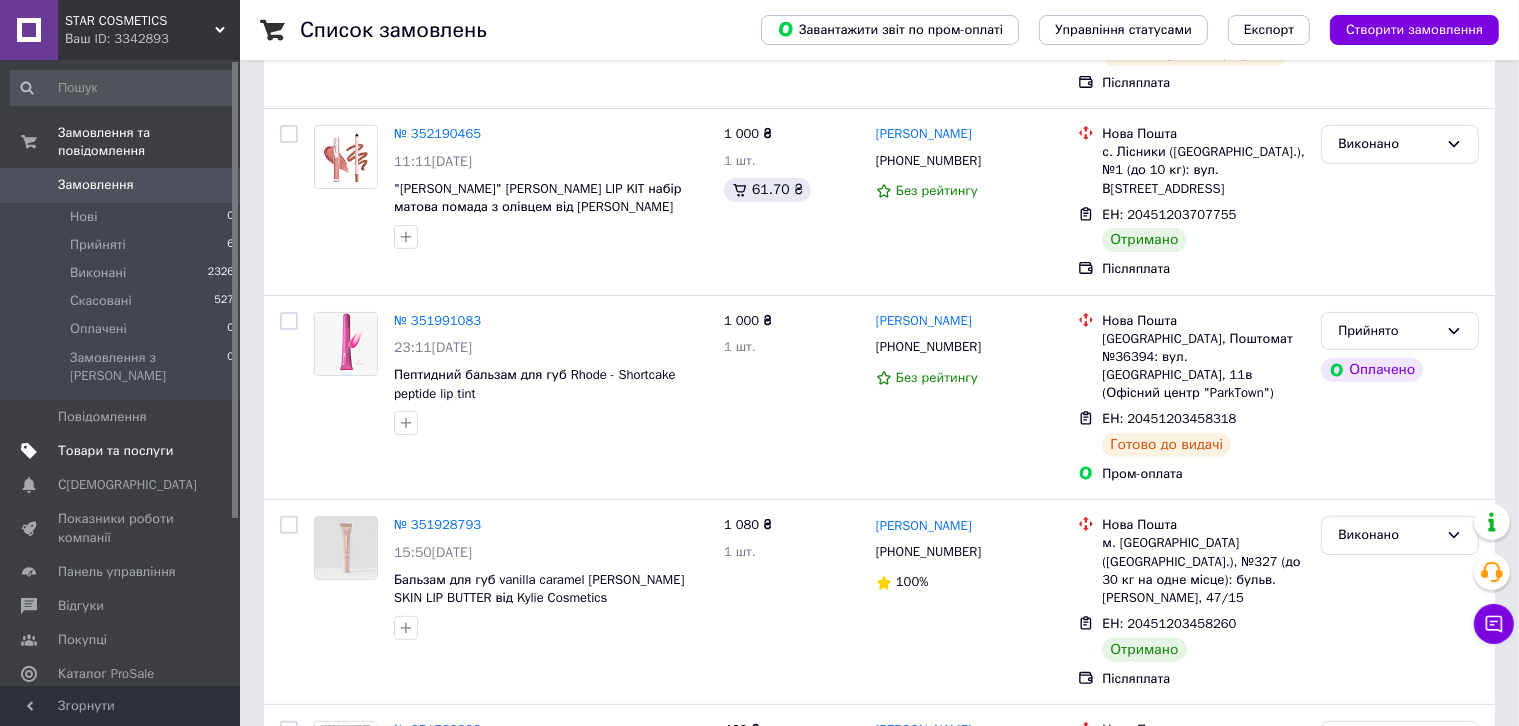 scroll, scrollTop: 100, scrollLeft: 0, axis: vertical 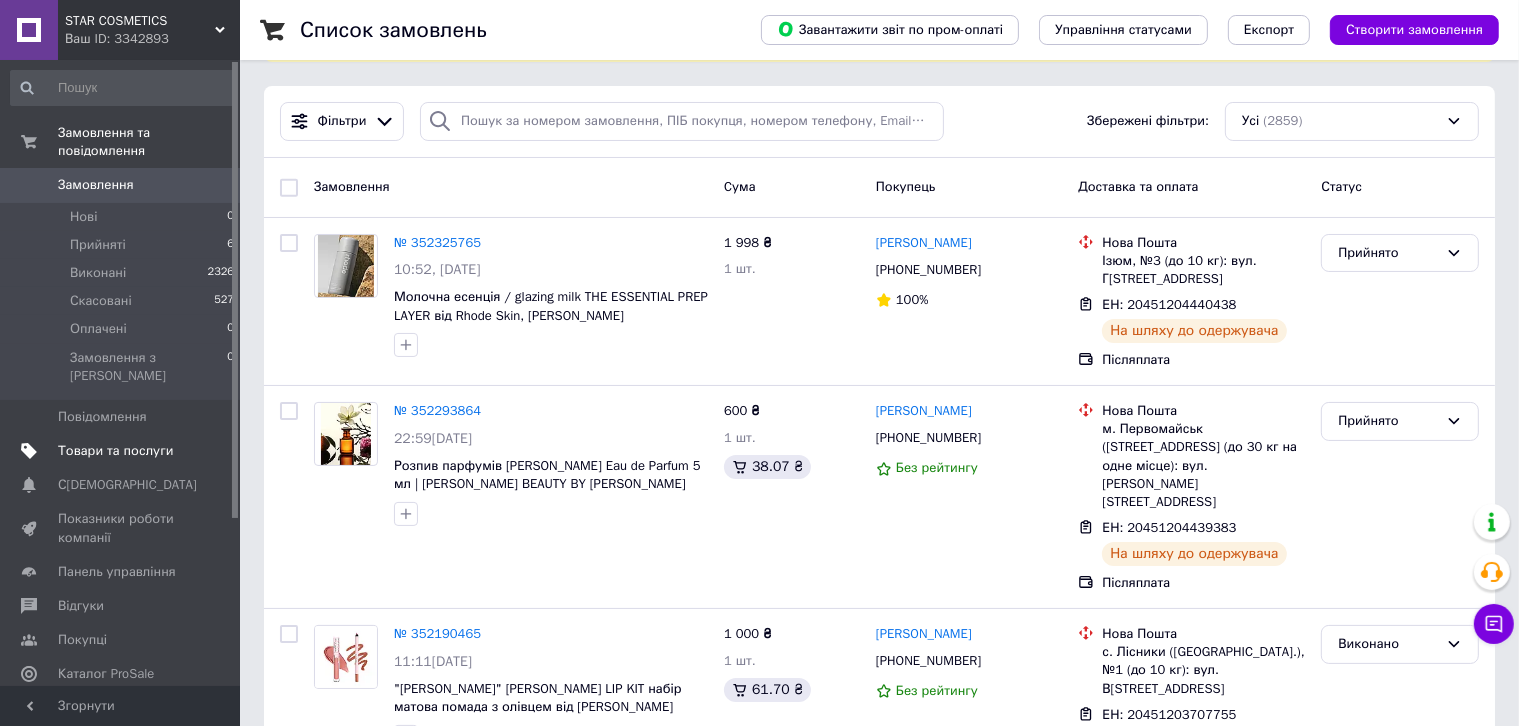 click on "Товари та послуги" at bounding box center [115, 451] 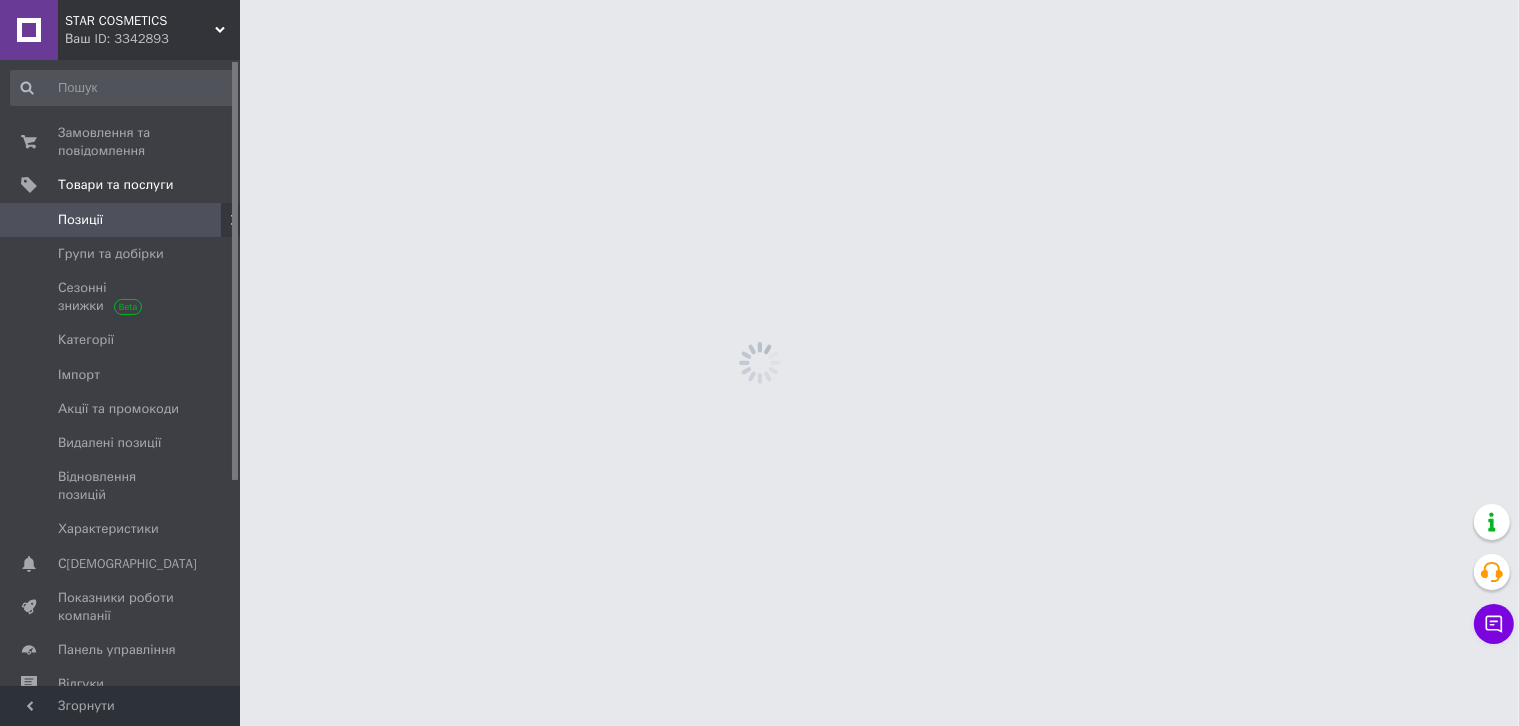 scroll, scrollTop: 0, scrollLeft: 0, axis: both 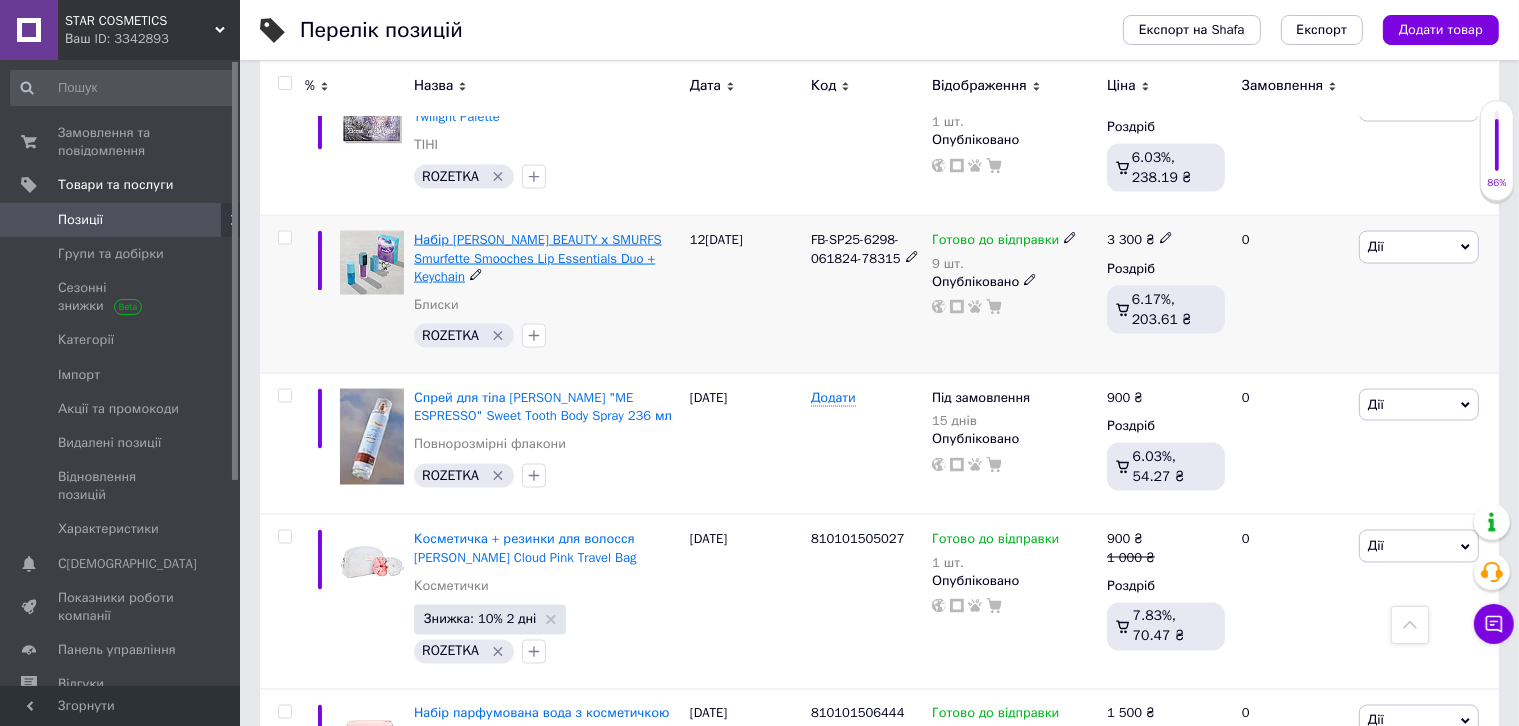 click on "Набір [PERSON_NAME] BEAUTY х SMURFS Smurfette Smooches Lip Essentials Duo + Keychain" at bounding box center (538, 257) 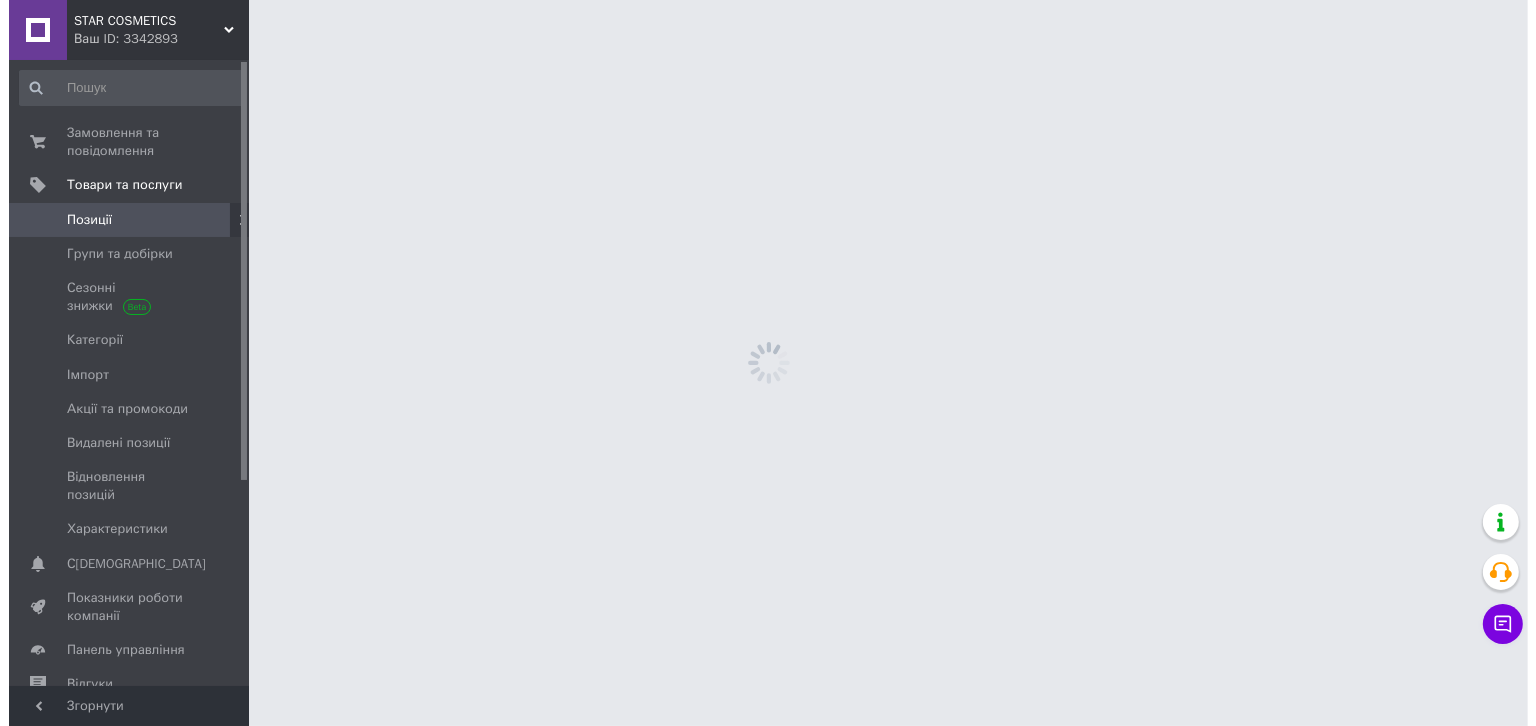 scroll, scrollTop: 0, scrollLeft: 0, axis: both 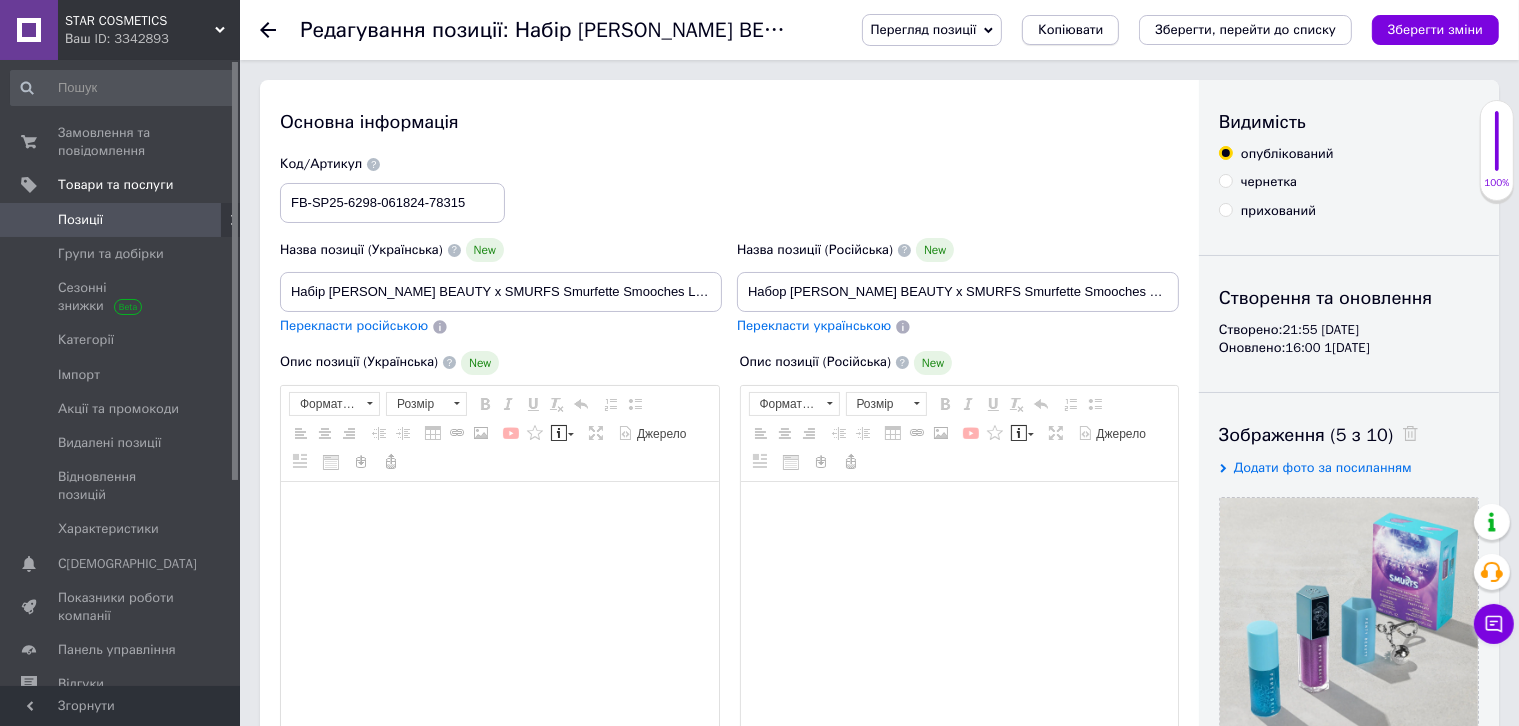 click on "Копіювати" at bounding box center (1070, 30) 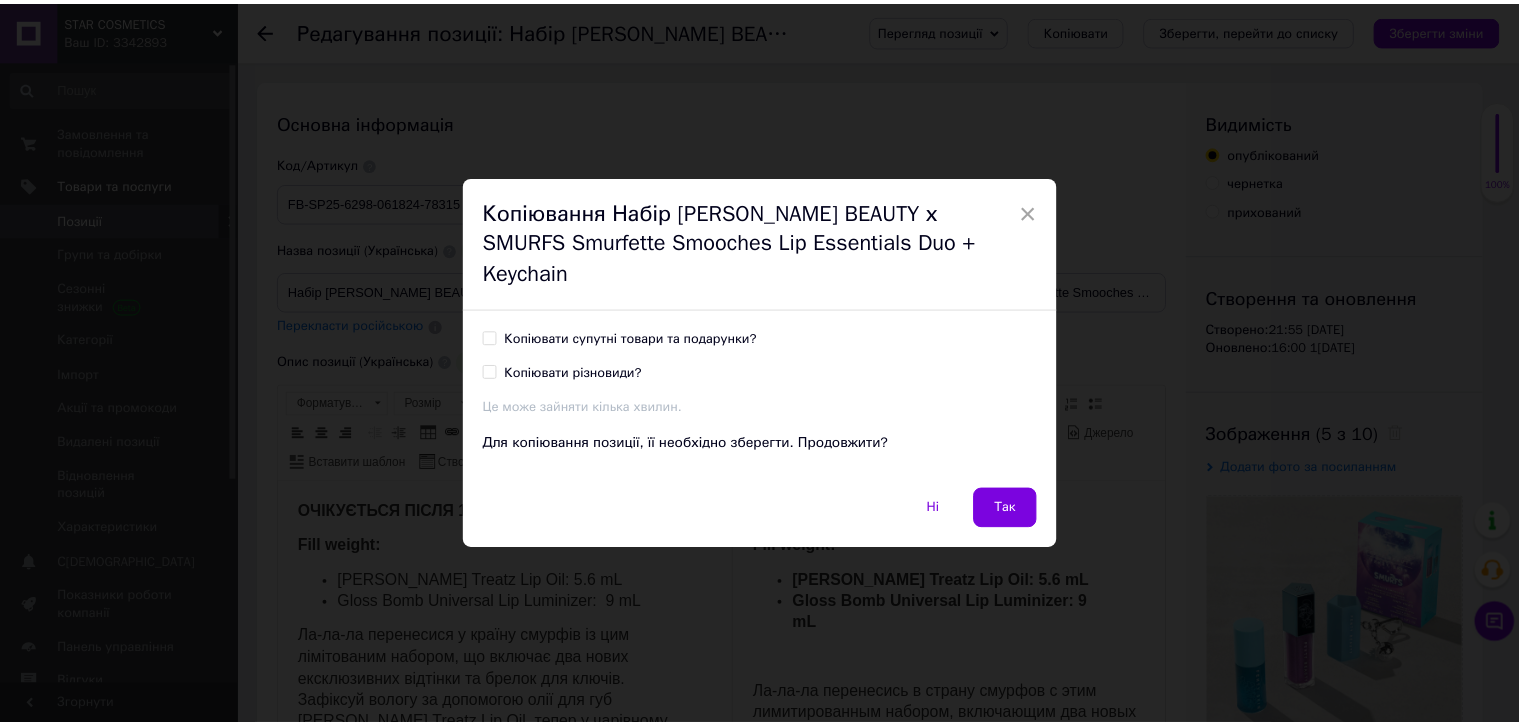 scroll, scrollTop: 0, scrollLeft: 0, axis: both 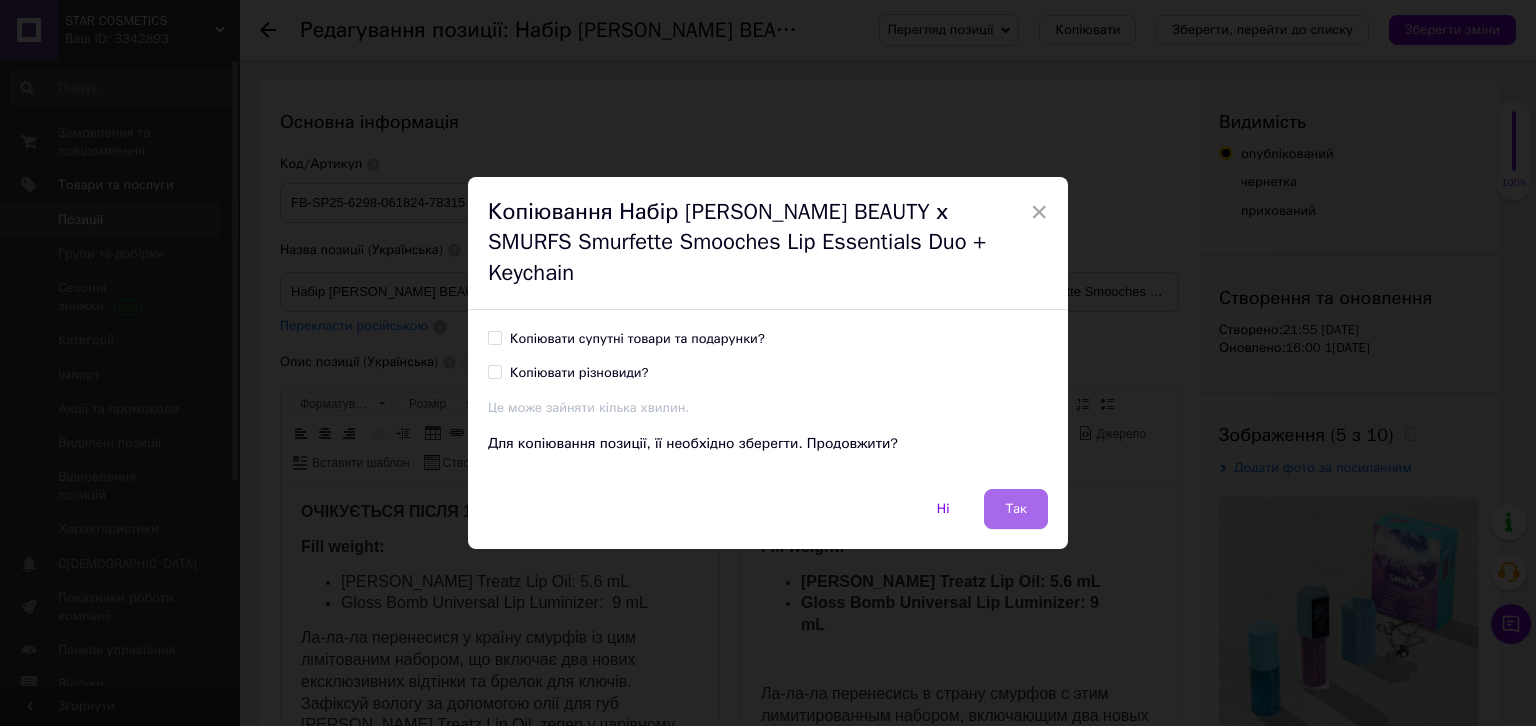 click on "Так" at bounding box center (1016, 509) 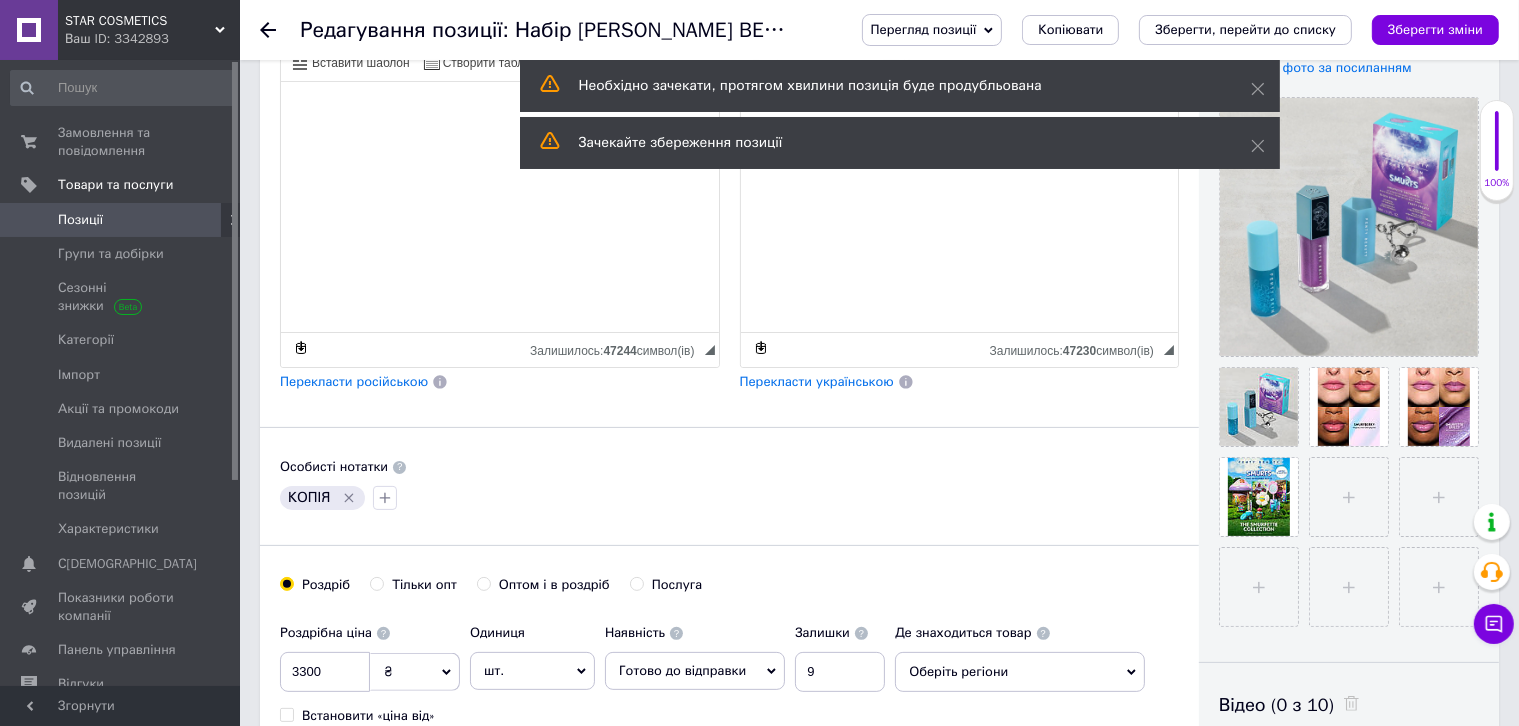 scroll, scrollTop: 0, scrollLeft: 0, axis: both 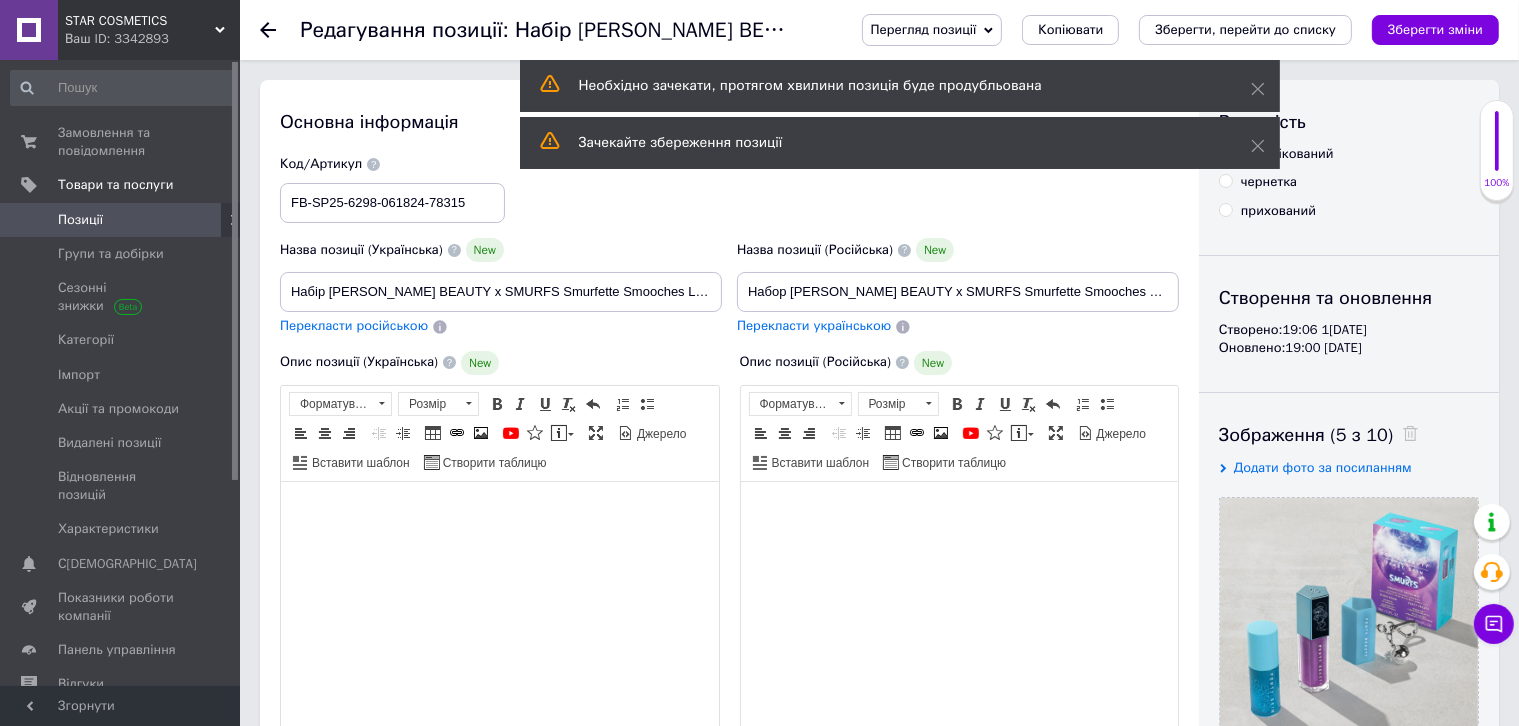 click on "прихований" at bounding box center (1278, 211) 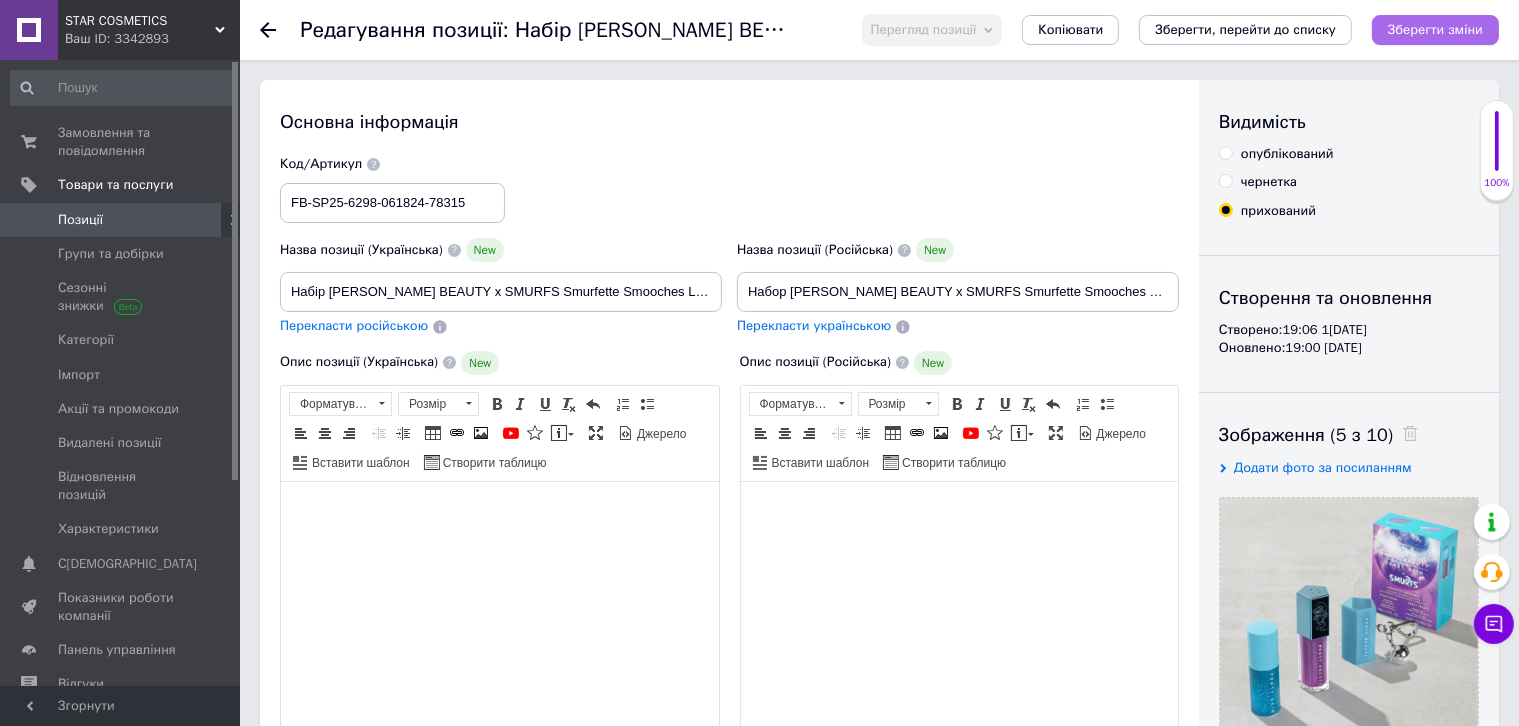 click on "Зберегти зміни" at bounding box center [1435, 30] 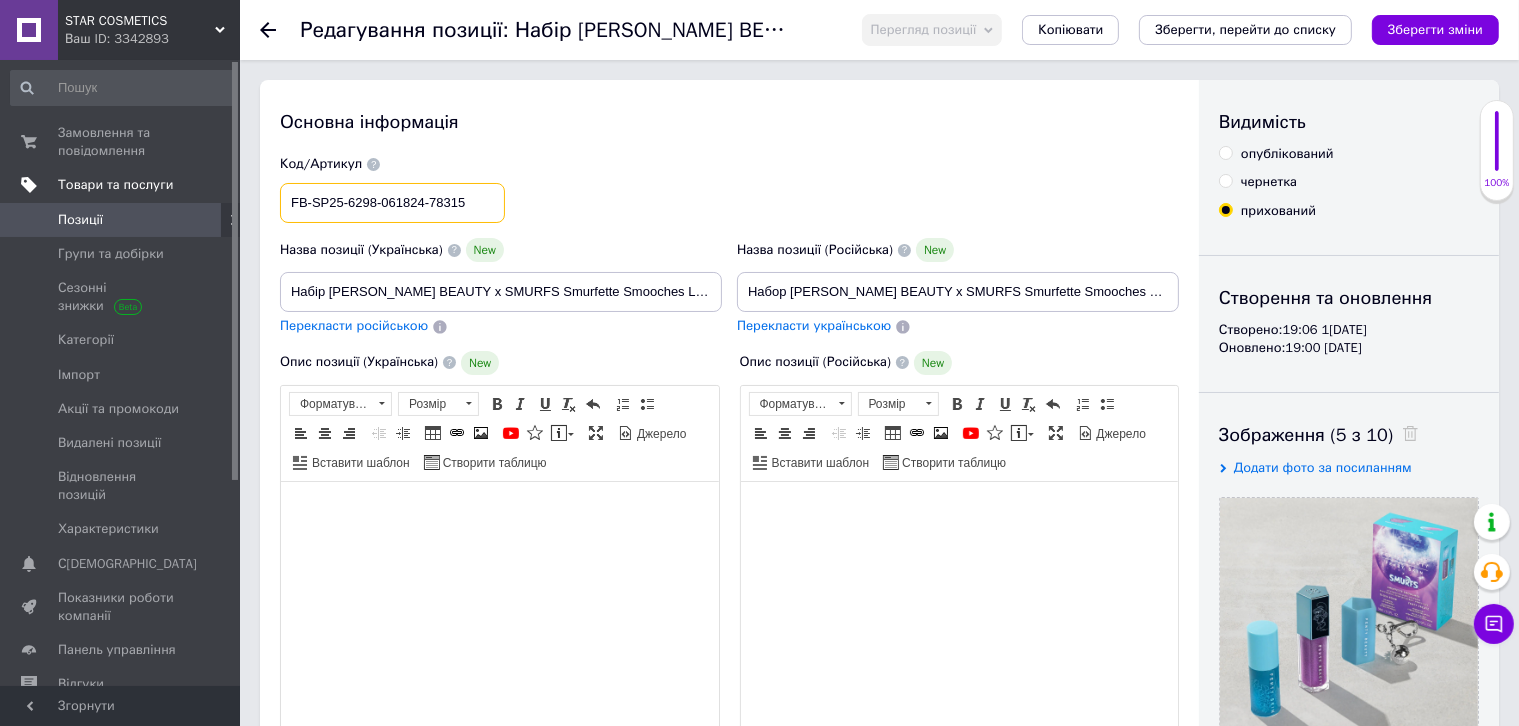 drag, startPoint x: 474, startPoint y: 201, endPoint x: 203, endPoint y: 185, distance: 271.47192 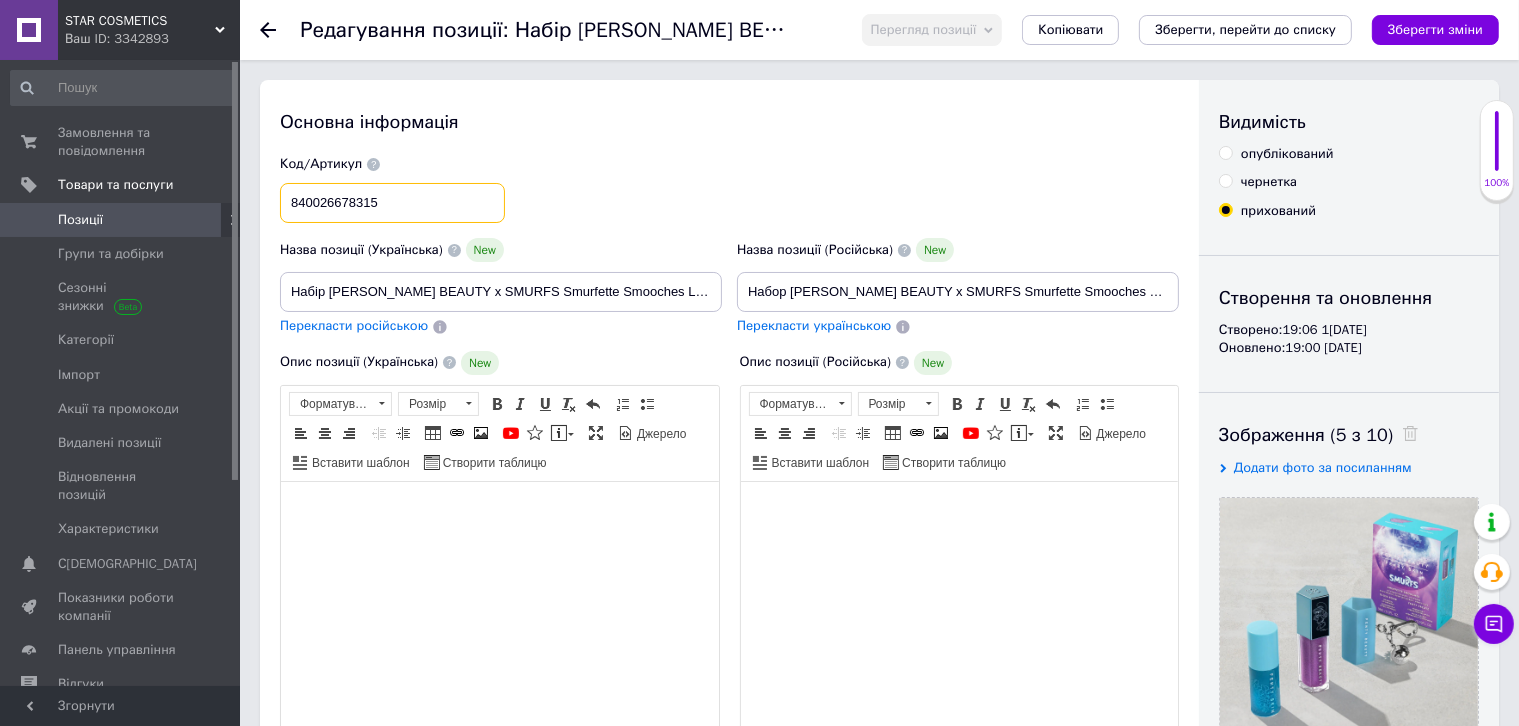 type on "840026678315" 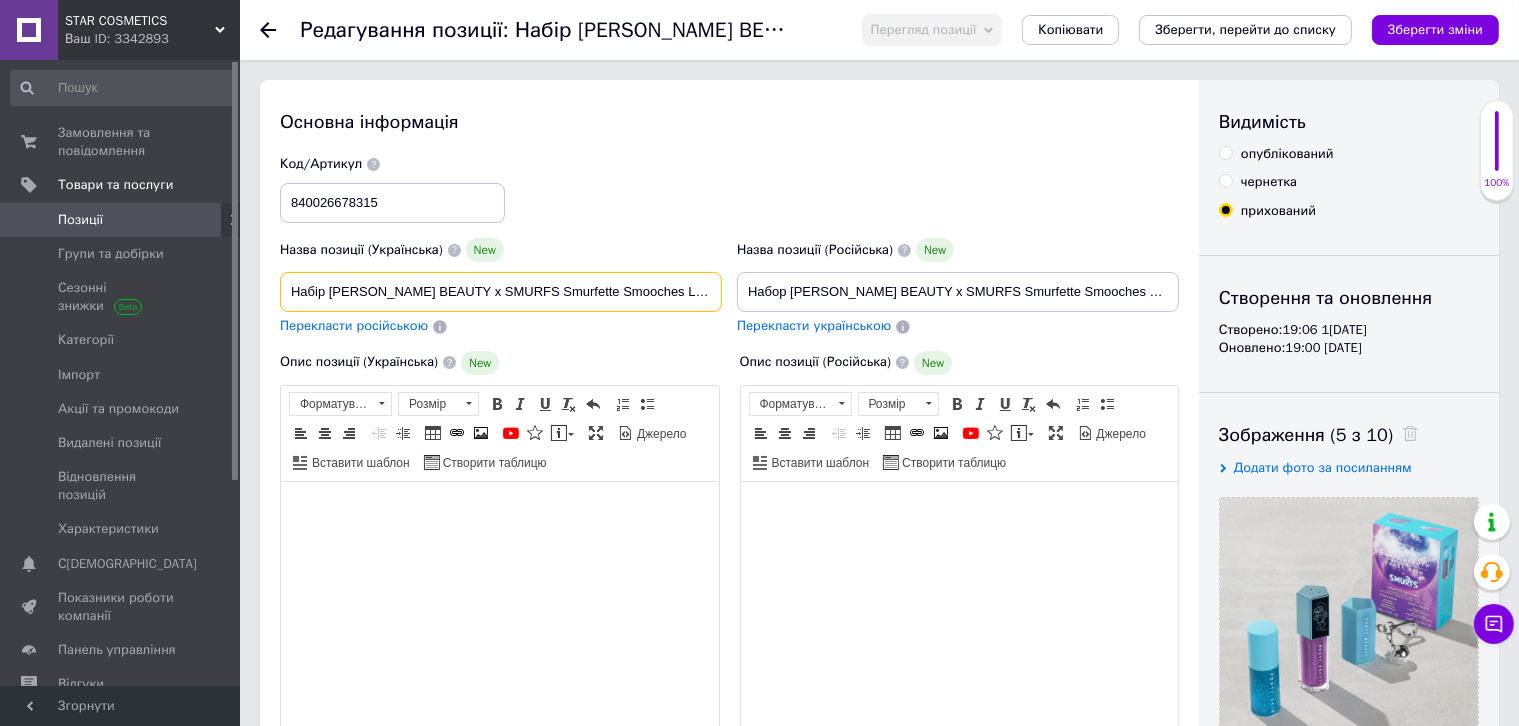 drag, startPoint x: 324, startPoint y: 290, endPoint x: 272, endPoint y: 290, distance: 52 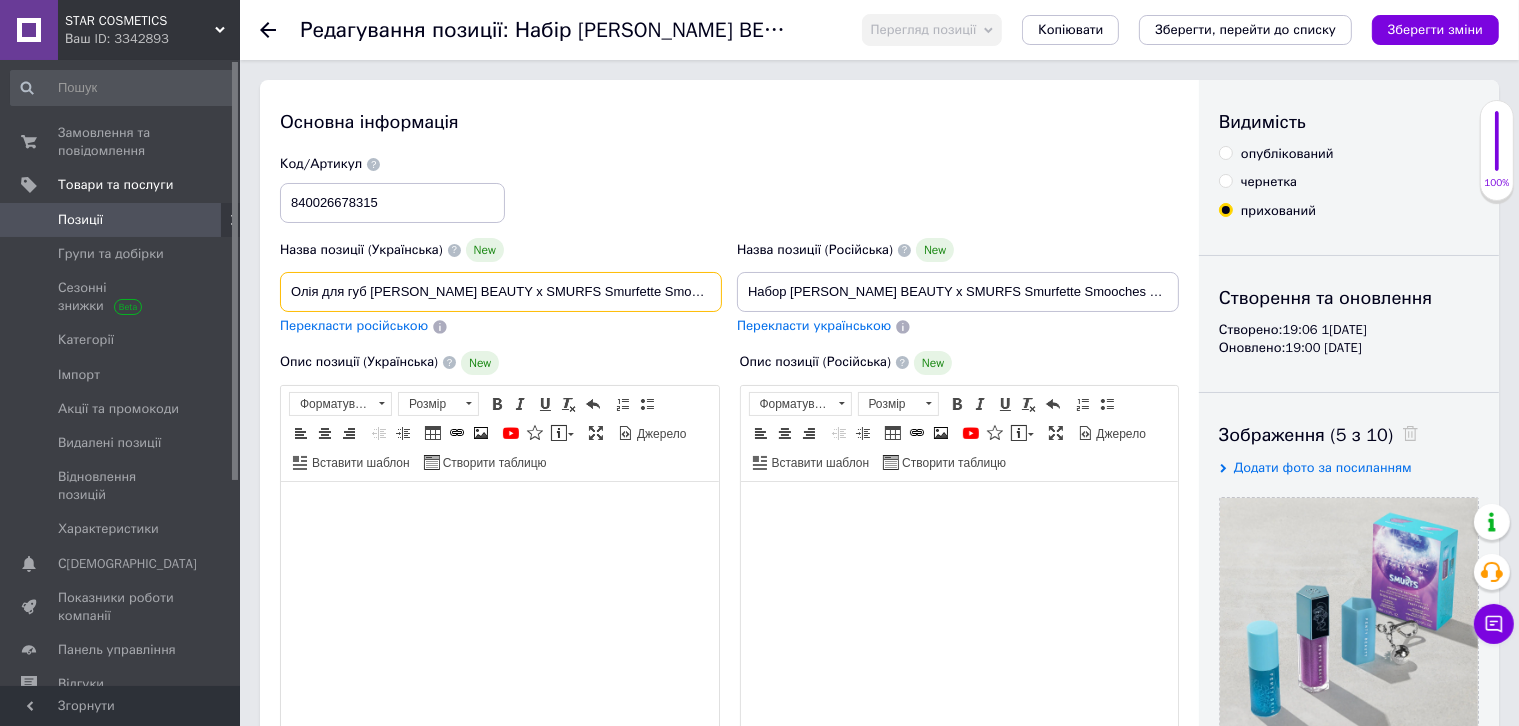 type on "Олія для губ [PERSON_NAME] BEAUTY х SMURFS Smurfette Smooches Lip Essentials Duo + Keychain" 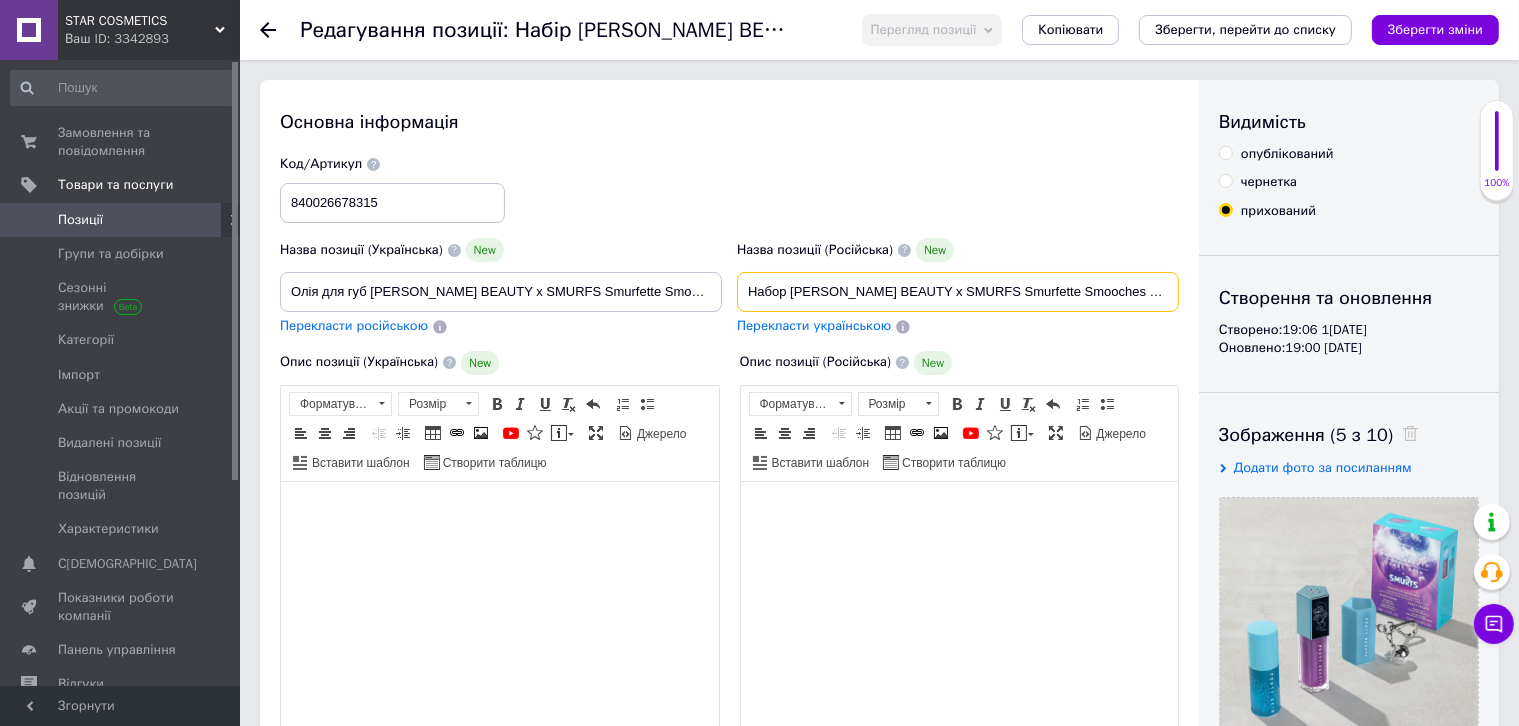 drag, startPoint x: 787, startPoint y: 290, endPoint x: 678, endPoint y: 286, distance: 109.07337 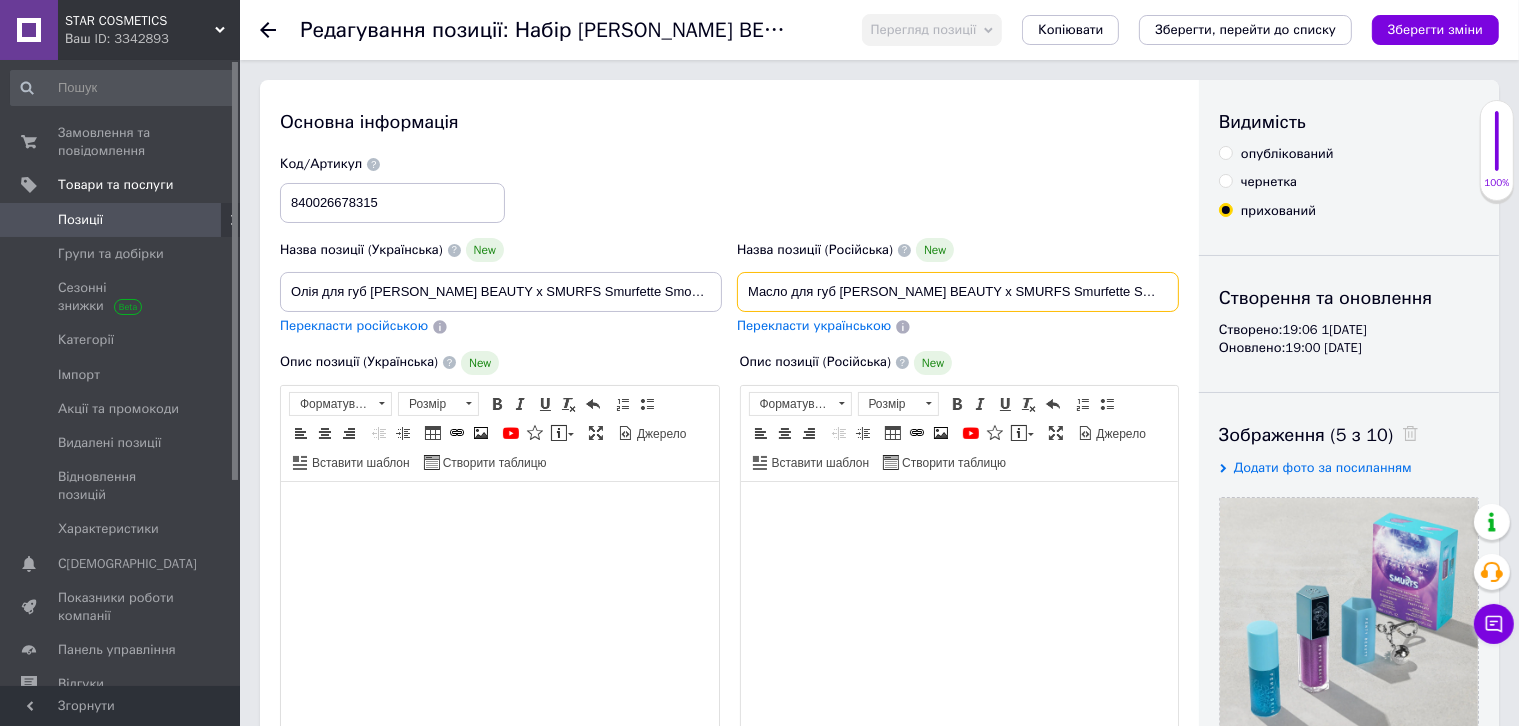 type on "Масло для губ [PERSON_NAME] BEAUTY х SMURFS Smurfette Smooches Lip Essentials Duo + Keychain" 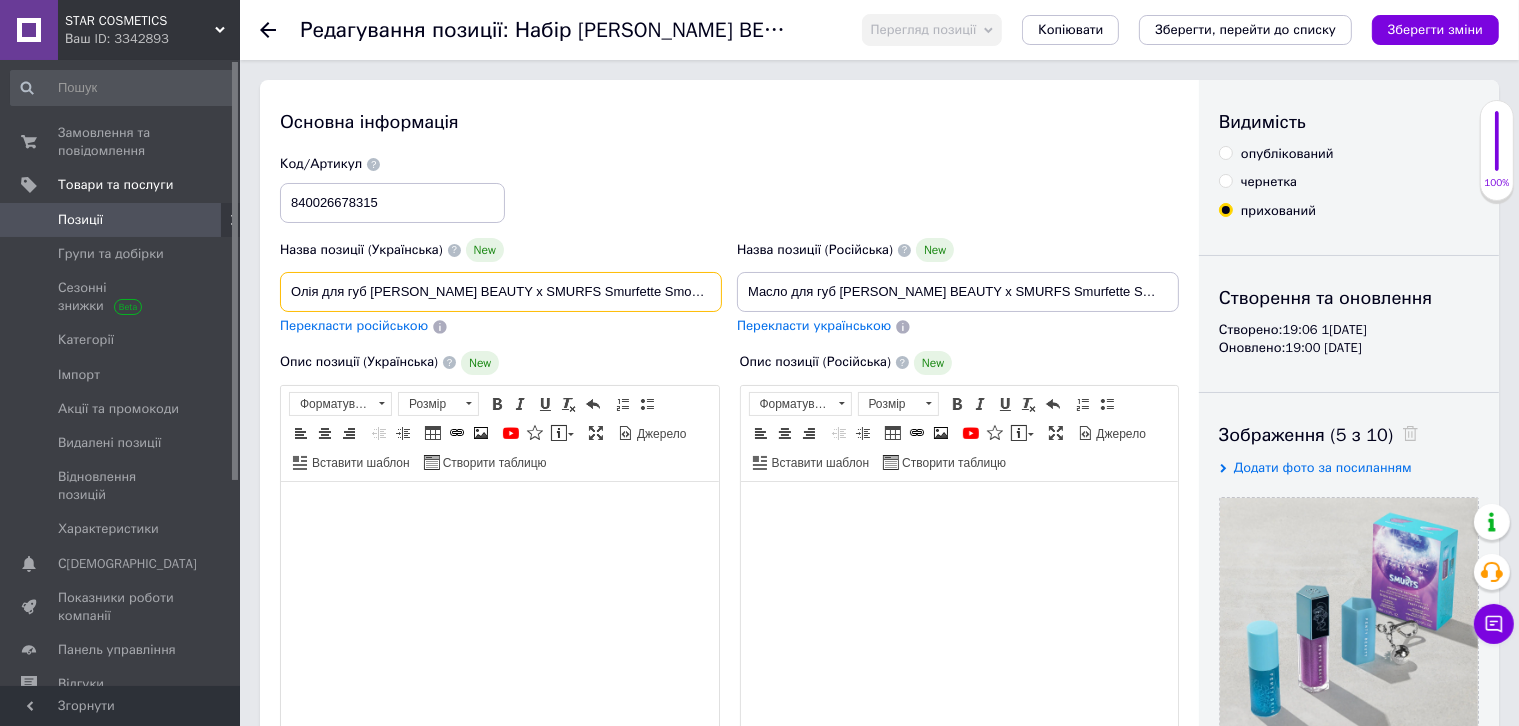 drag, startPoint x: 619, startPoint y: 292, endPoint x: 769, endPoint y: 292, distance: 150 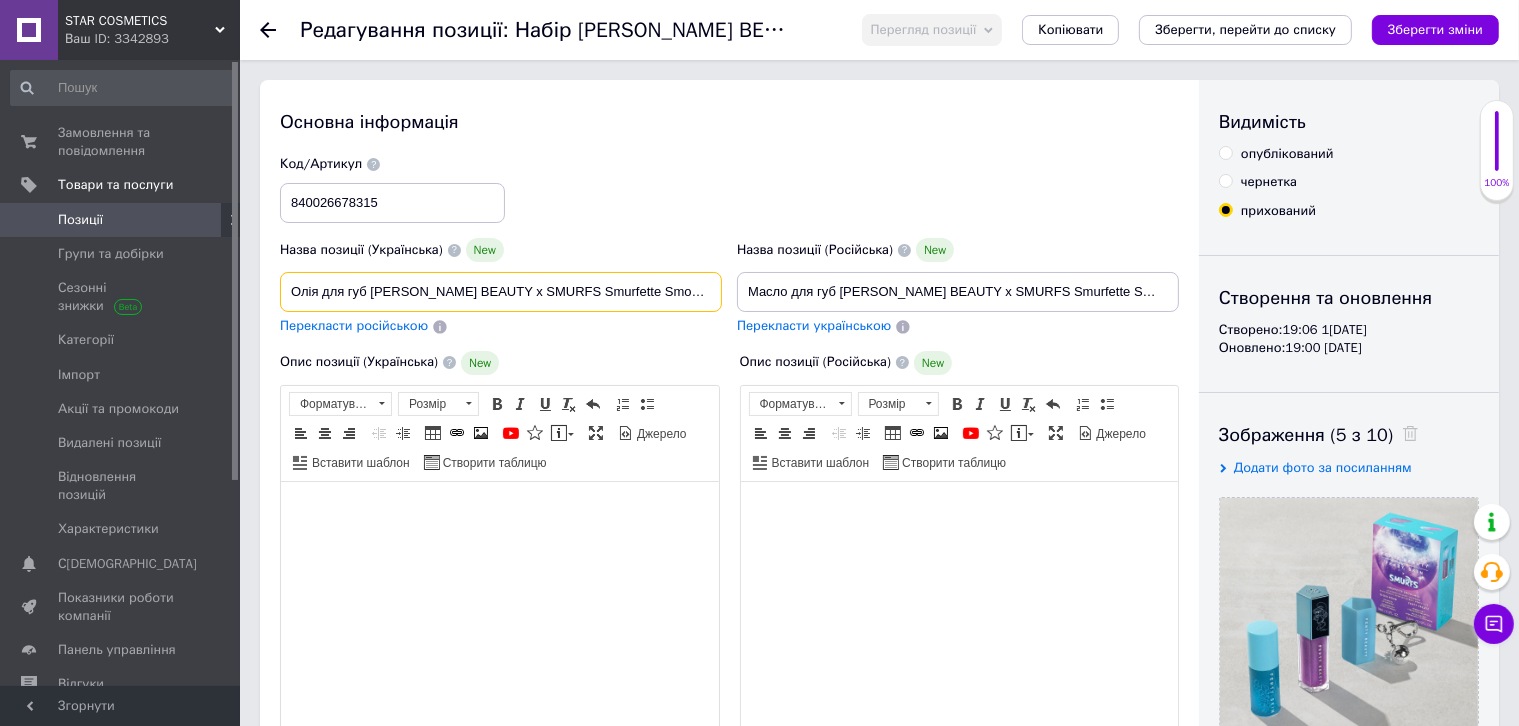 click on "Олія для губ [PERSON_NAME] BEAUTY х SMURFS Smurfette Smooches Lip Essentials Duo + Keychain" at bounding box center [501, 292] 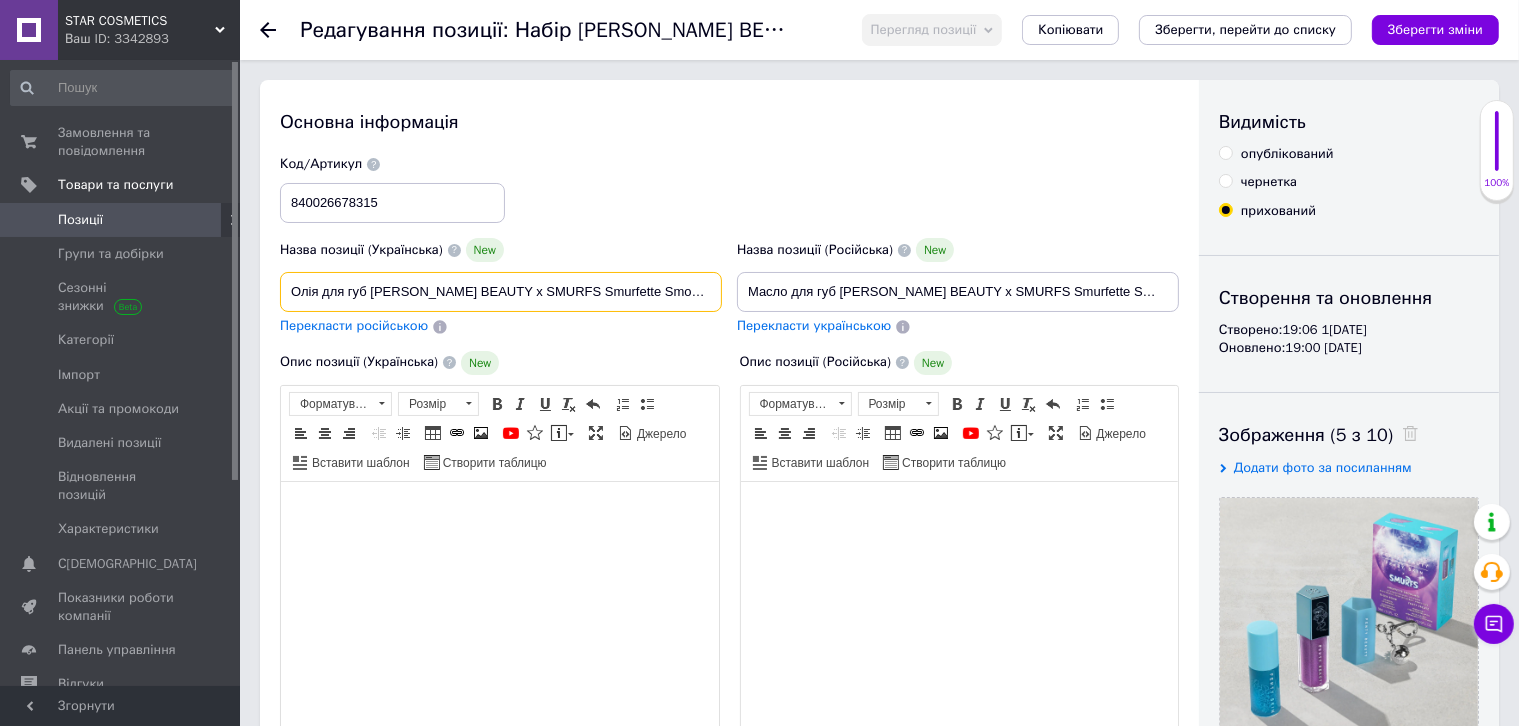 drag, startPoint x: 615, startPoint y: 293, endPoint x: 838, endPoint y: 293, distance: 223 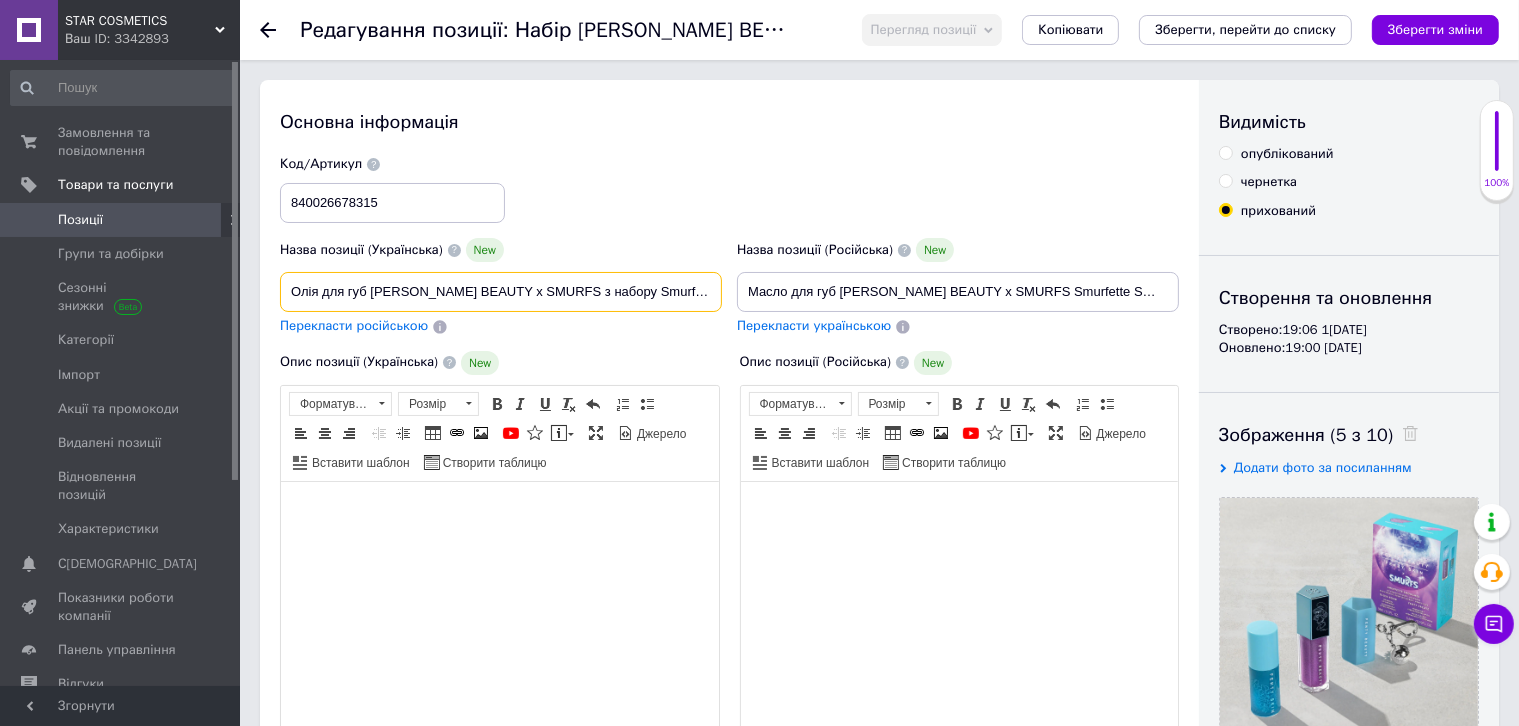 type on "Олія для губ [PERSON_NAME] BEAUTY х SMURFS з набору Smurfette Smooches Lip Essentials" 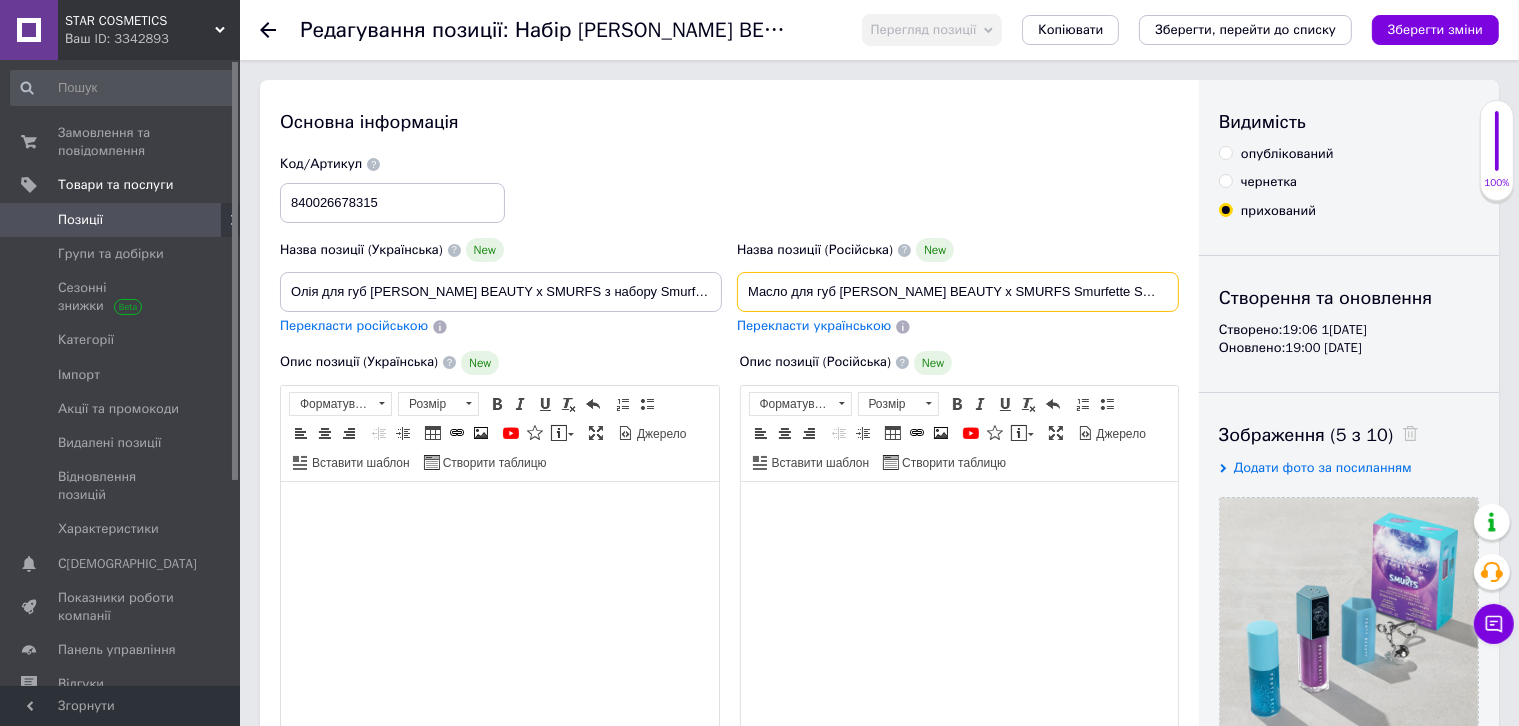 click on "Масло для губ [PERSON_NAME] BEAUTY х SMURFS Smurfette Smooches Lip Essentials Duo + Keychain" at bounding box center (958, 292) 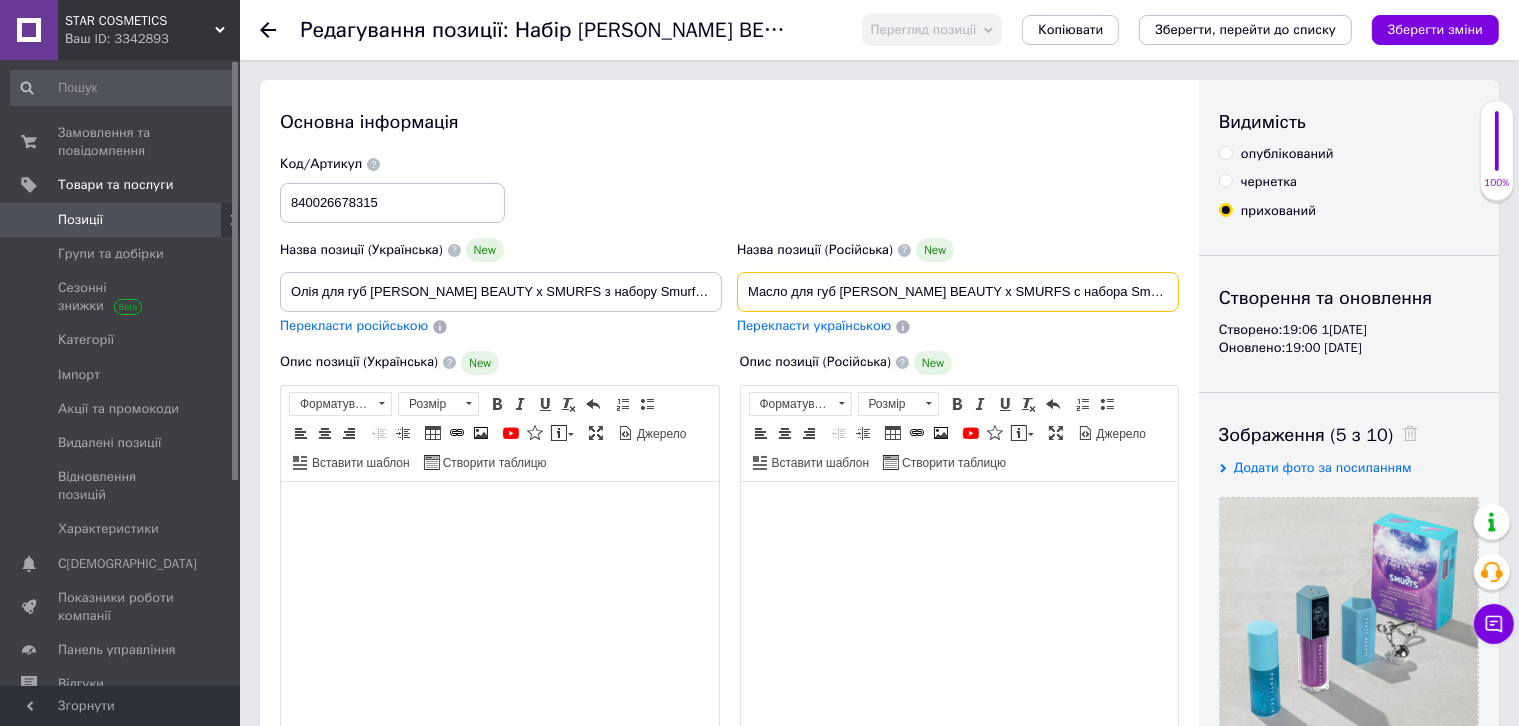 drag, startPoint x: 1069, startPoint y: 284, endPoint x: 1218, endPoint y: 288, distance: 149.05368 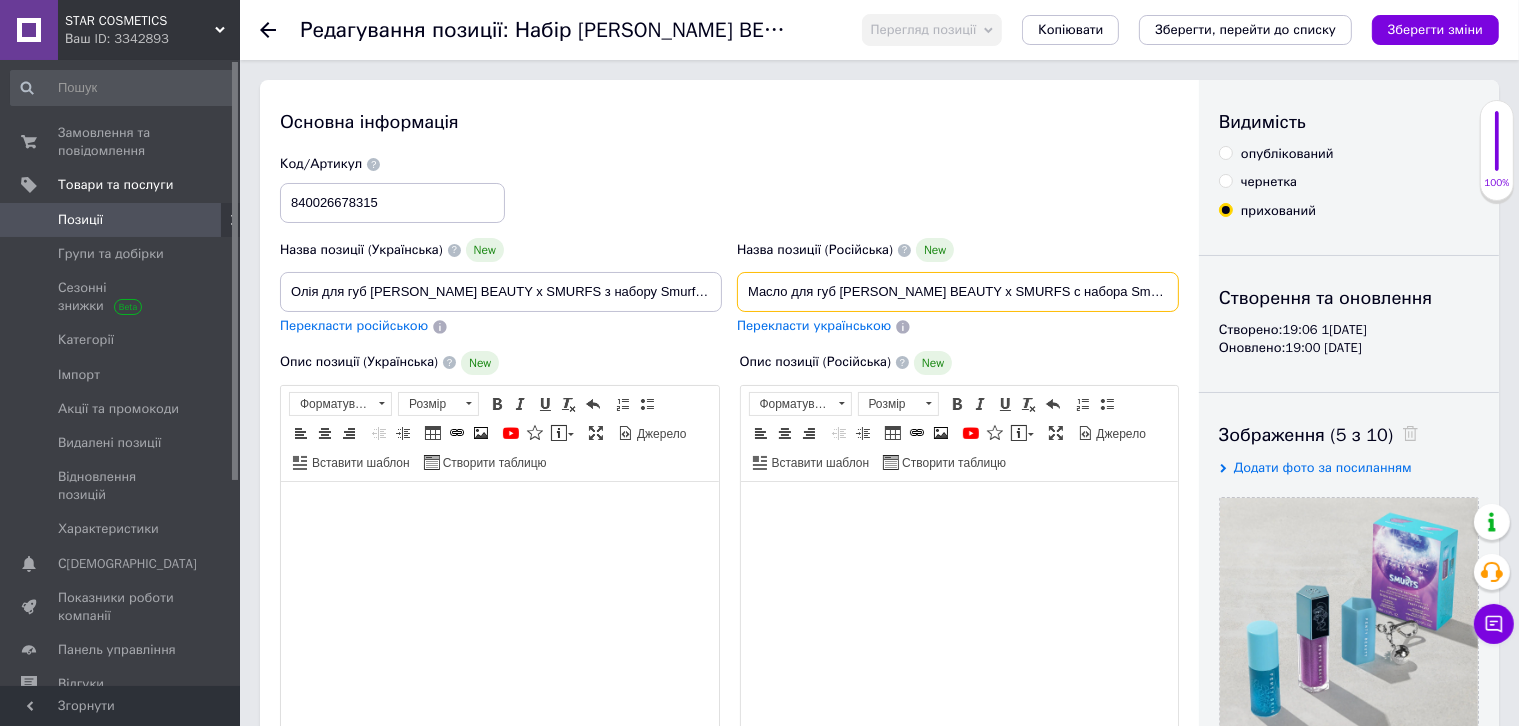 drag, startPoint x: 1098, startPoint y: 290, endPoint x: 1214, endPoint y: 290, distance: 116 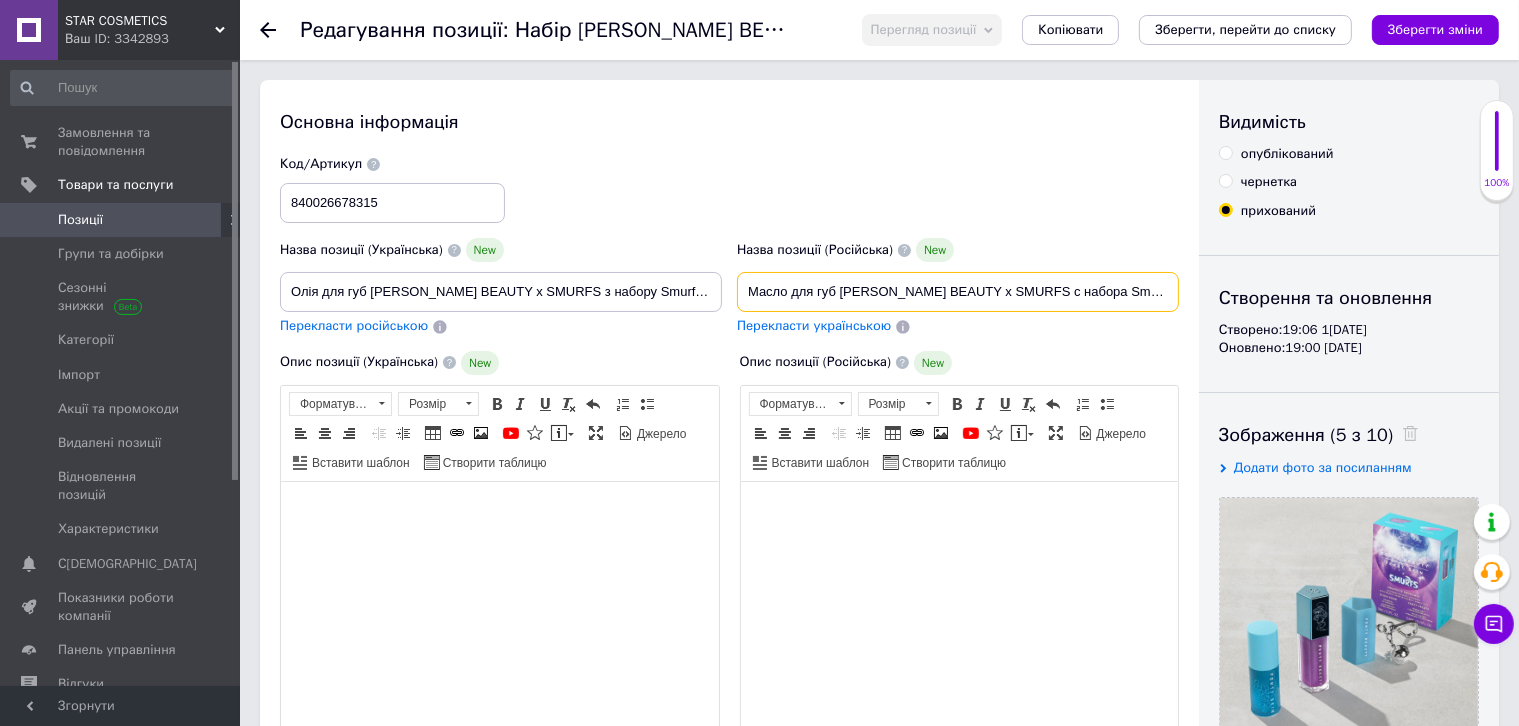 type on "Масло для губ [PERSON_NAME] BEAUTY х SMURFS с набора Smurfette Smooches Lip Essentials Duo + Keychain" 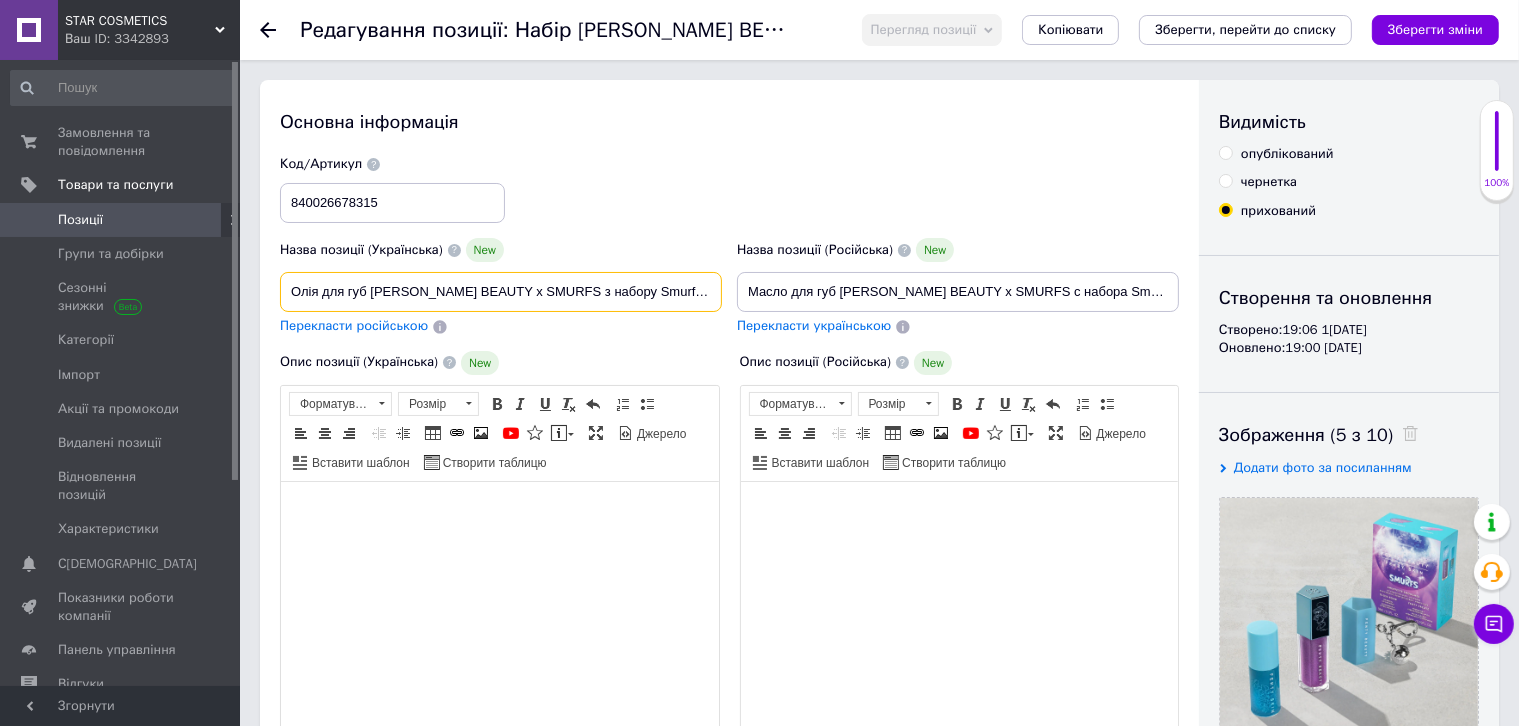 drag, startPoint x: 584, startPoint y: 299, endPoint x: 808, endPoint y: 297, distance: 224.00893 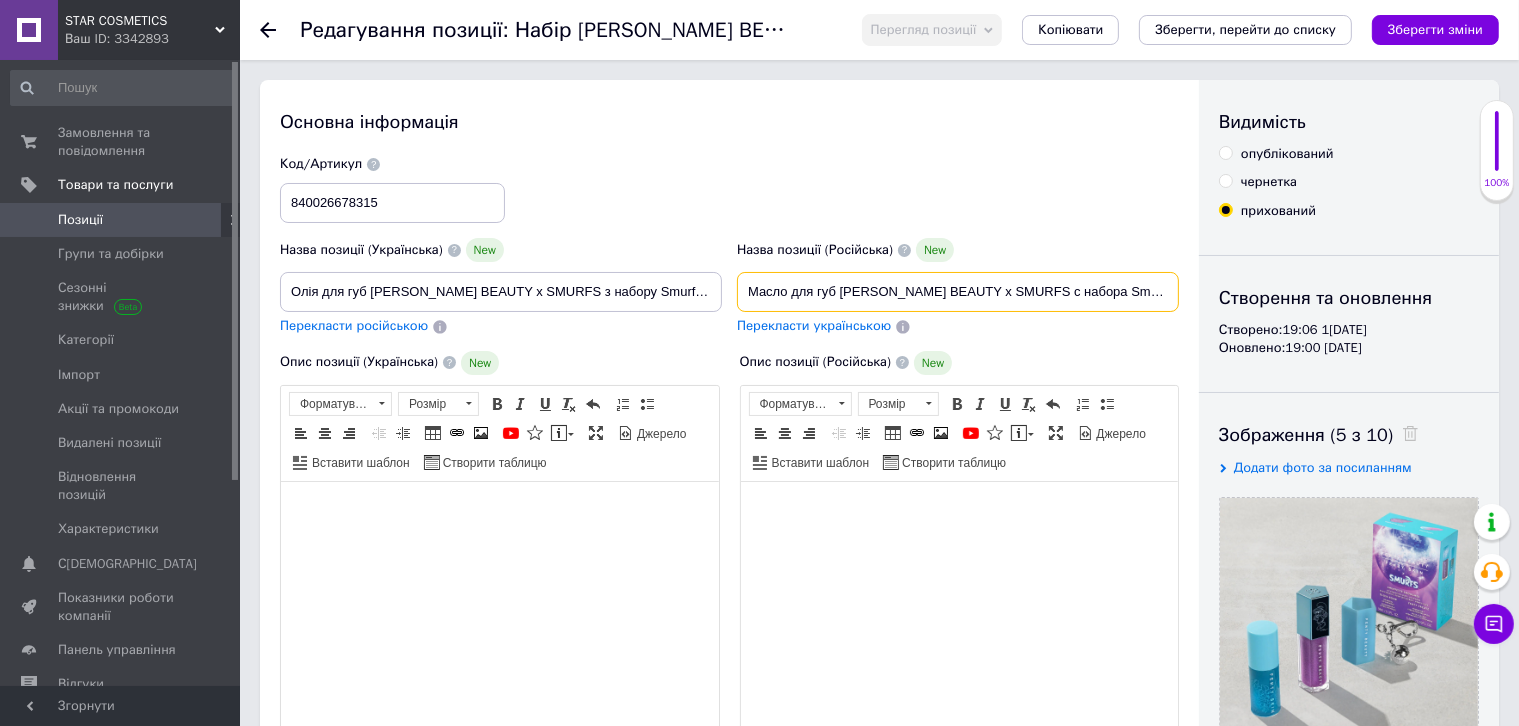 drag, startPoint x: 1096, startPoint y: 297, endPoint x: 1122, endPoint y: 296, distance: 26.019224 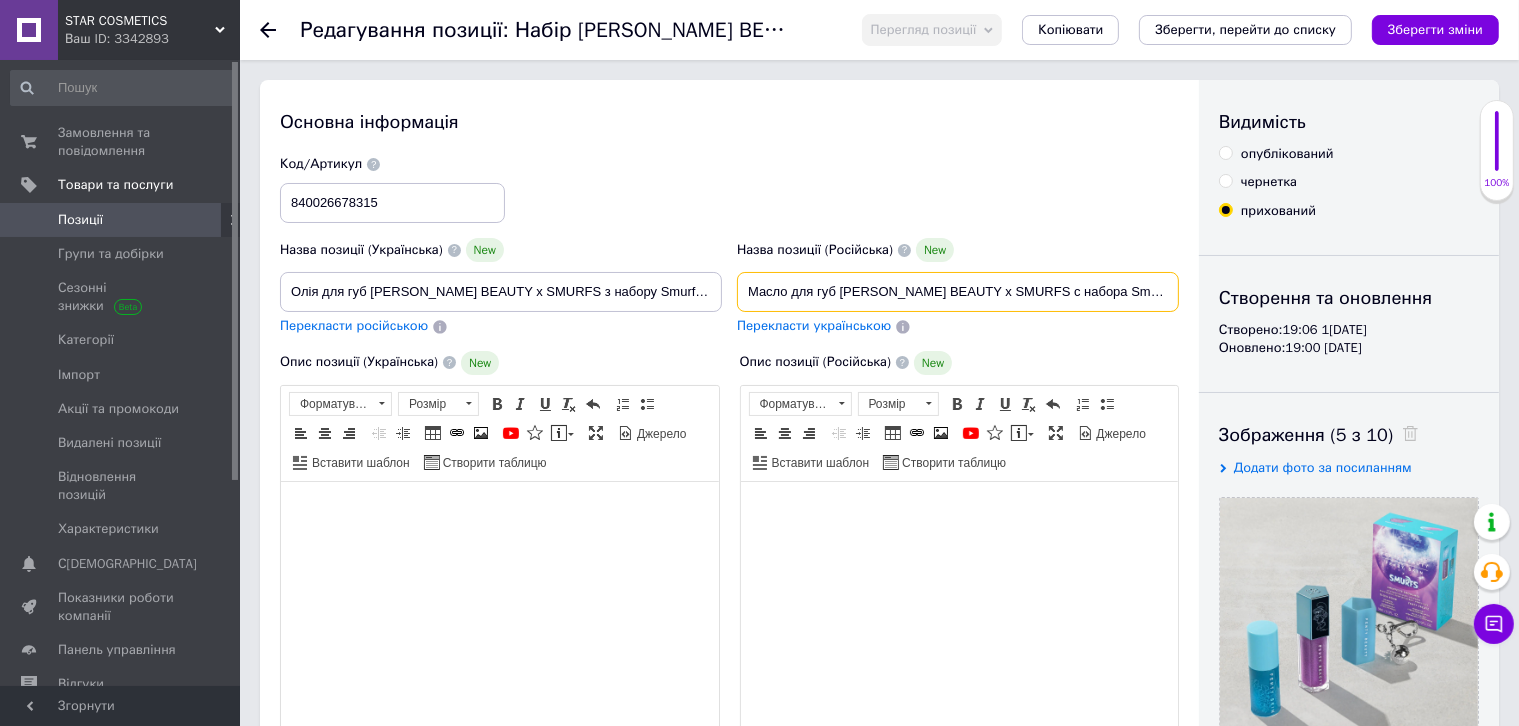 drag, startPoint x: 1094, startPoint y: 289, endPoint x: 1208, endPoint y: 294, distance: 114.1096 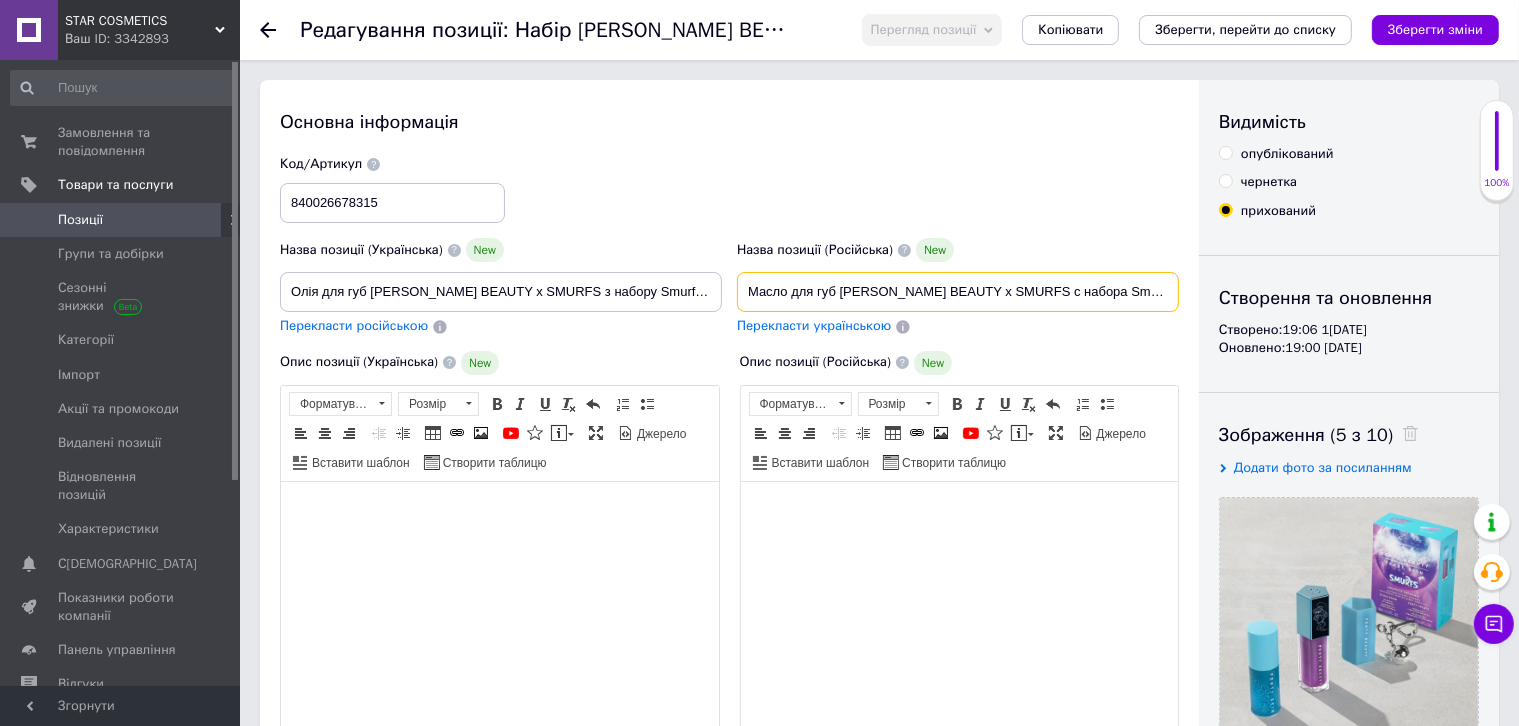 type on "Масло для губ [PERSON_NAME] BEAUTY х SMURFS с набора Smurfette Smooches Lip Essentials Duo" 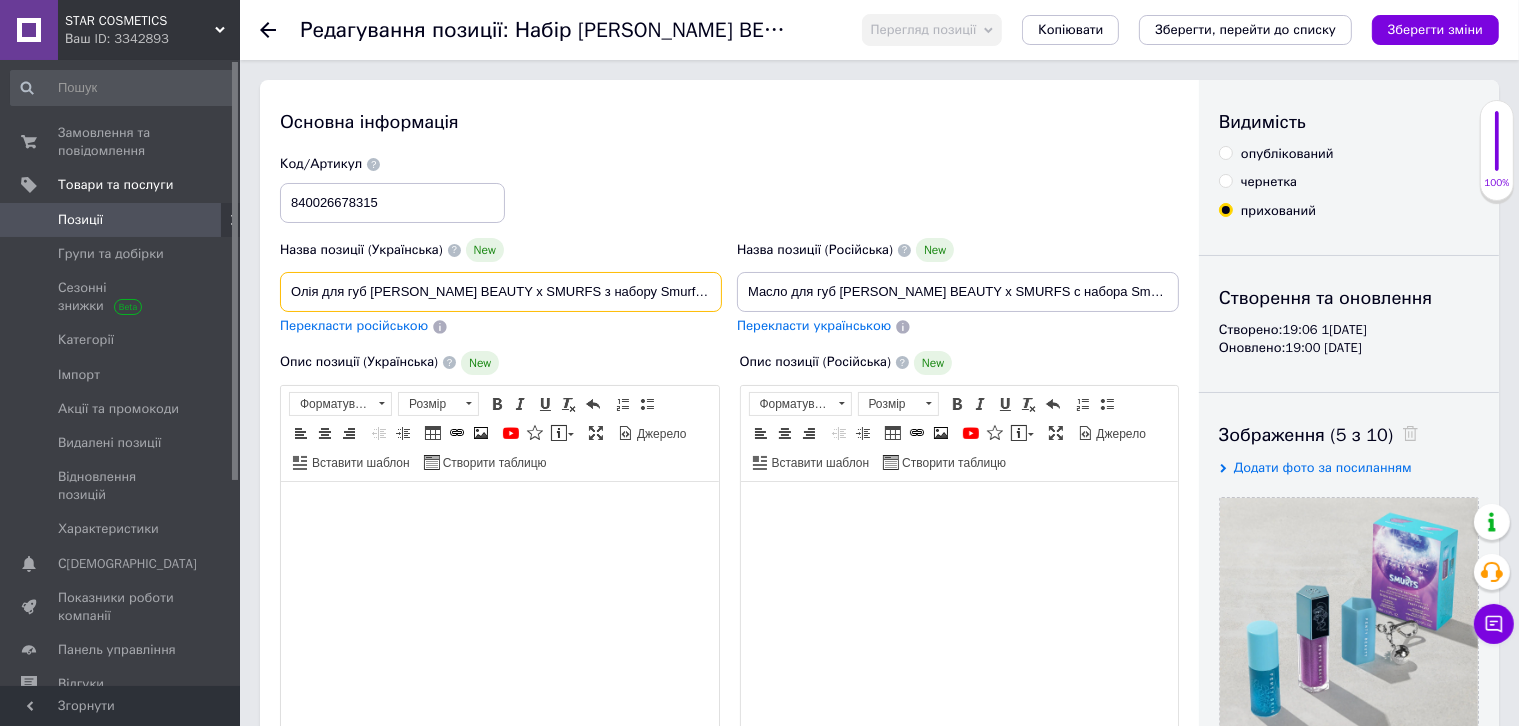 drag, startPoint x: 628, startPoint y: 288, endPoint x: 855, endPoint y: 288, distance: 227 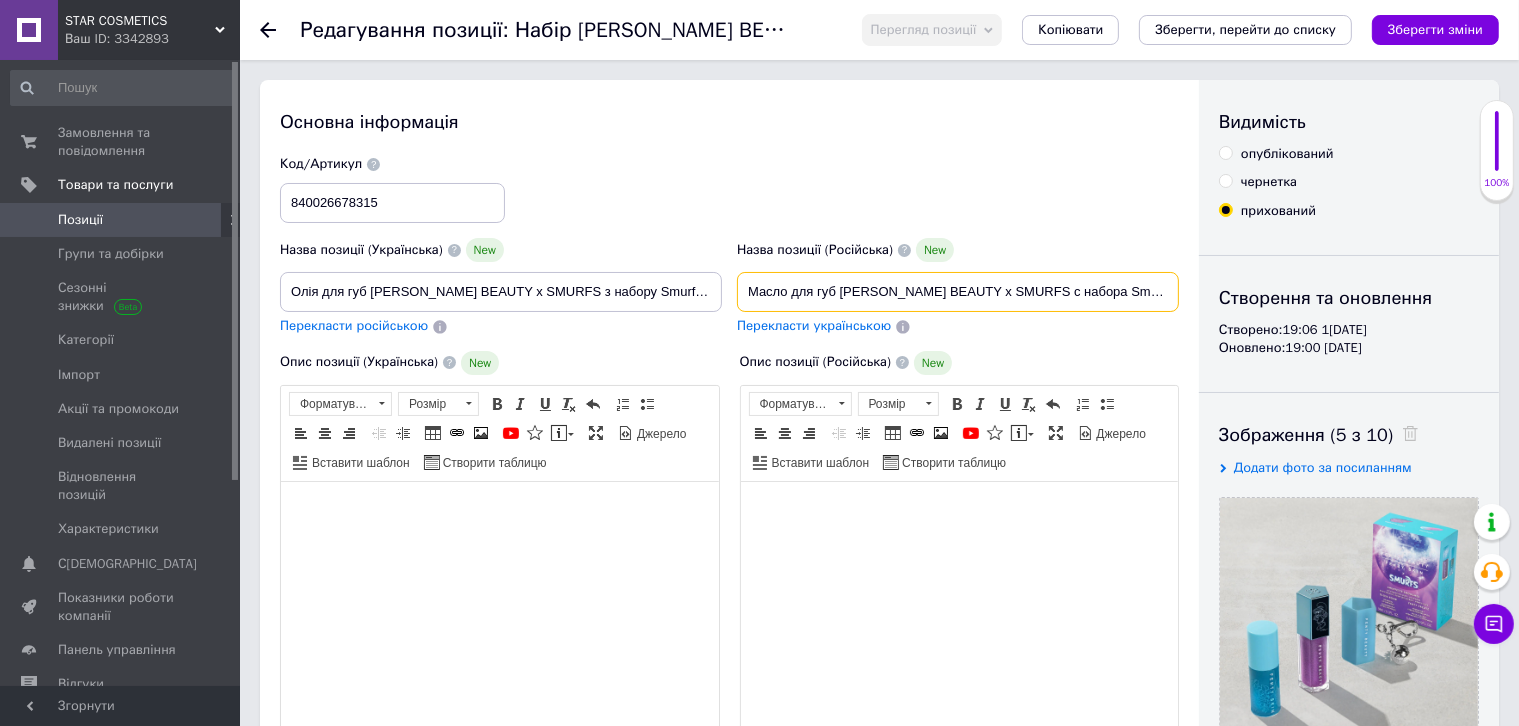 click on "Масло для губ [PERSON_NAME] BEAUTY х SMURFS с набора Smurfette Smooches Lip Essentials Duo" at bounding box center (958, 292) 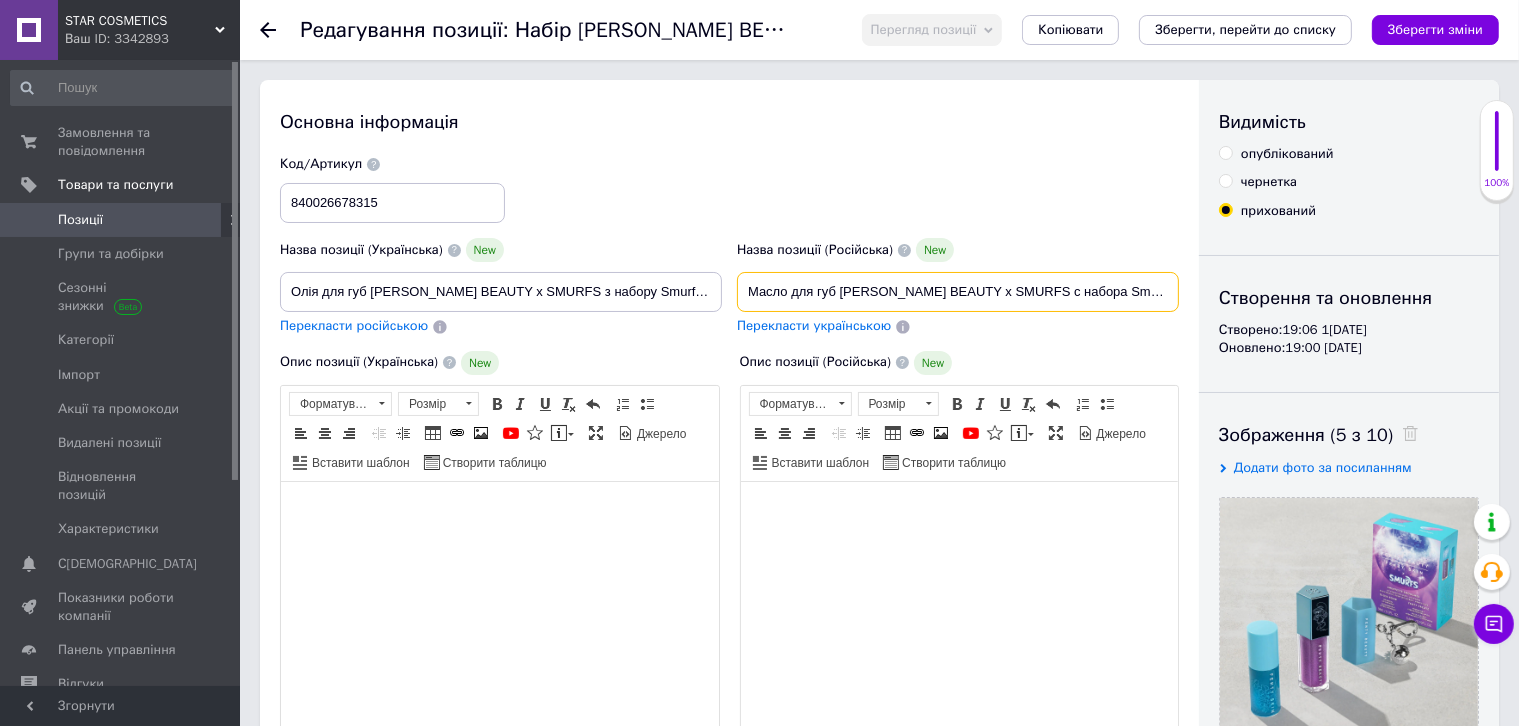 drag, startPoint x: 943, startPoint y: 293, endPoint x: 1216, endPoint y: 287, distance: 273.06592 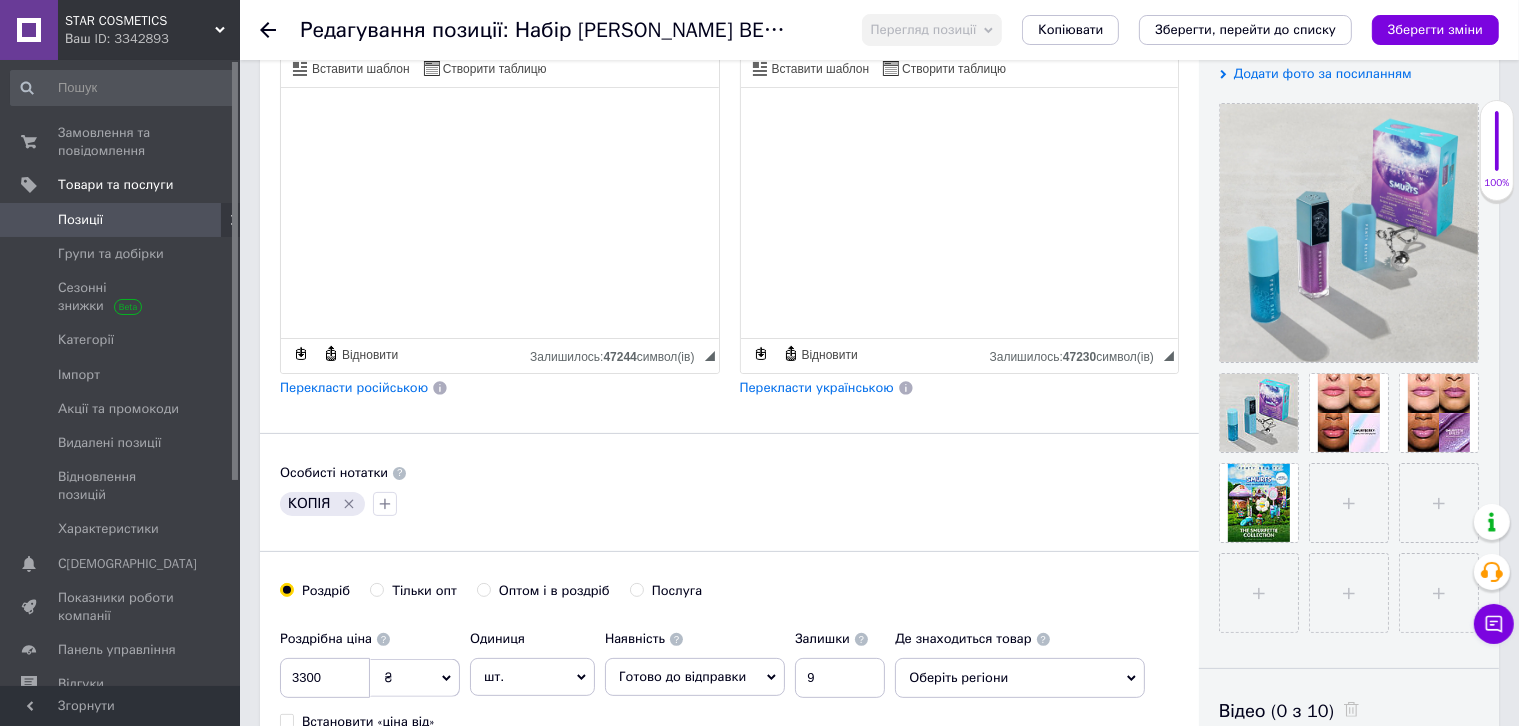 scroll, scrollTop: 400, scrollLeft: 0, axis: vertical 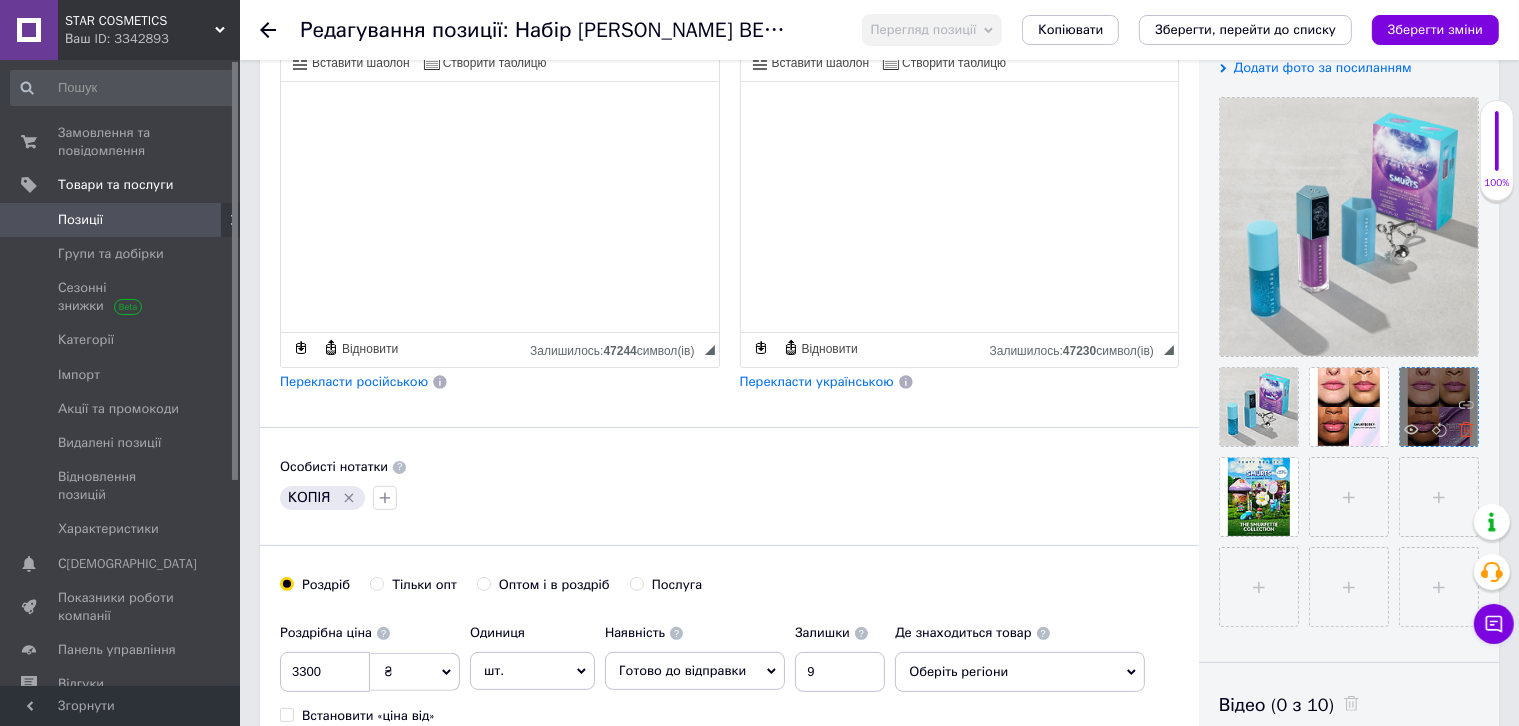 click 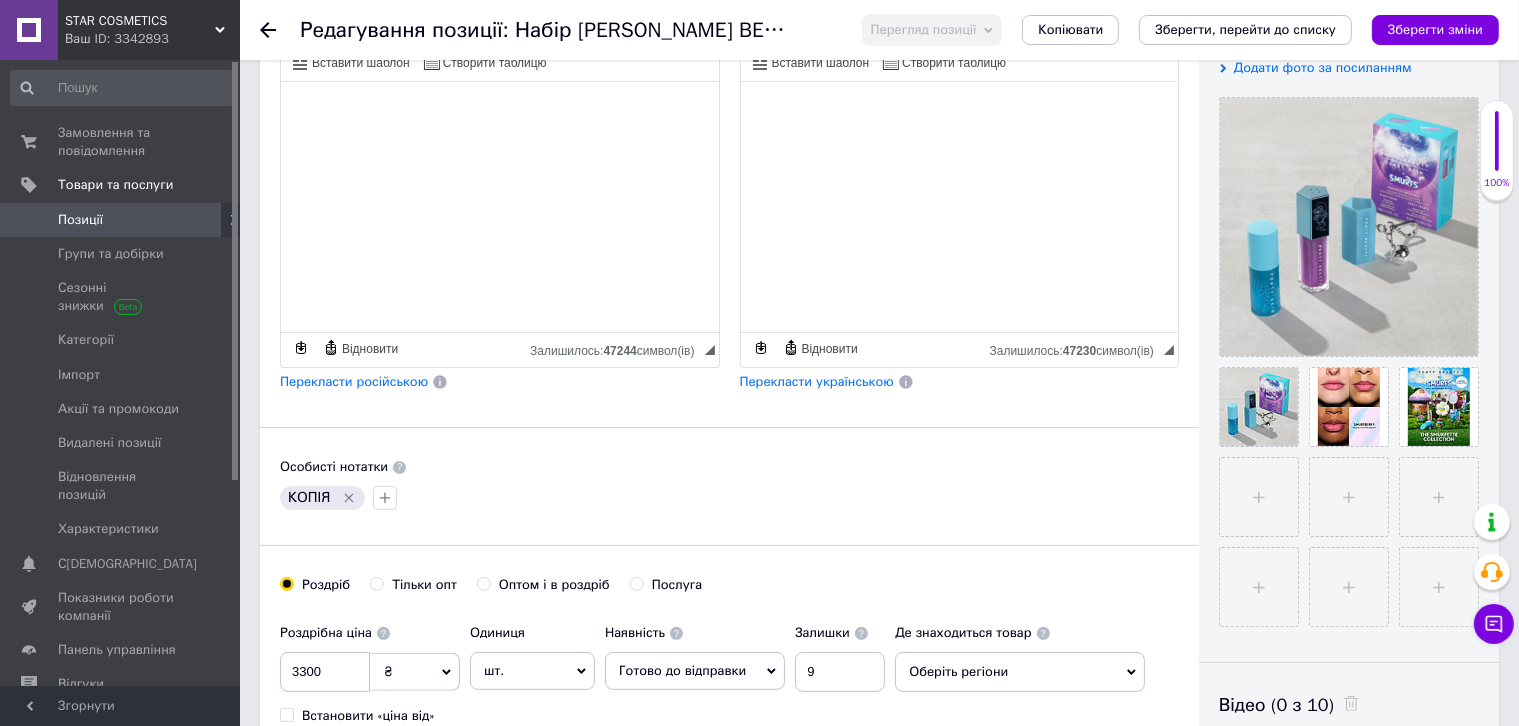 click 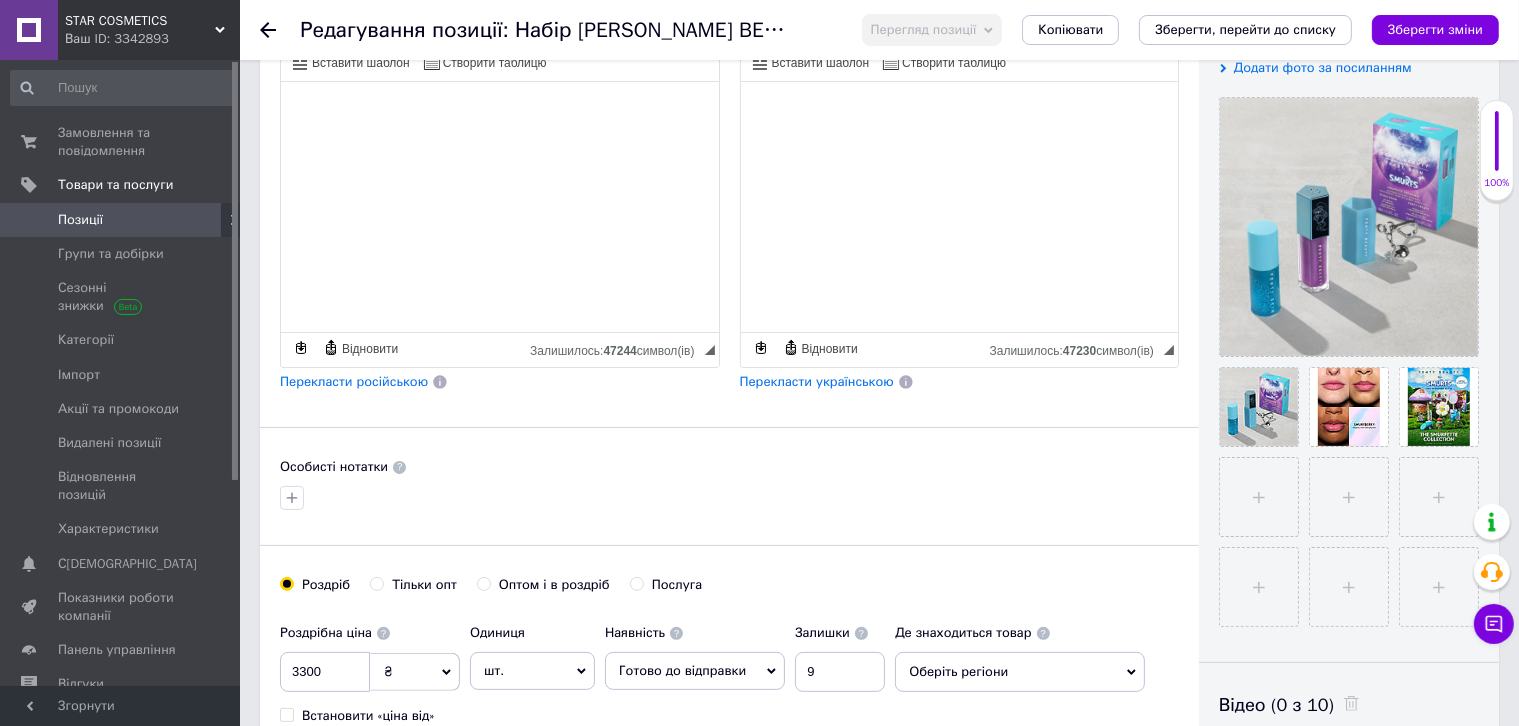 scroll, scrollTop: 300, scrollLeft: 0, axis: vertical 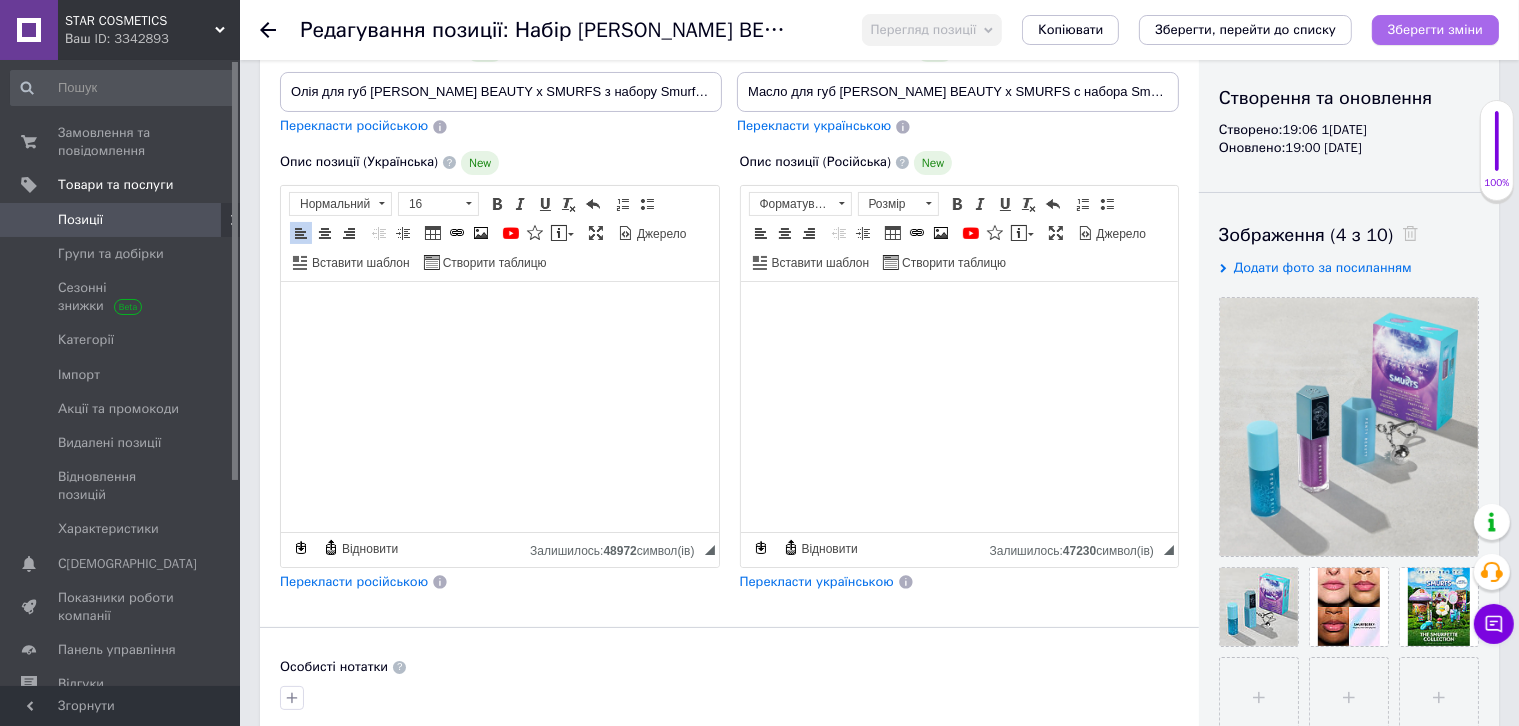 click on "Зберегти зміни" at bounding box center (1435, 29) 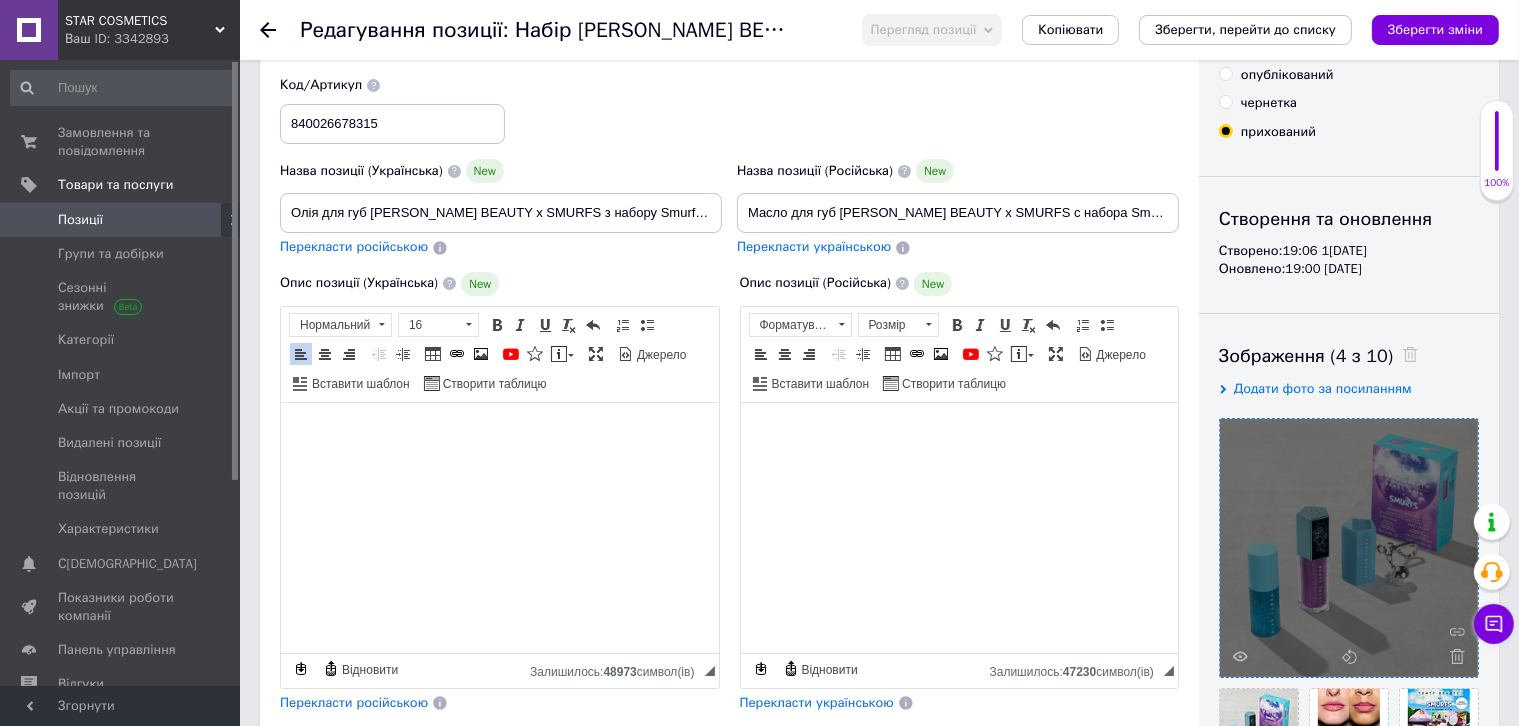 scroll, scrollTop: 0, scrollLeft: 0, axis: both 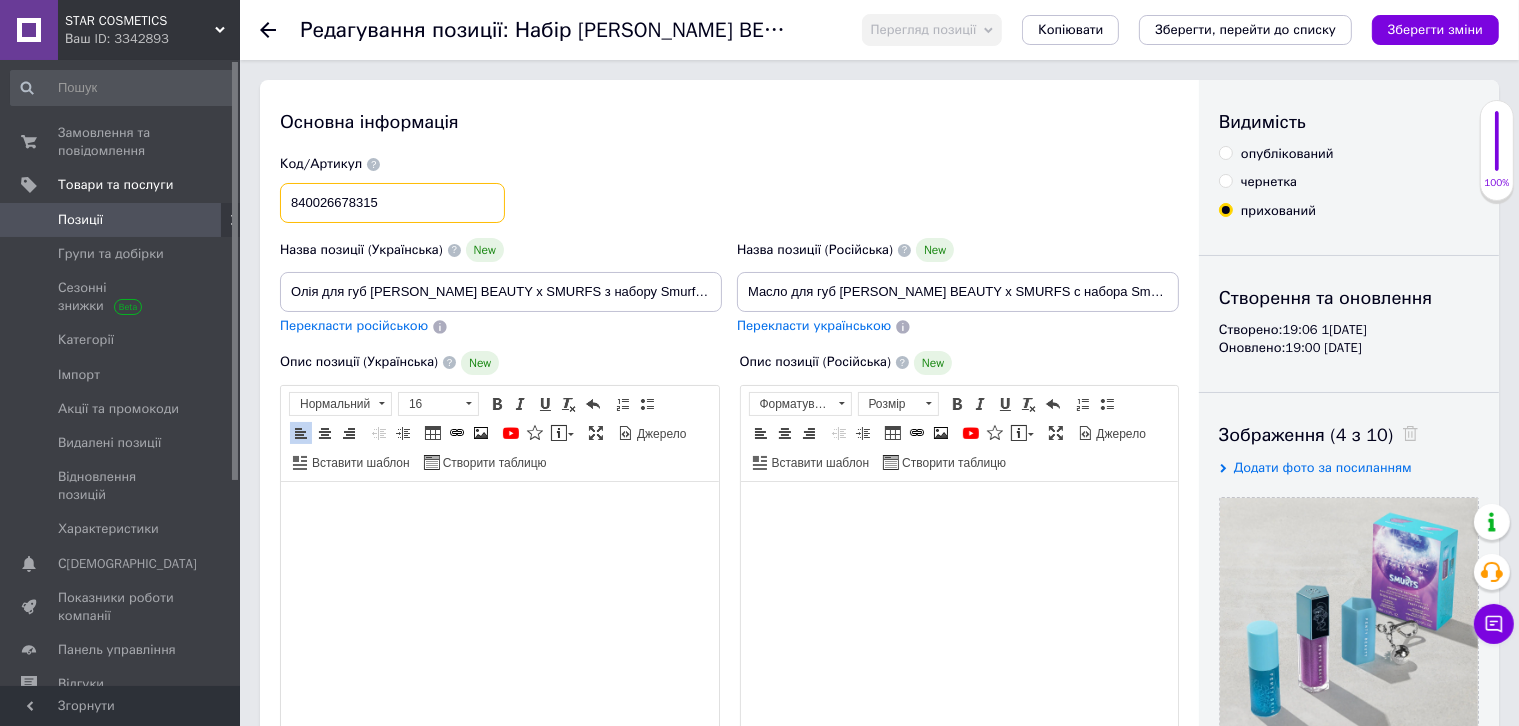 click on "840026678315" at bounding box center (392, 203) 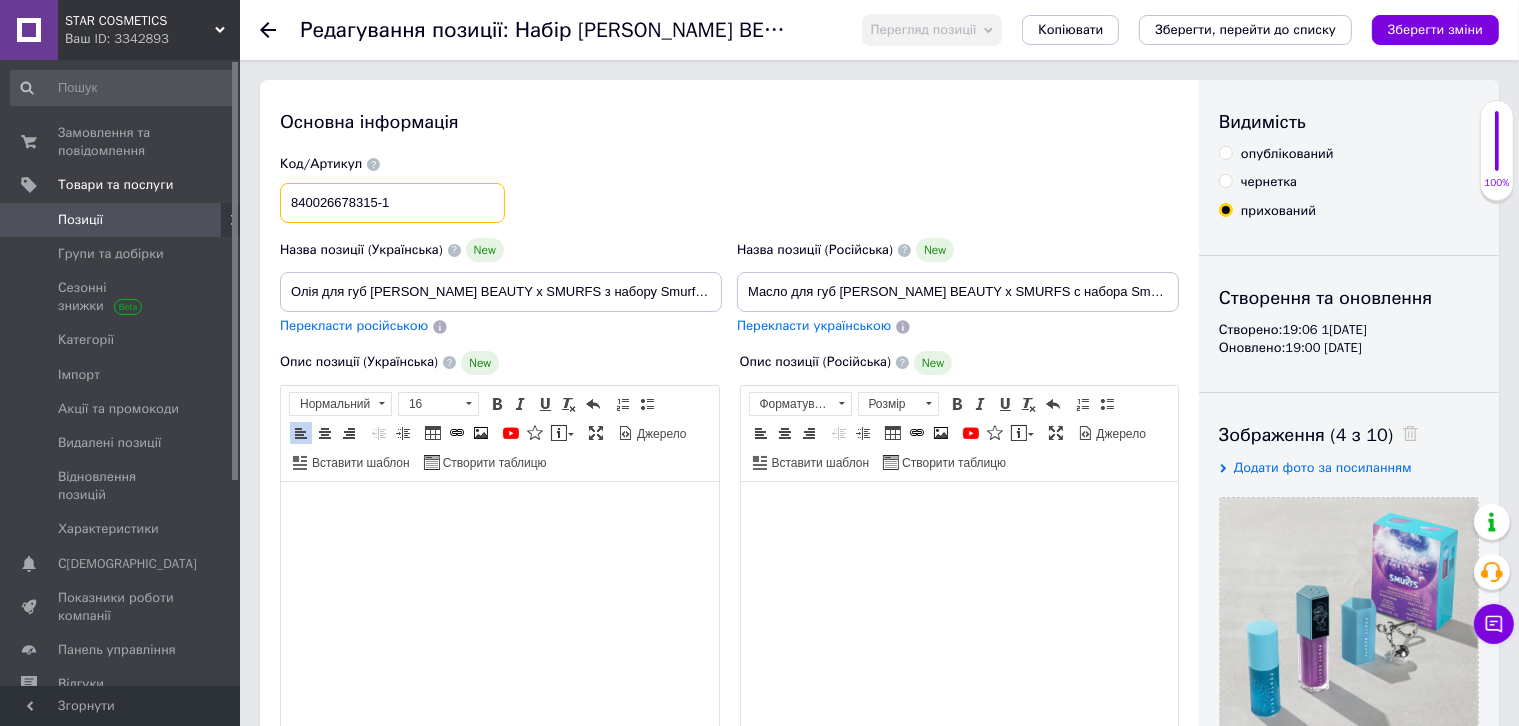 type on "840026678315-1" 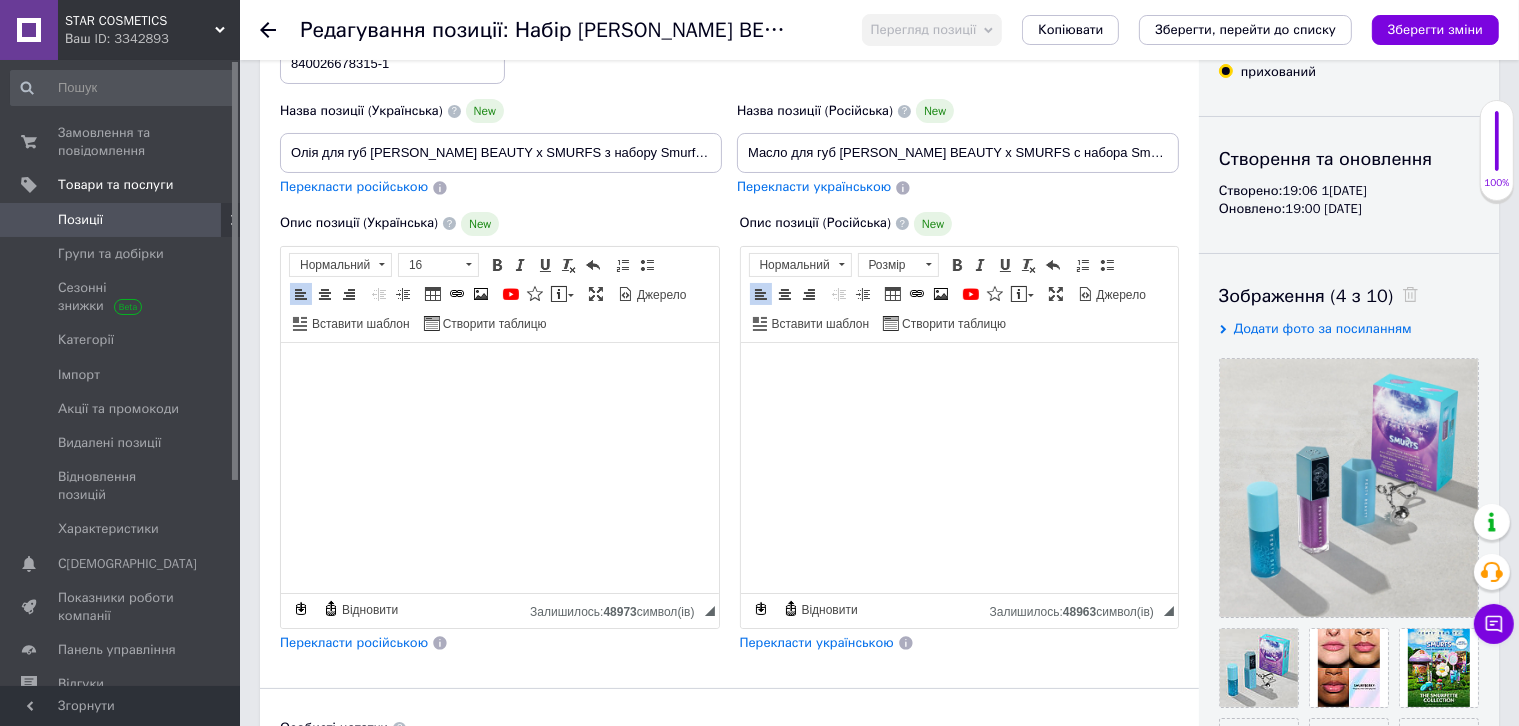 scroll, scrollTop: 400, scrollLeft: 0, axis: vertical 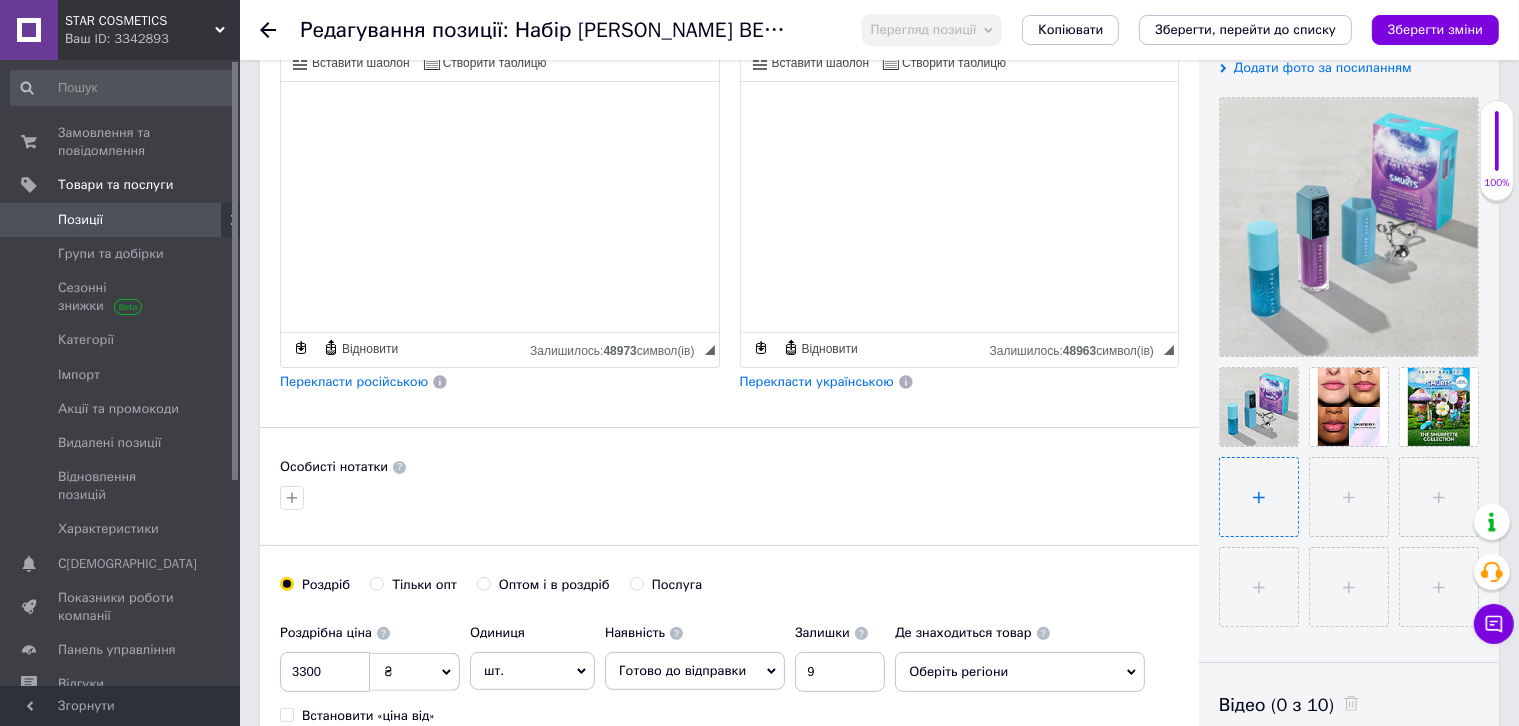 click at bounding box center (1259, 497) 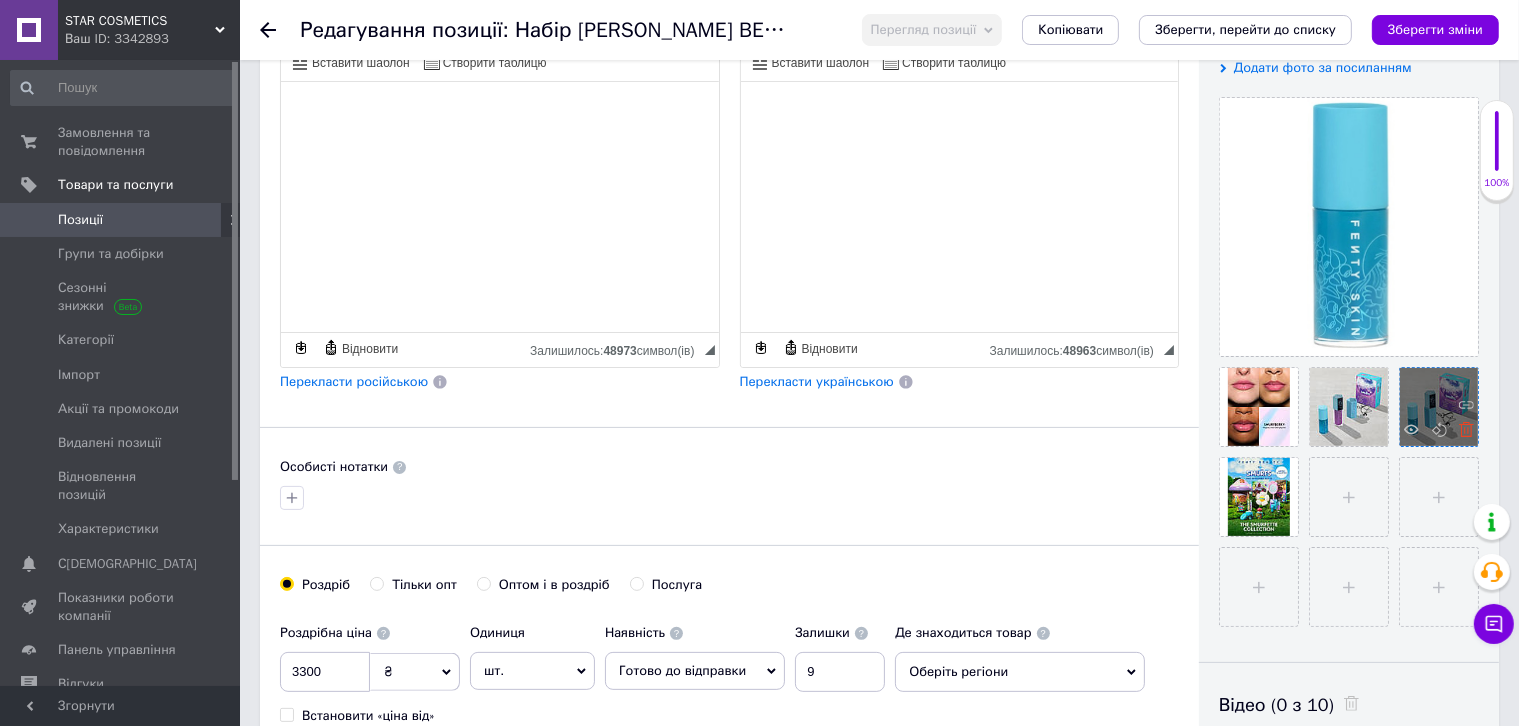 click 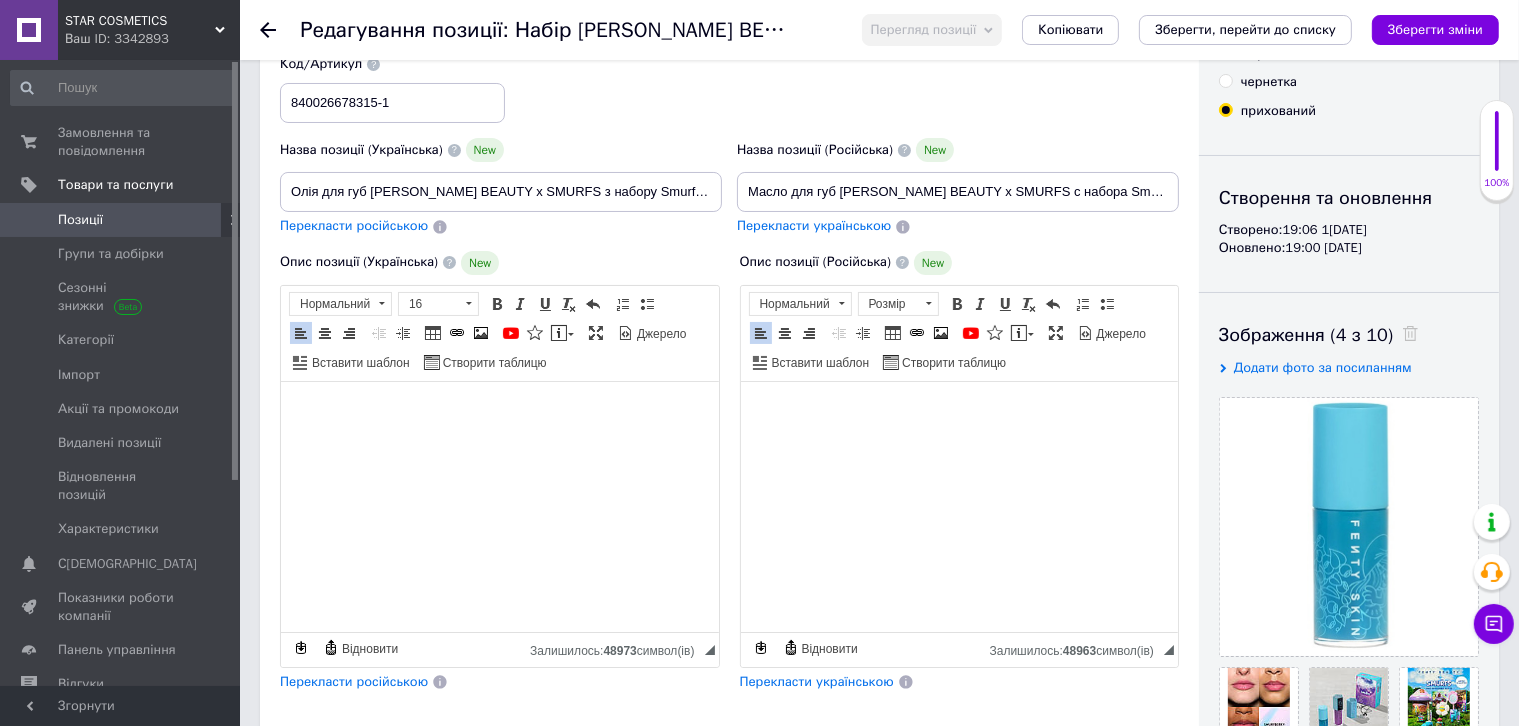scroll, scrollTop: 500, scrollLeft: 0, axis: vertical 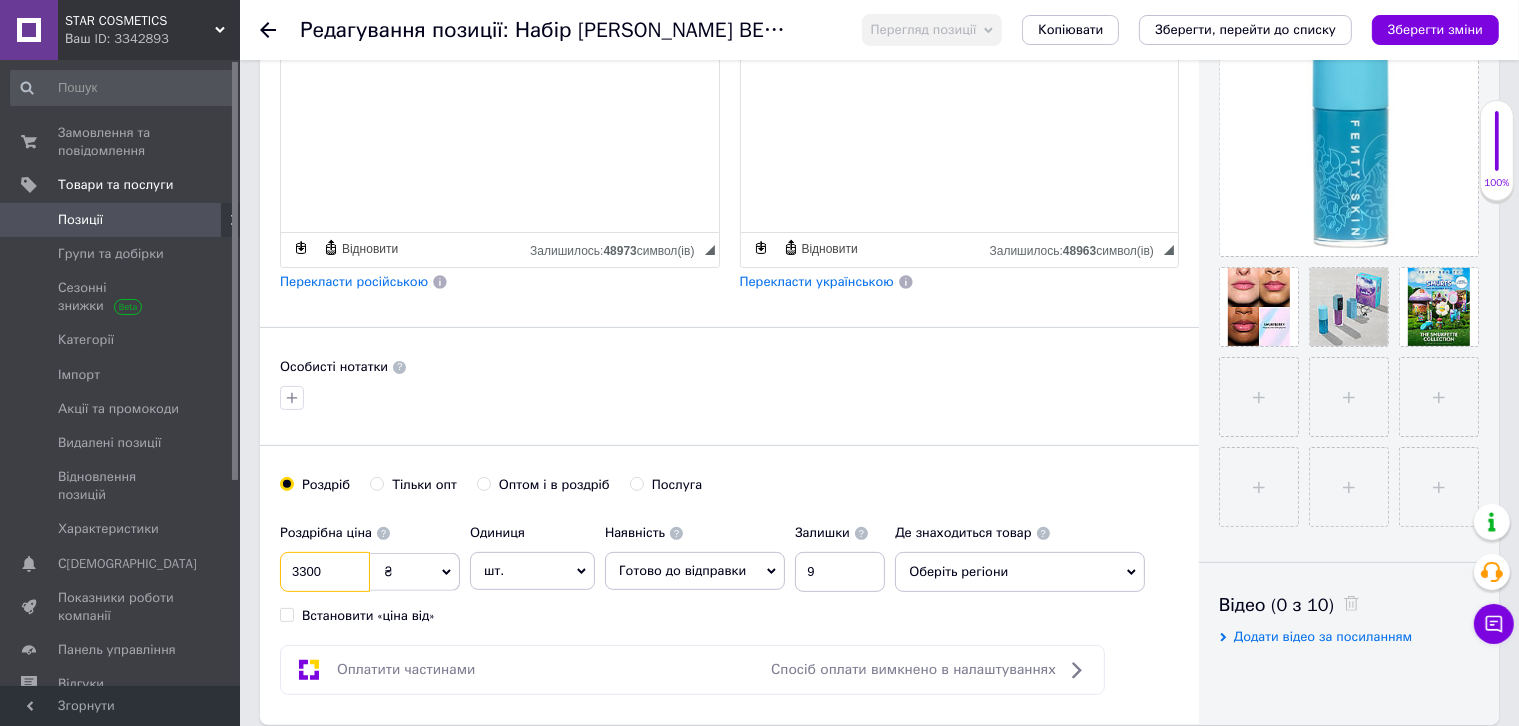 drag, startPoint x: 316, startPoint y: 574, endPoint x: 264, endPoint y: 573, distance: 52.009613 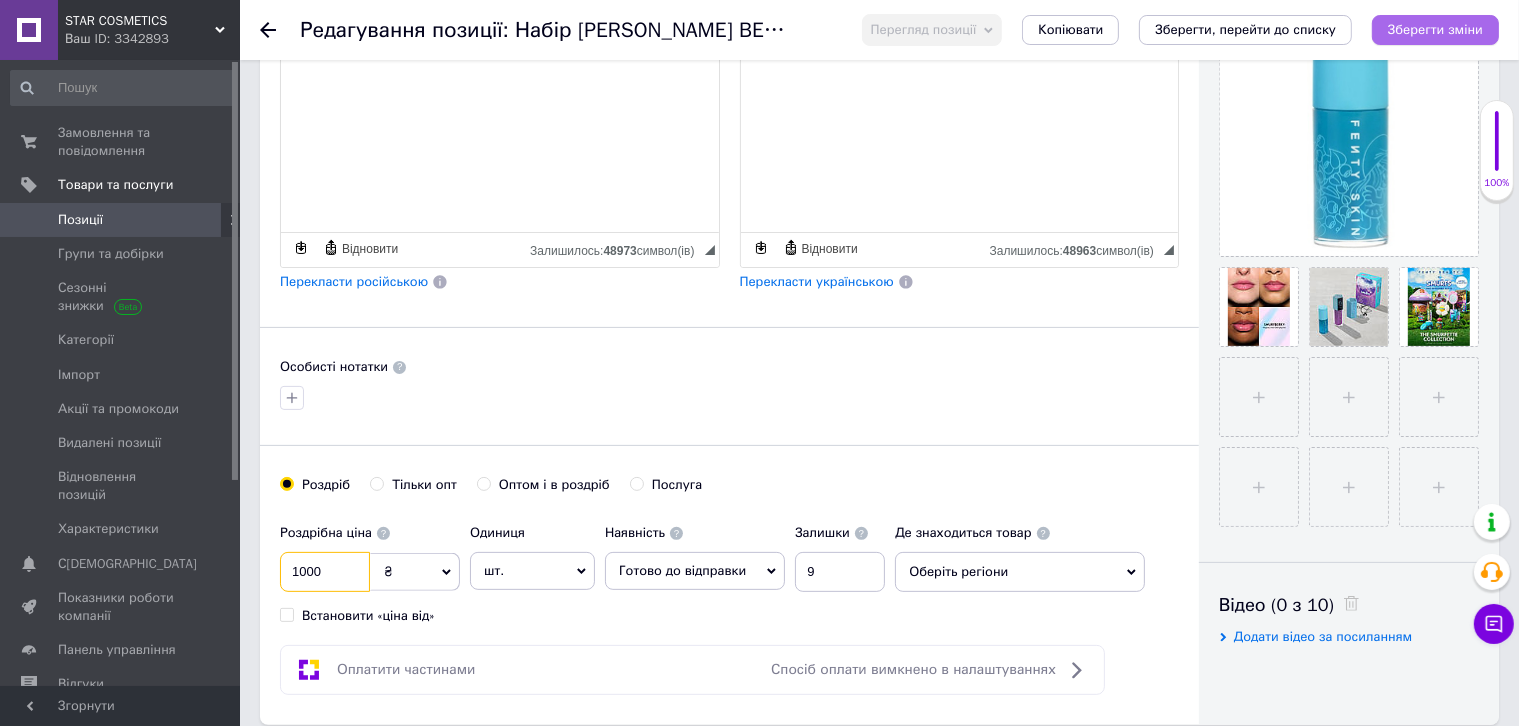 type on "1000" 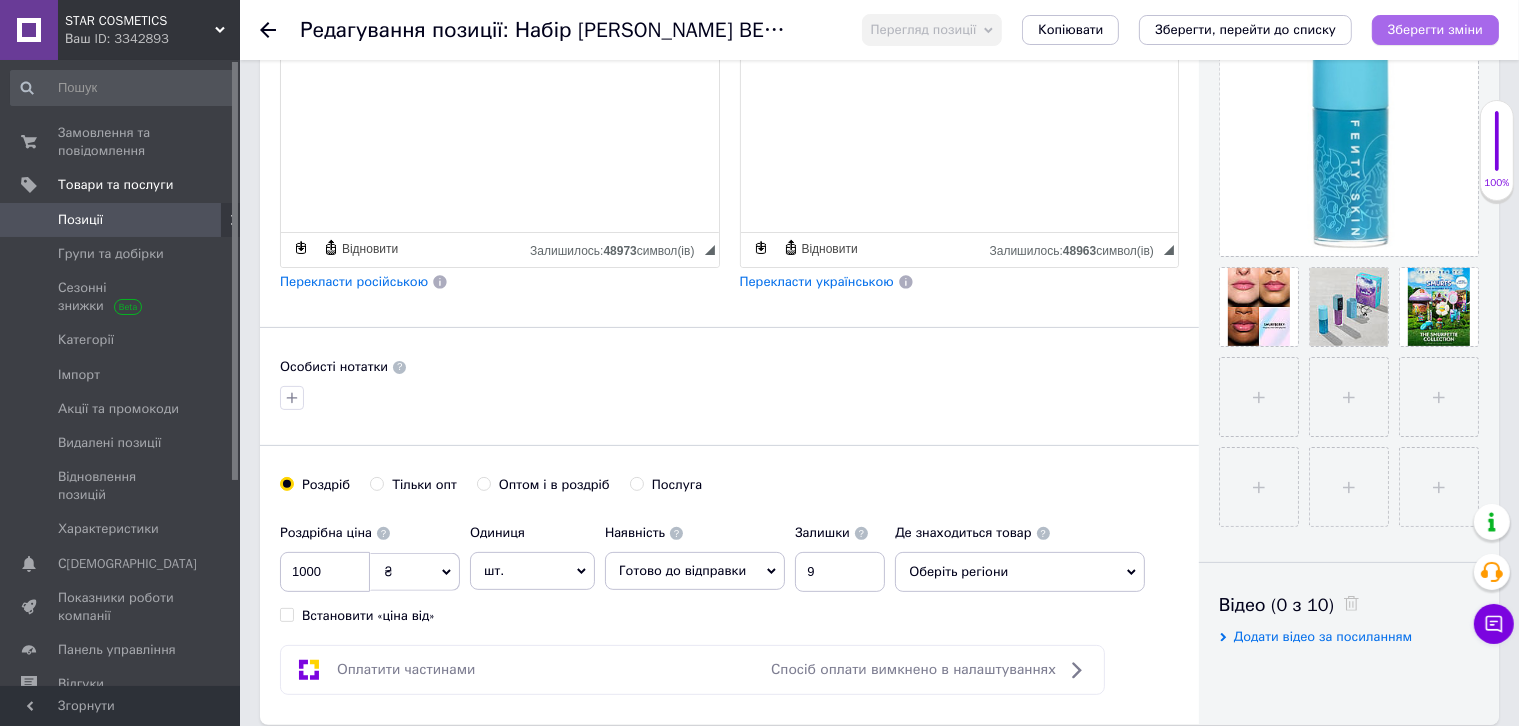 click on "Зберегти зміни" at bounding box center [1435, 30] 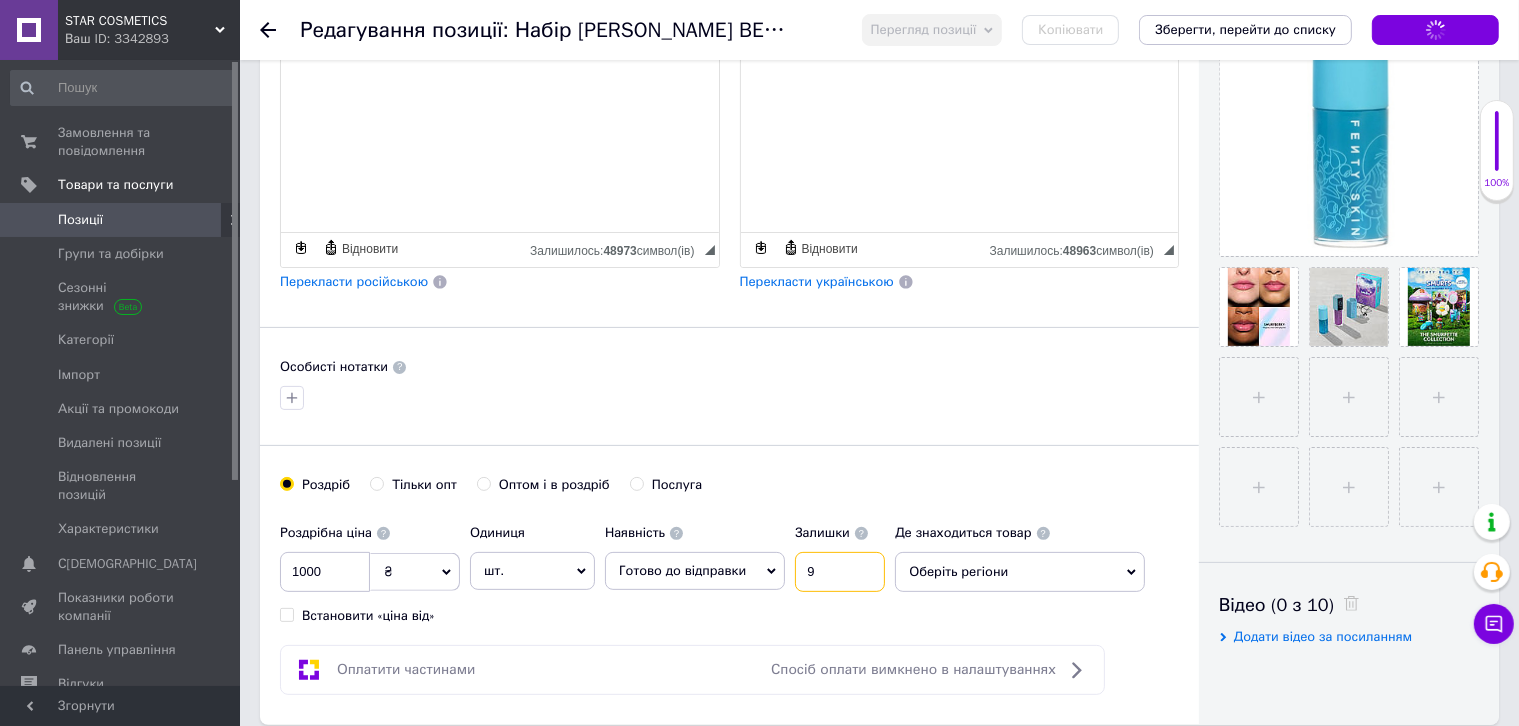 drag, startPoint x: 810, startPoint y: 569, endPoint x: 769, endPoint y: 569, distance: 41 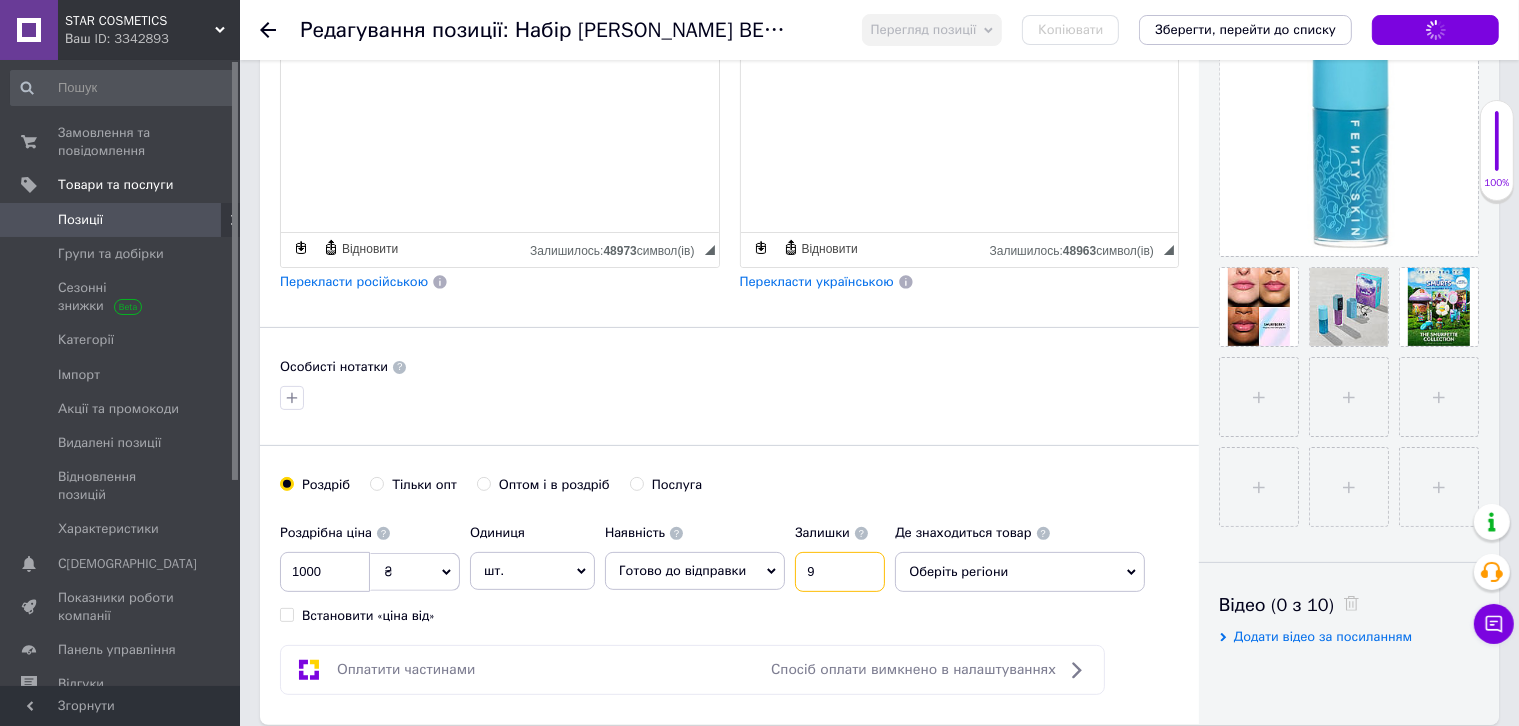 click on "Наявність Готово до відправки В наявності Немає в наявності Під замовлення Залишки 9" at bounding box center [745, 553] 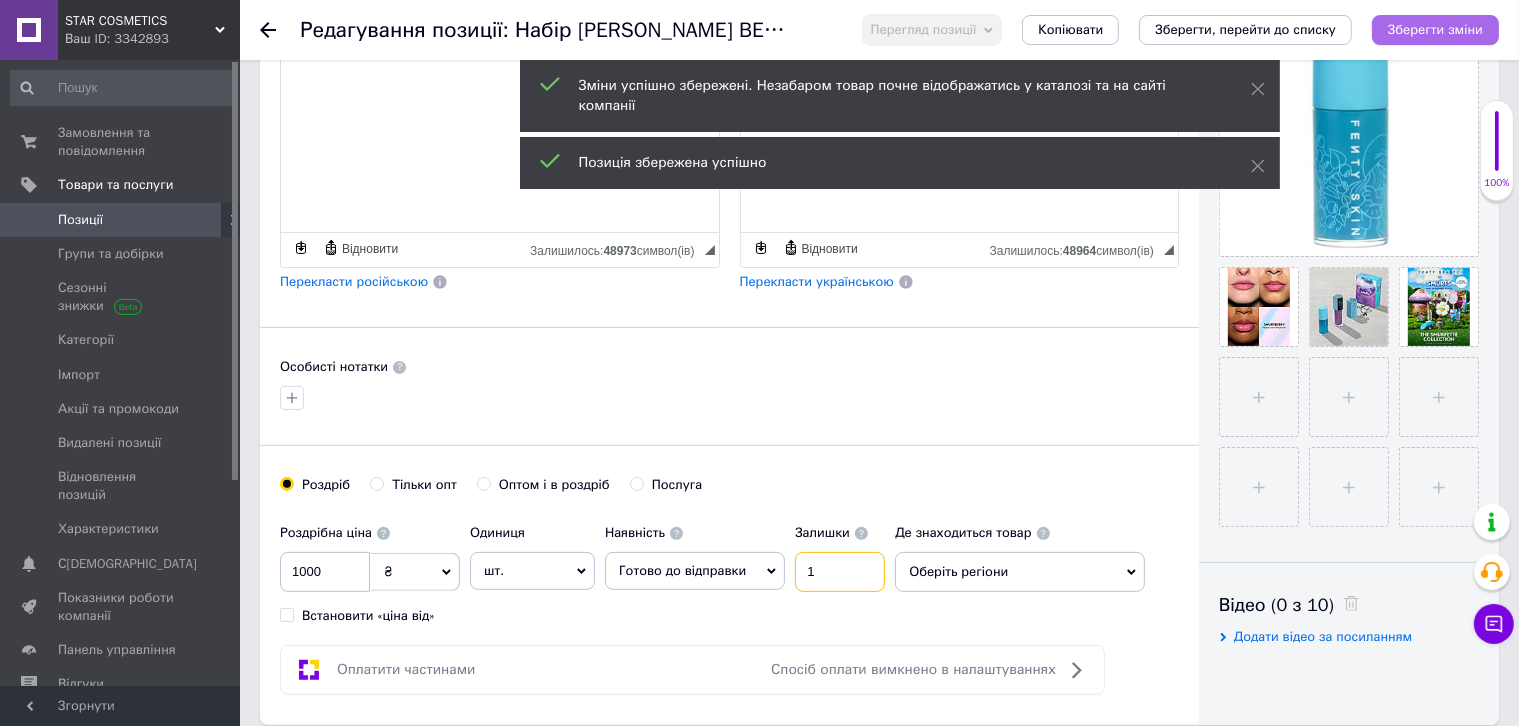 type on "1" 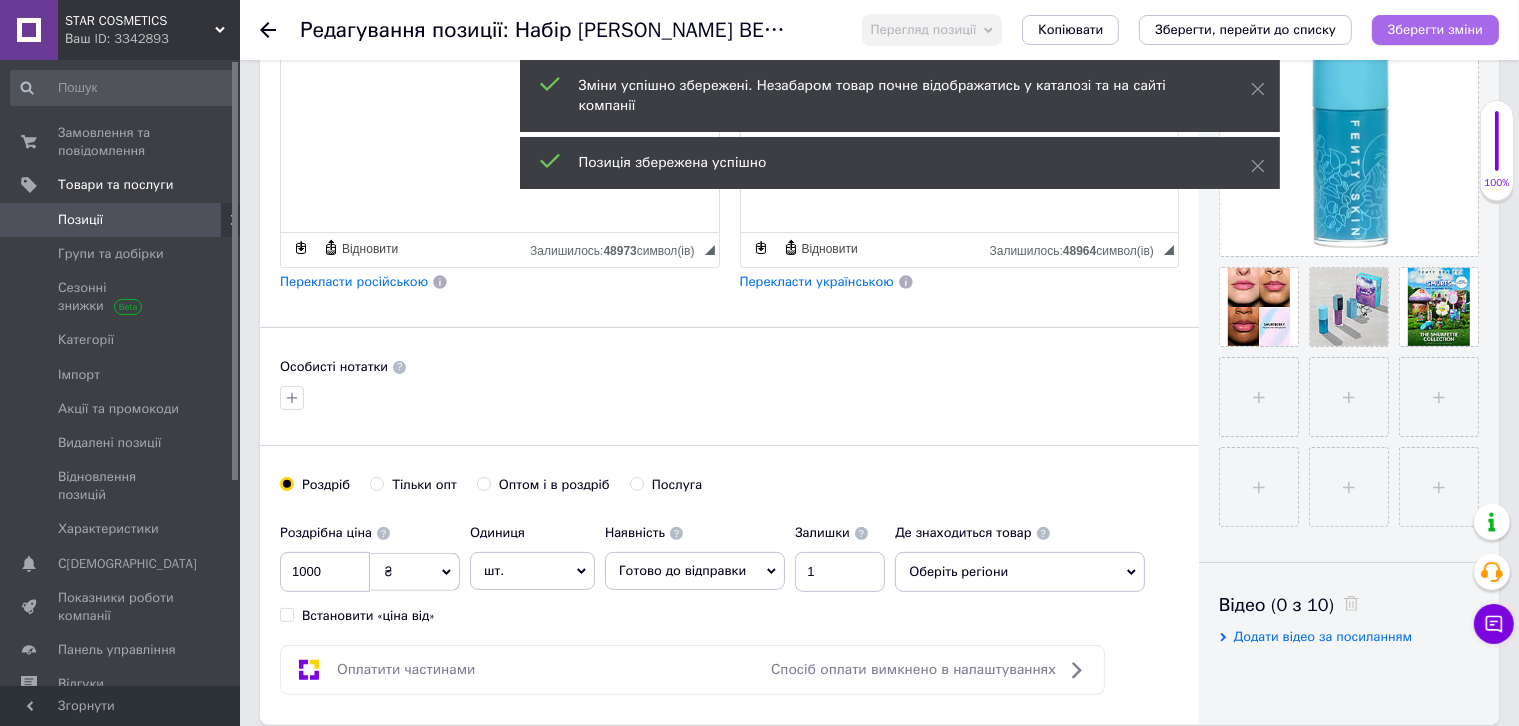 click on "Зберегти зміни" at bounding box center (1435, 29) 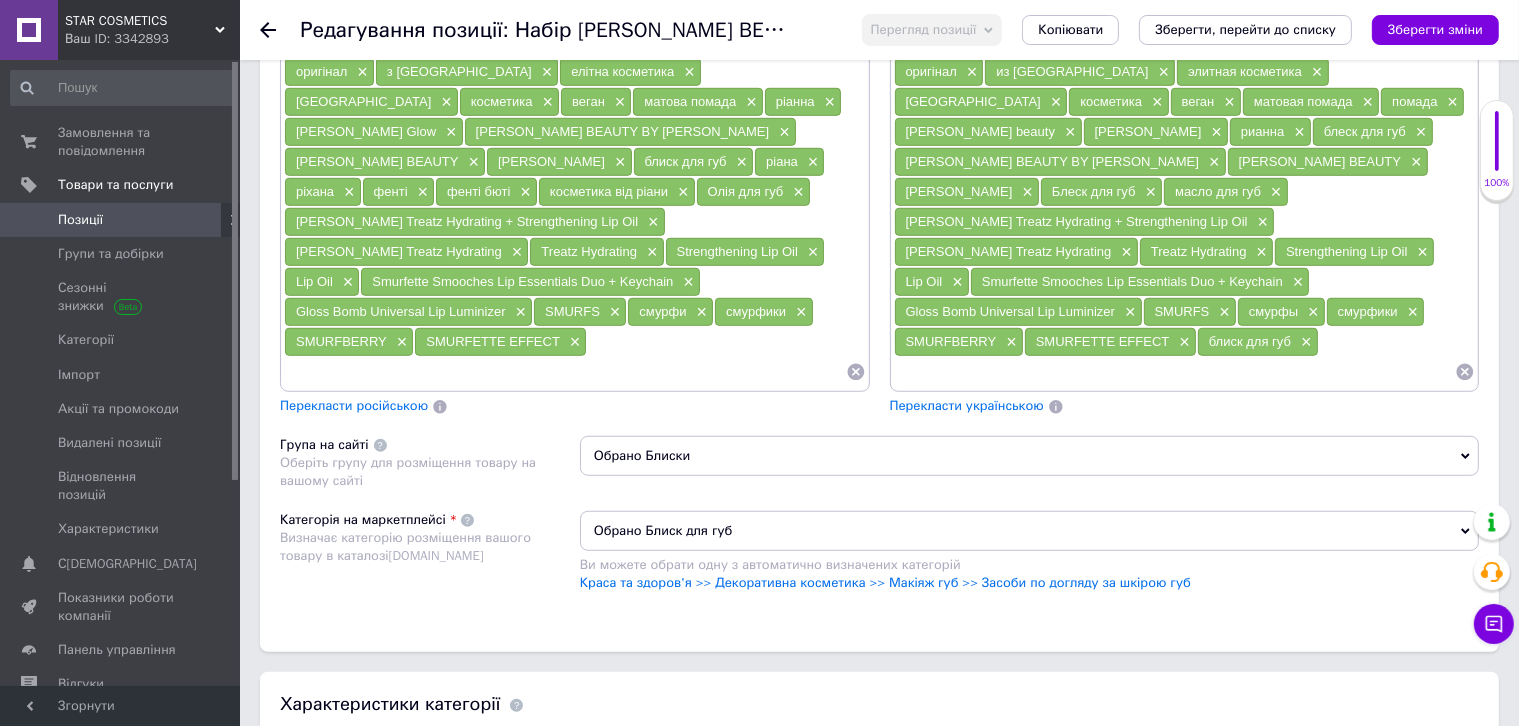 scroll, scrollTop: 1600, scrollLeft: 0, axis: vertical 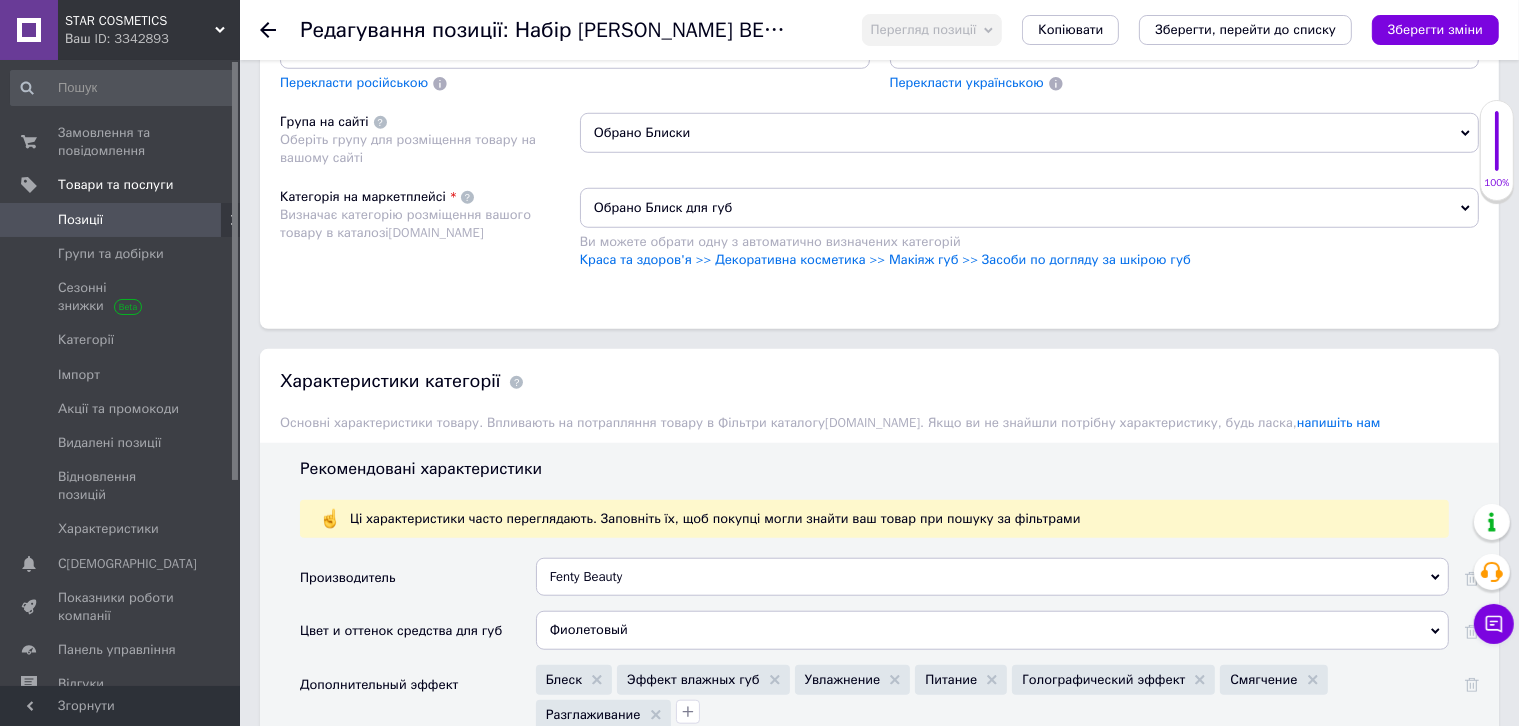 click on "Обрано Блиски" at bounding box center [1029, 133] 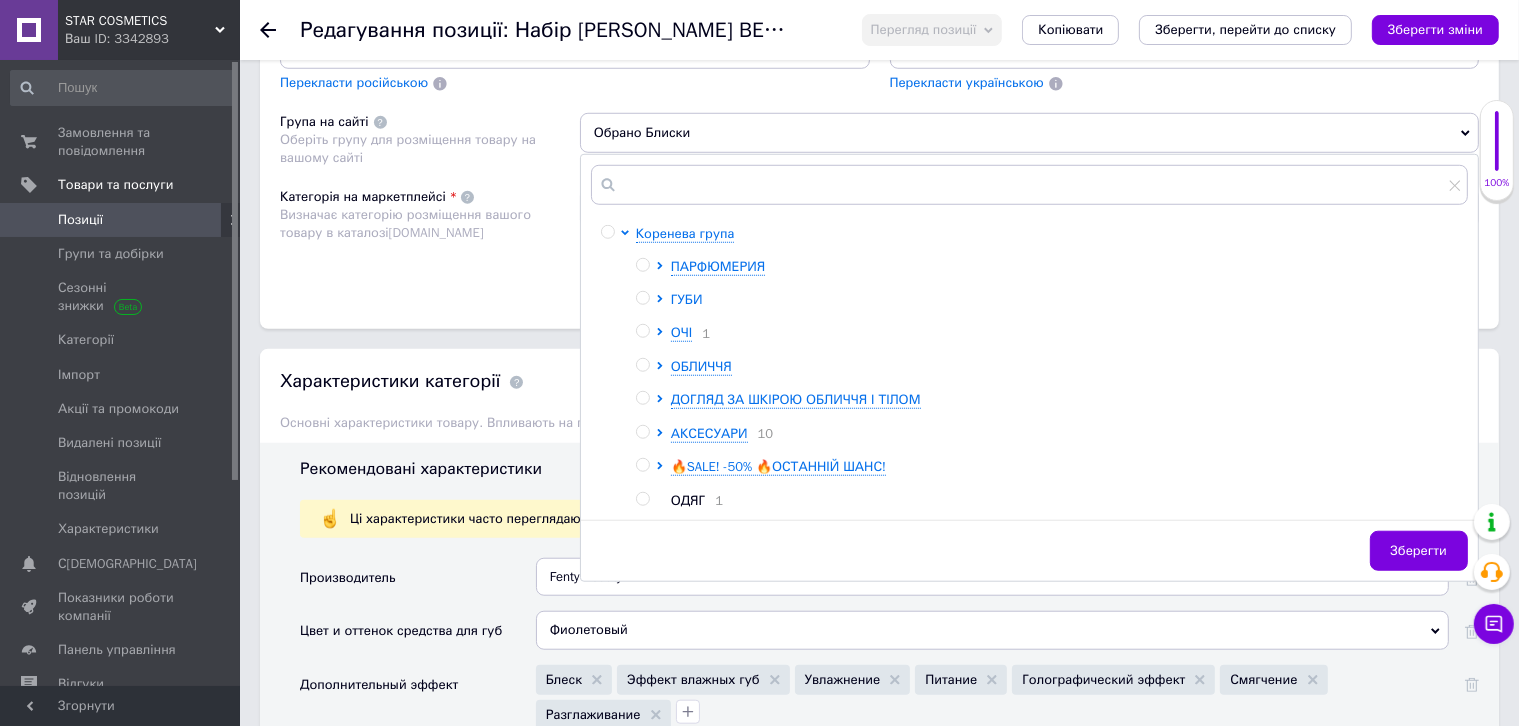 click on "ГУБИ" at bounding box center (687, 299) 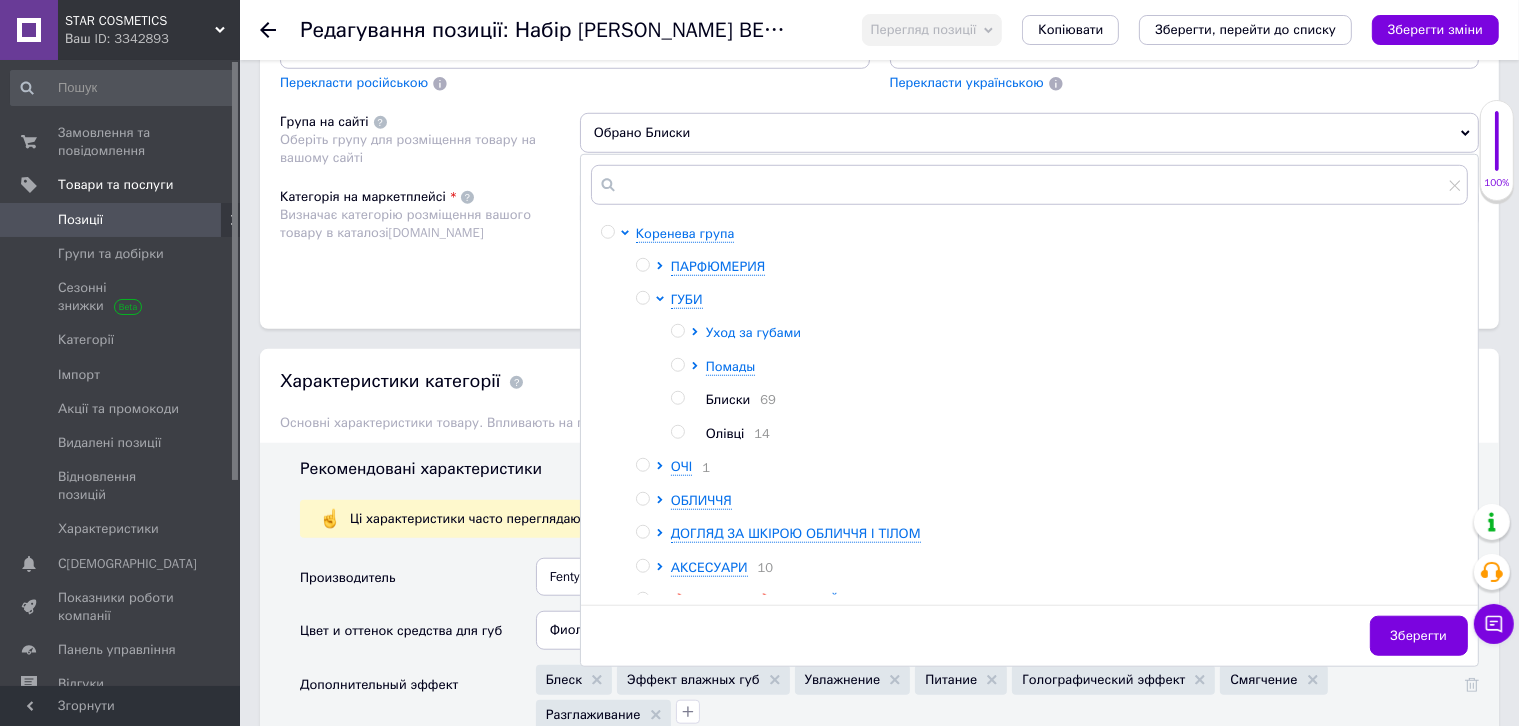 click on "Уход за губами" at bounding box center (753, 332) 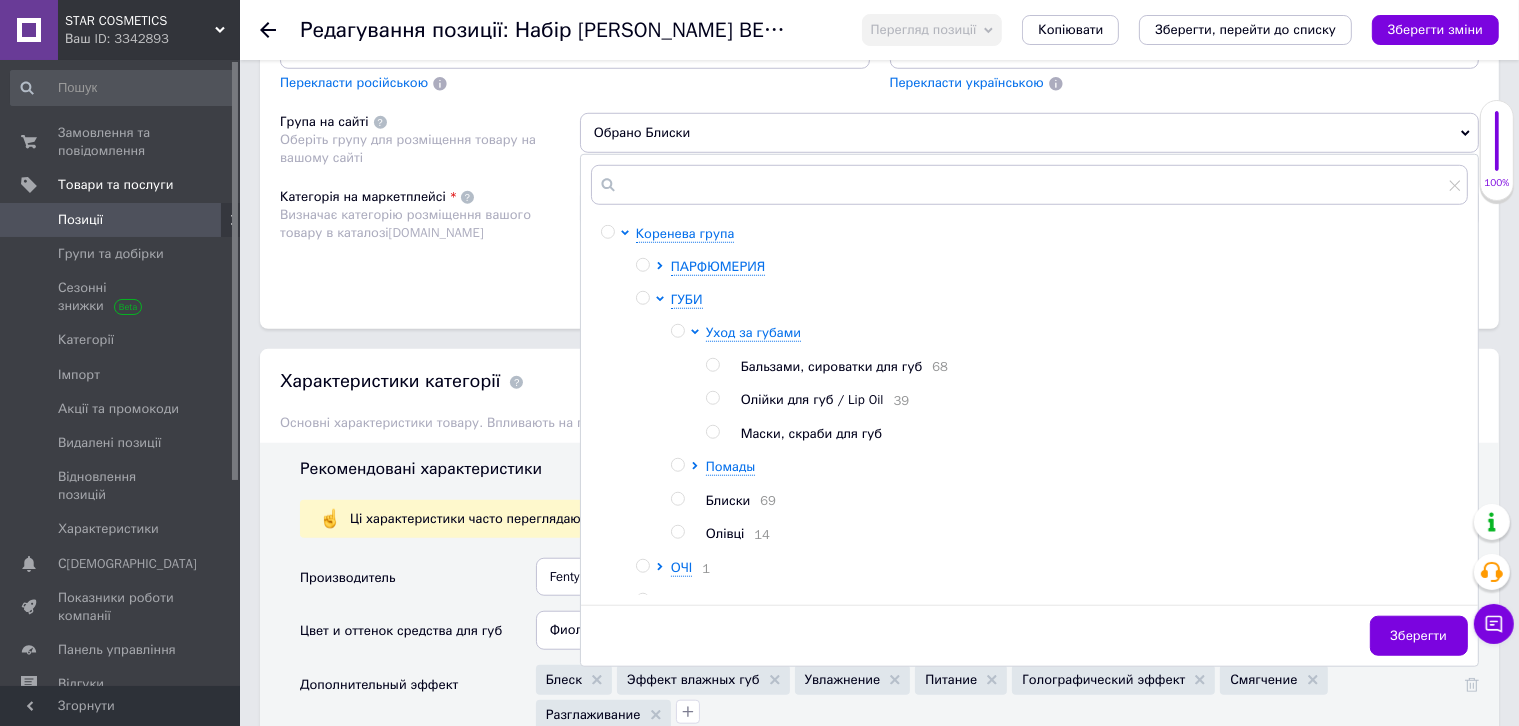 click at bounding box center [712, 398] 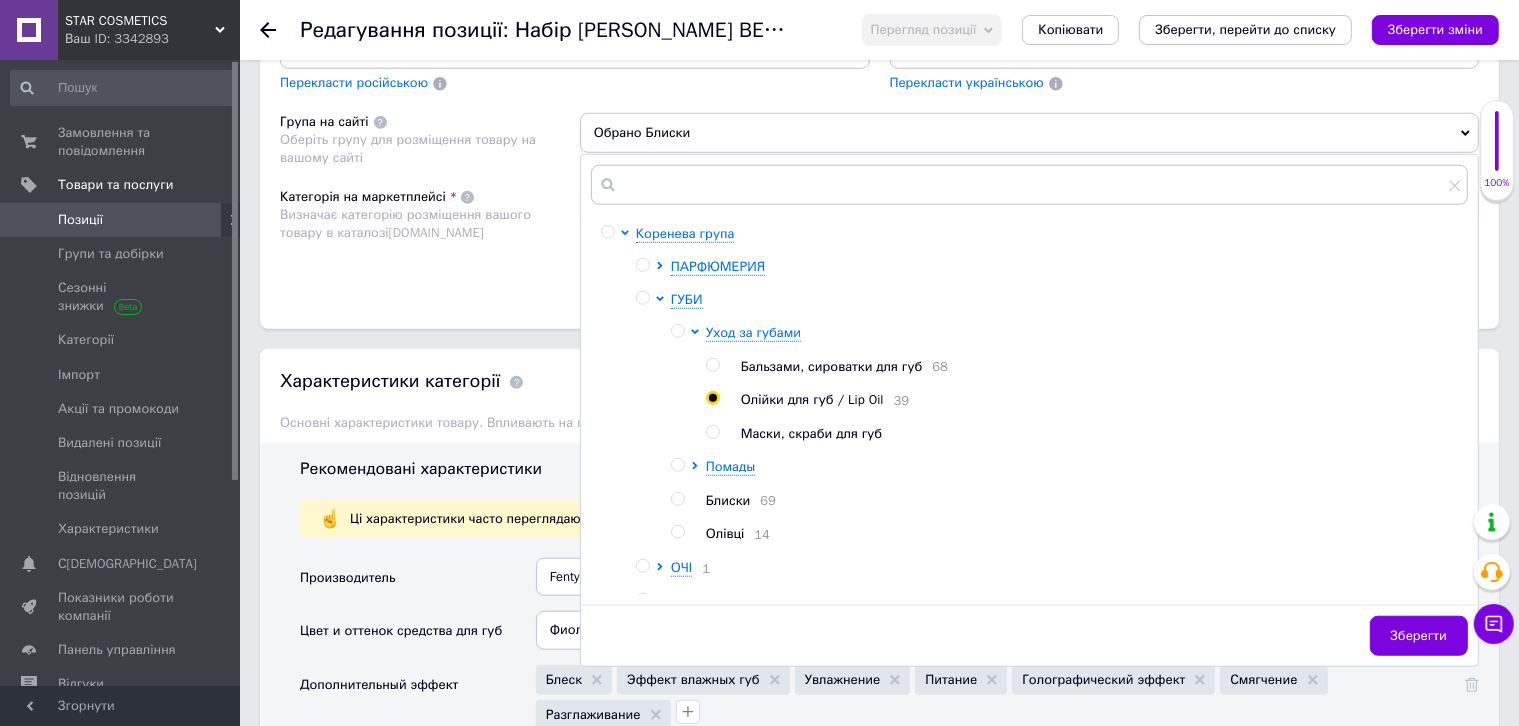 radio on "true" 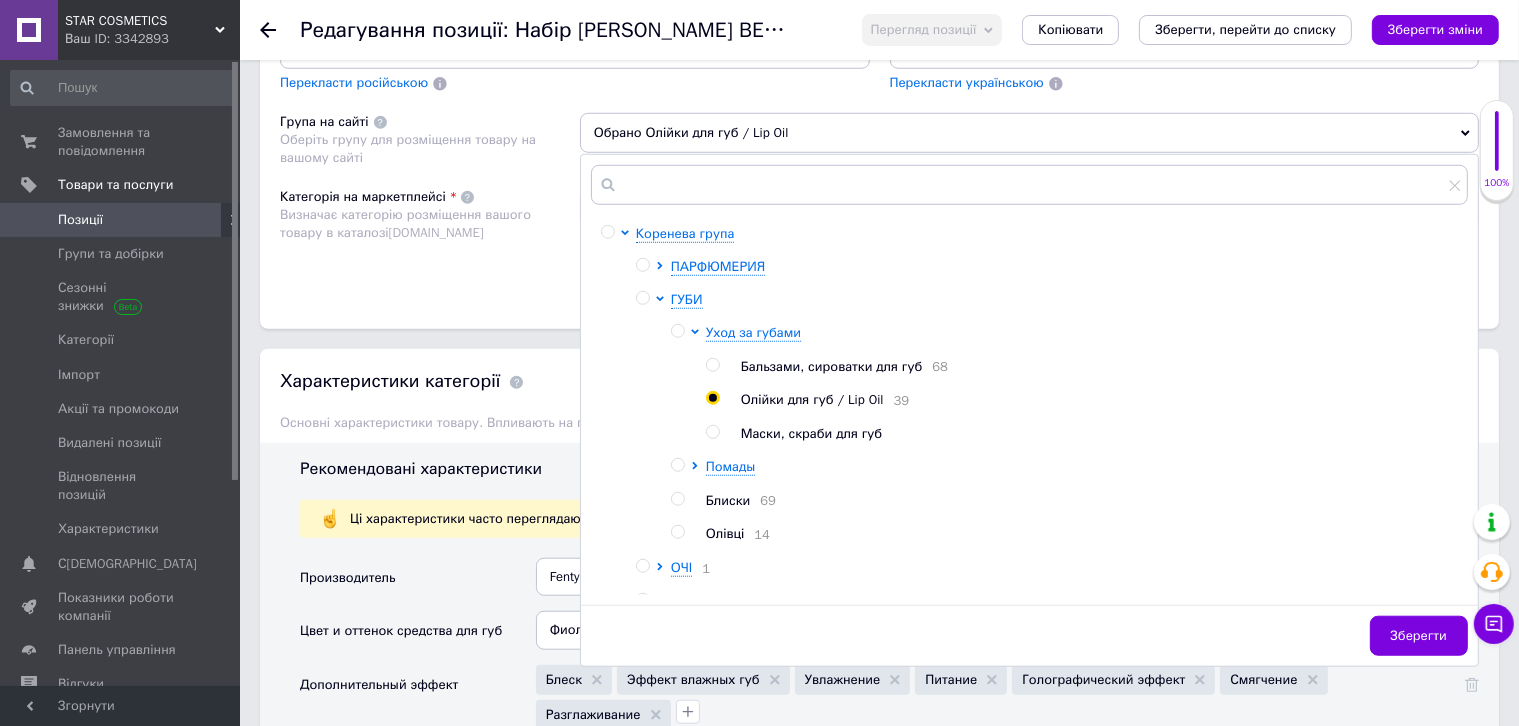 click on "Зберегти" at bounding box center (1419, 636) 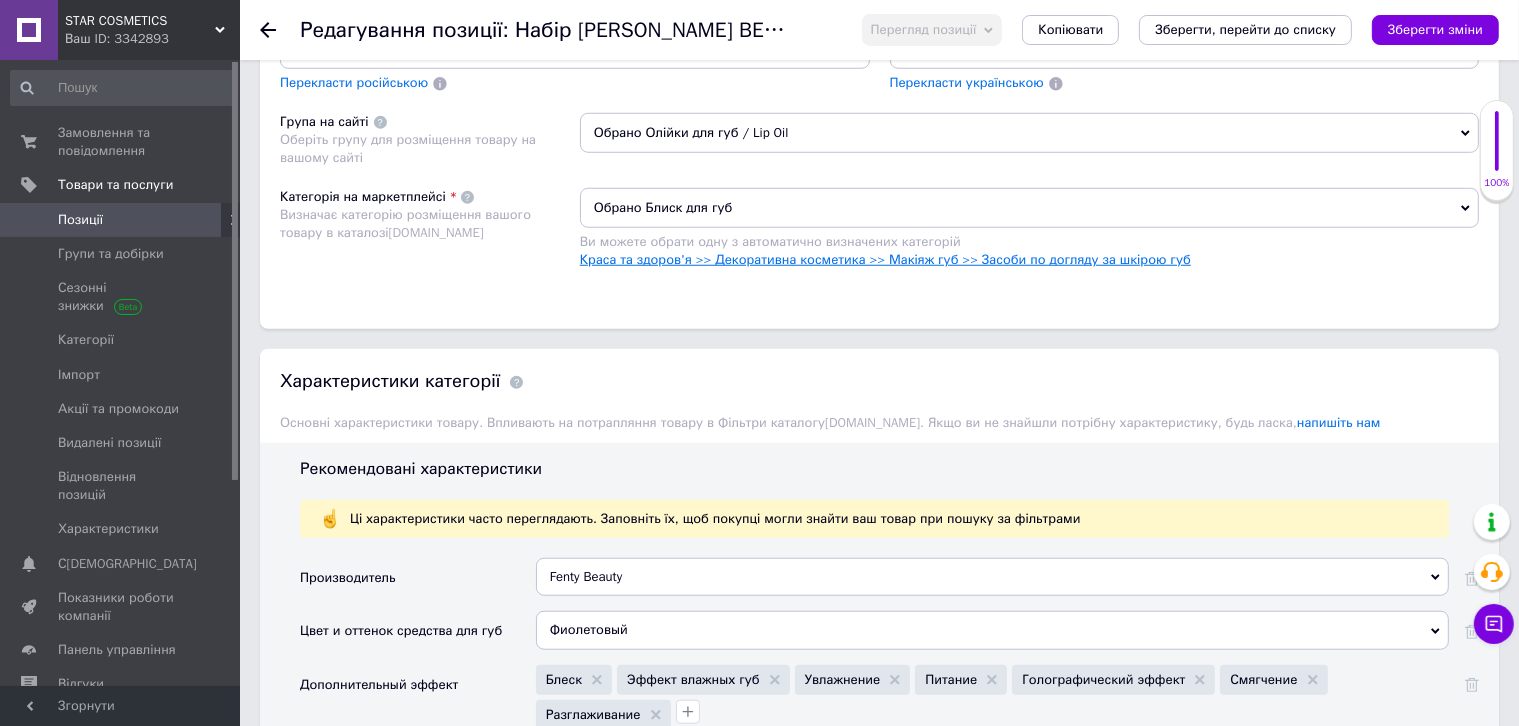 click on "Краса та здоров'я >> Декоративна косметика >> Макіяж губ >> Засоби по догляду за шкірою губ" at bounding box center (885, 259) 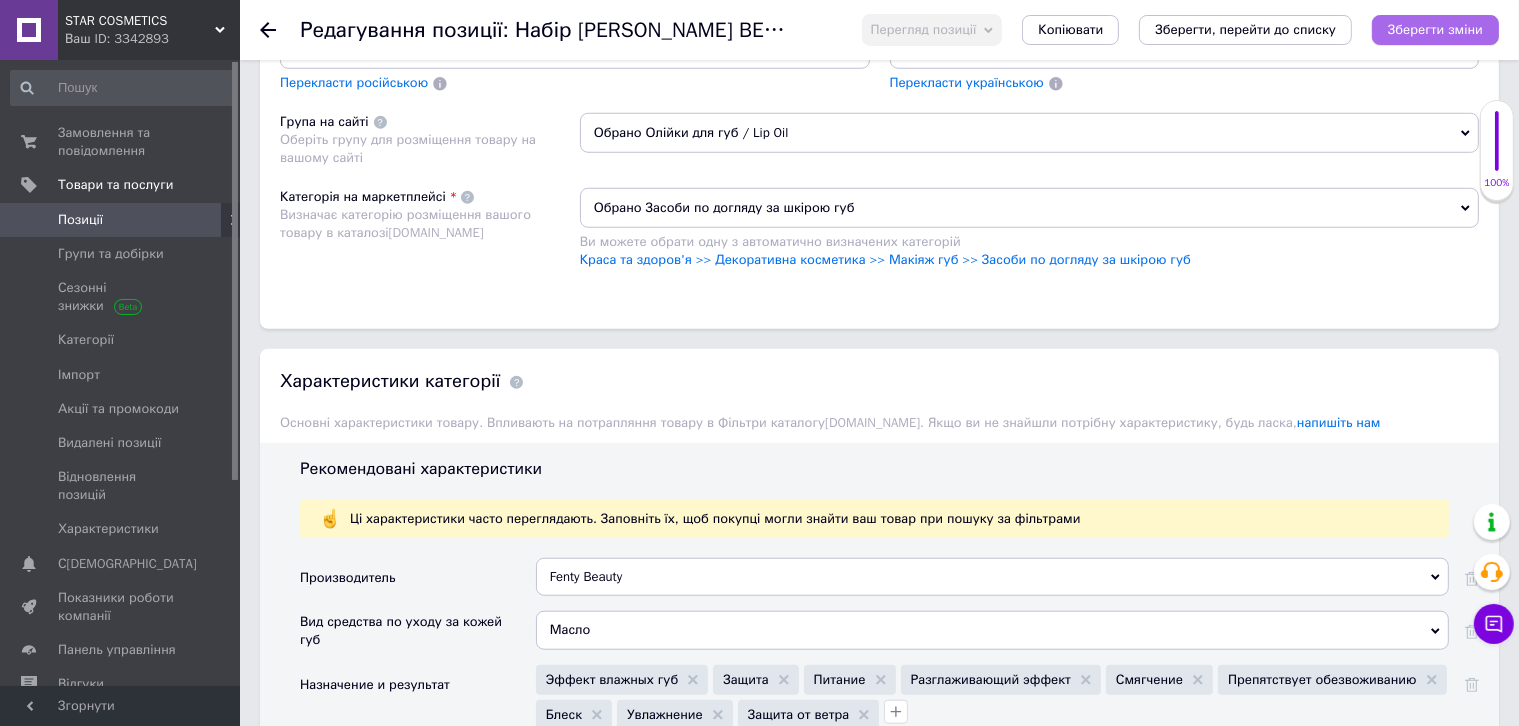 click on "Зберегти зміни" at bounding box center [1435, 29] 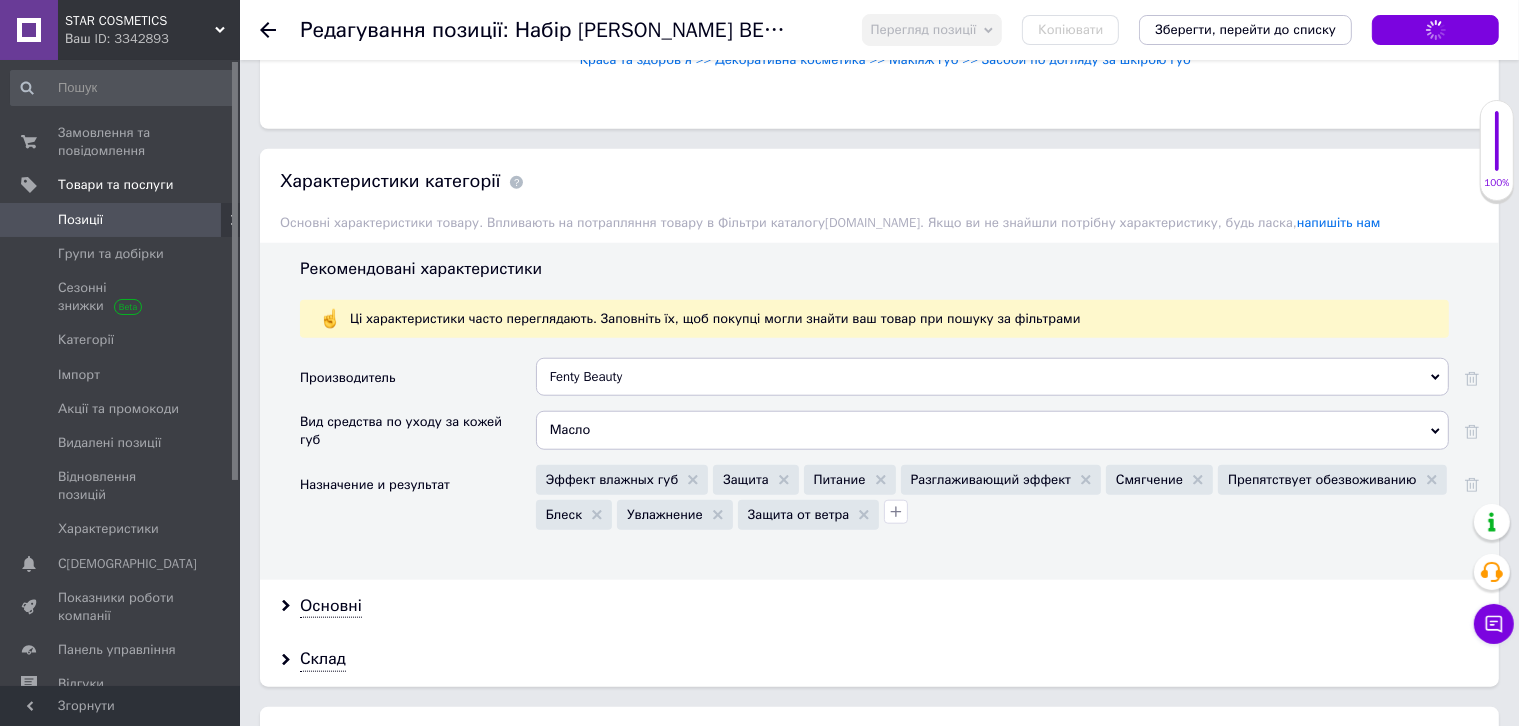 scroll, scrollTop: 2000, scrollLeft: 0, axis: vertical 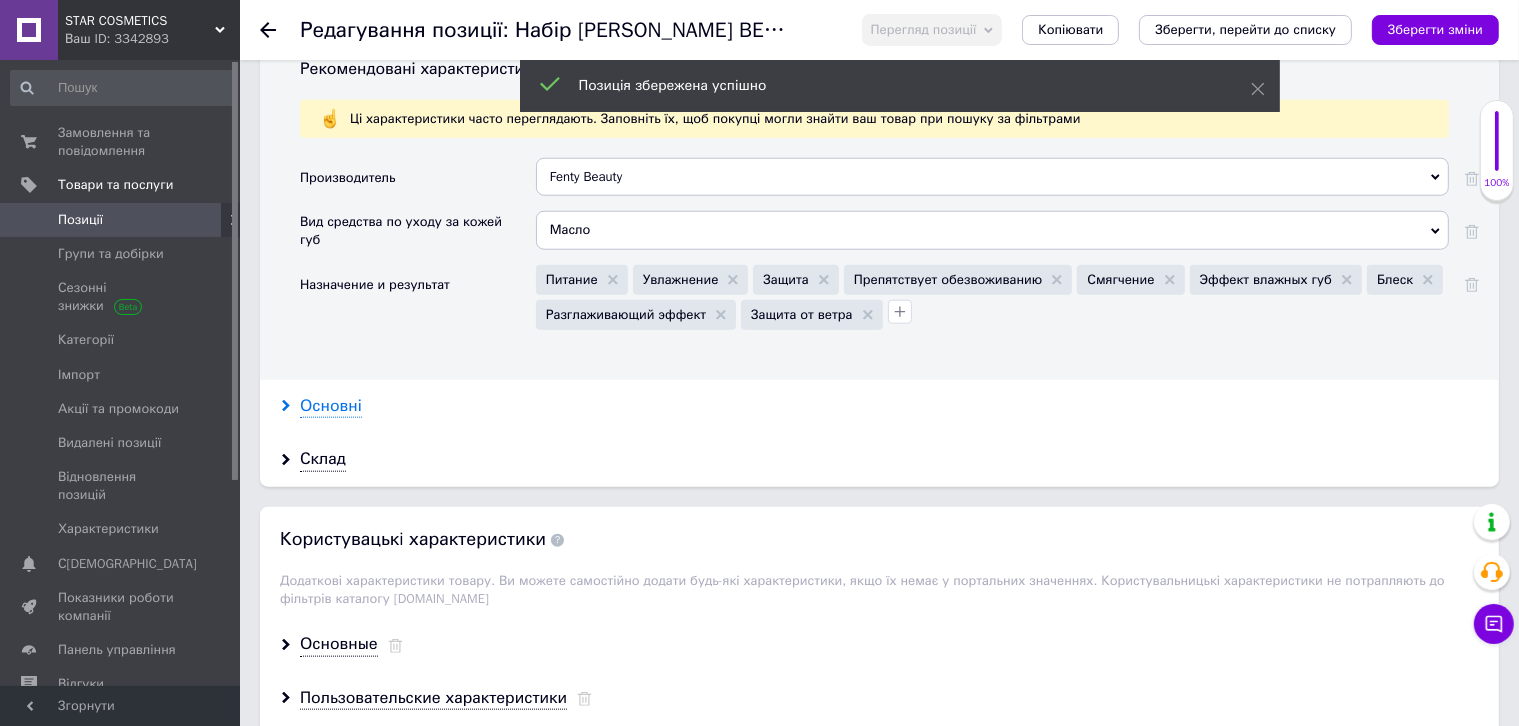 click on "Основні" at bounding box center [331, 406] 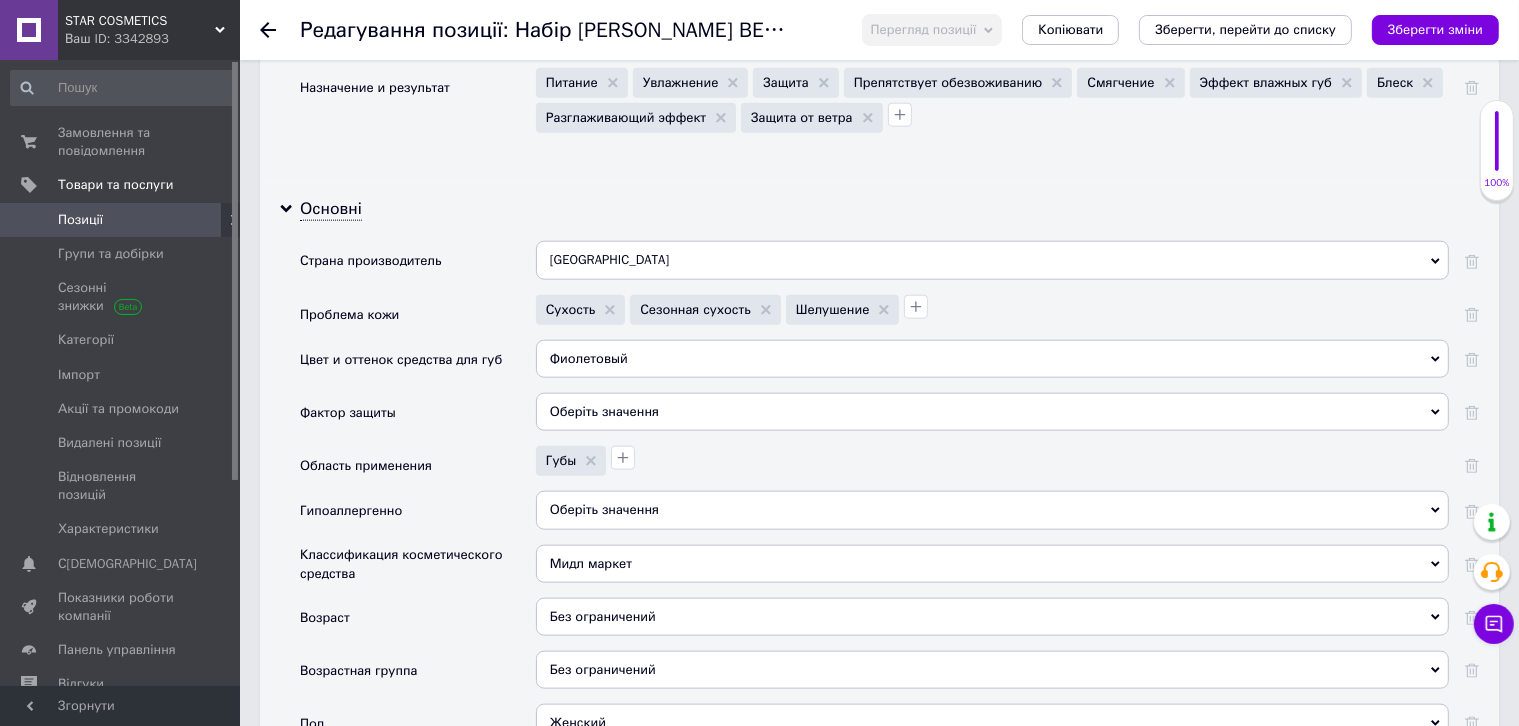 scroll, scrollTop: 2200, scrollLeft: 0, axis: vertical 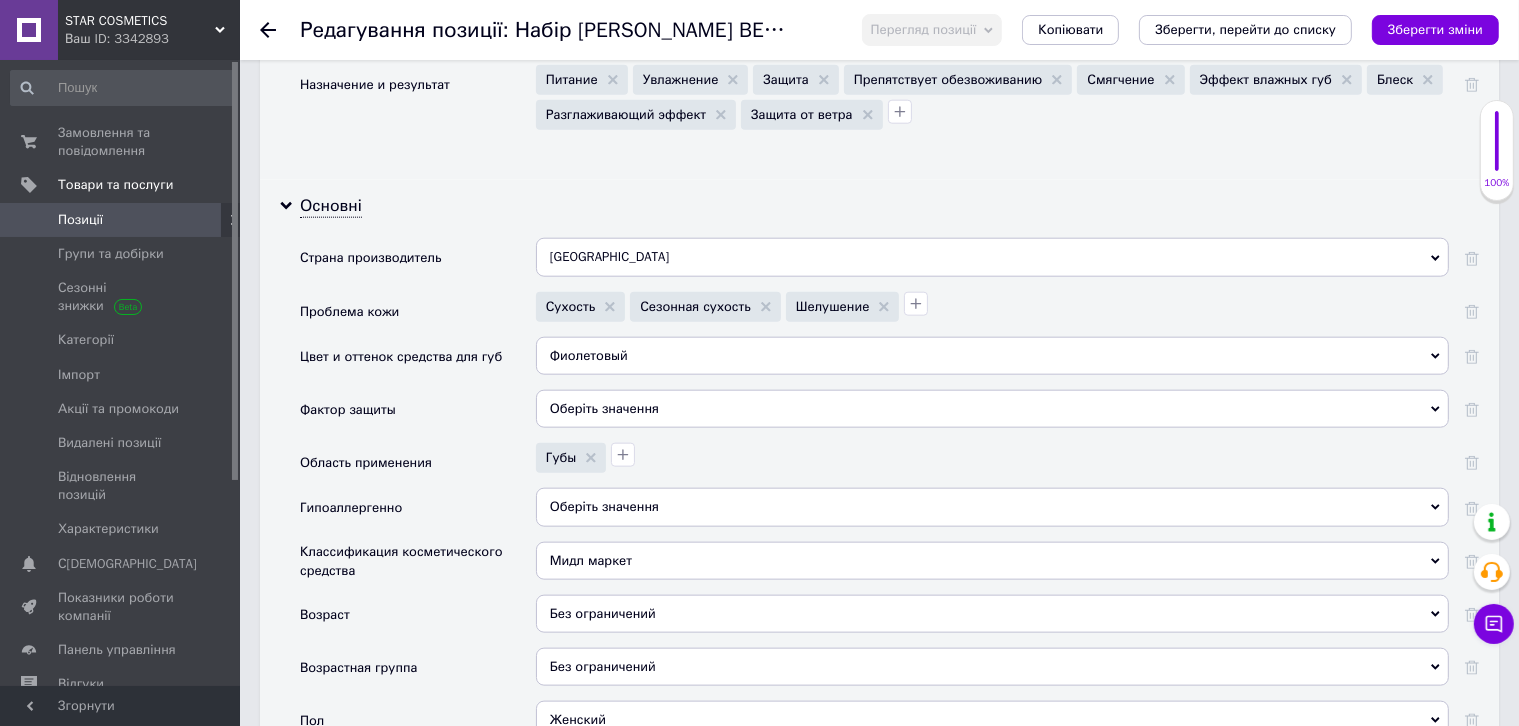 click on "Фиолетовый" at bounding box center (992, 356) 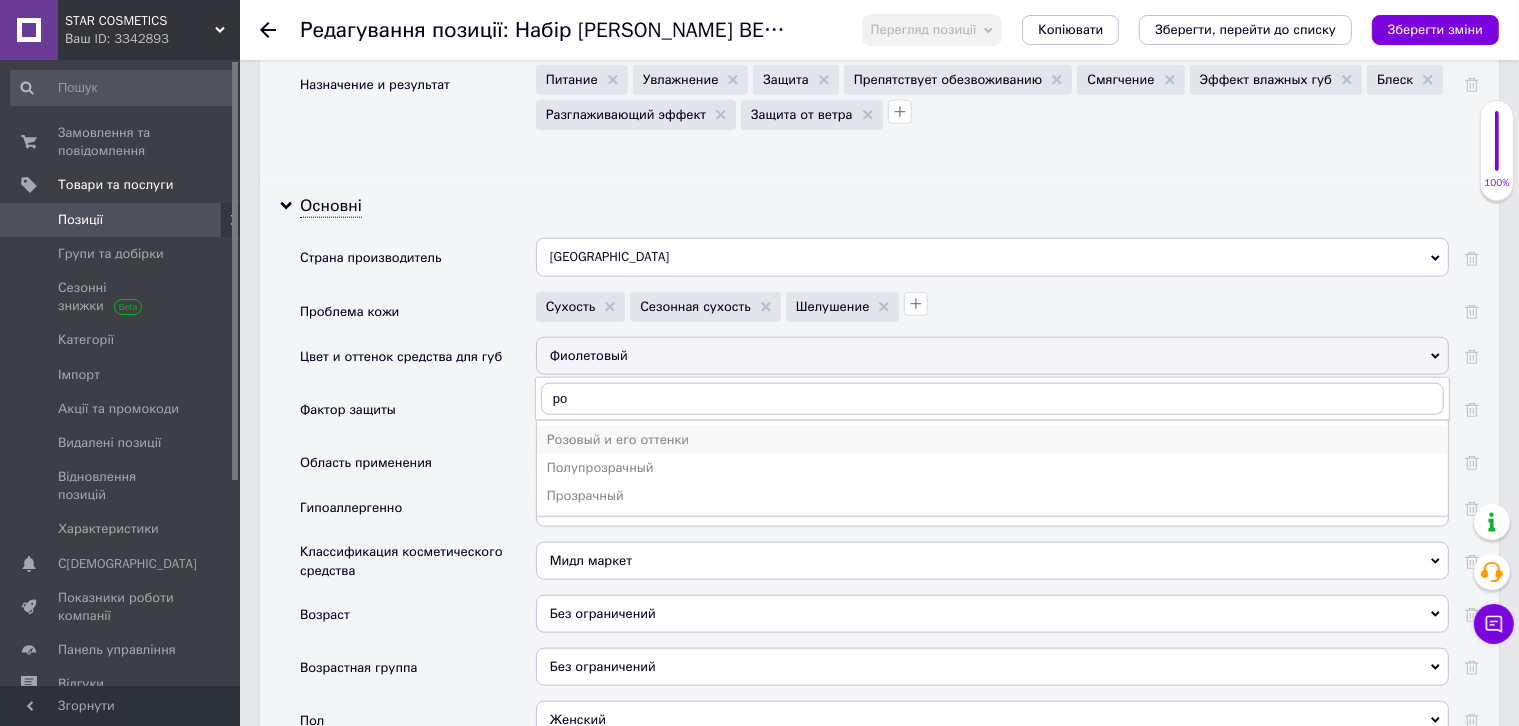 click on "Розовый и его оттенки" at bounding box center [992, 440] 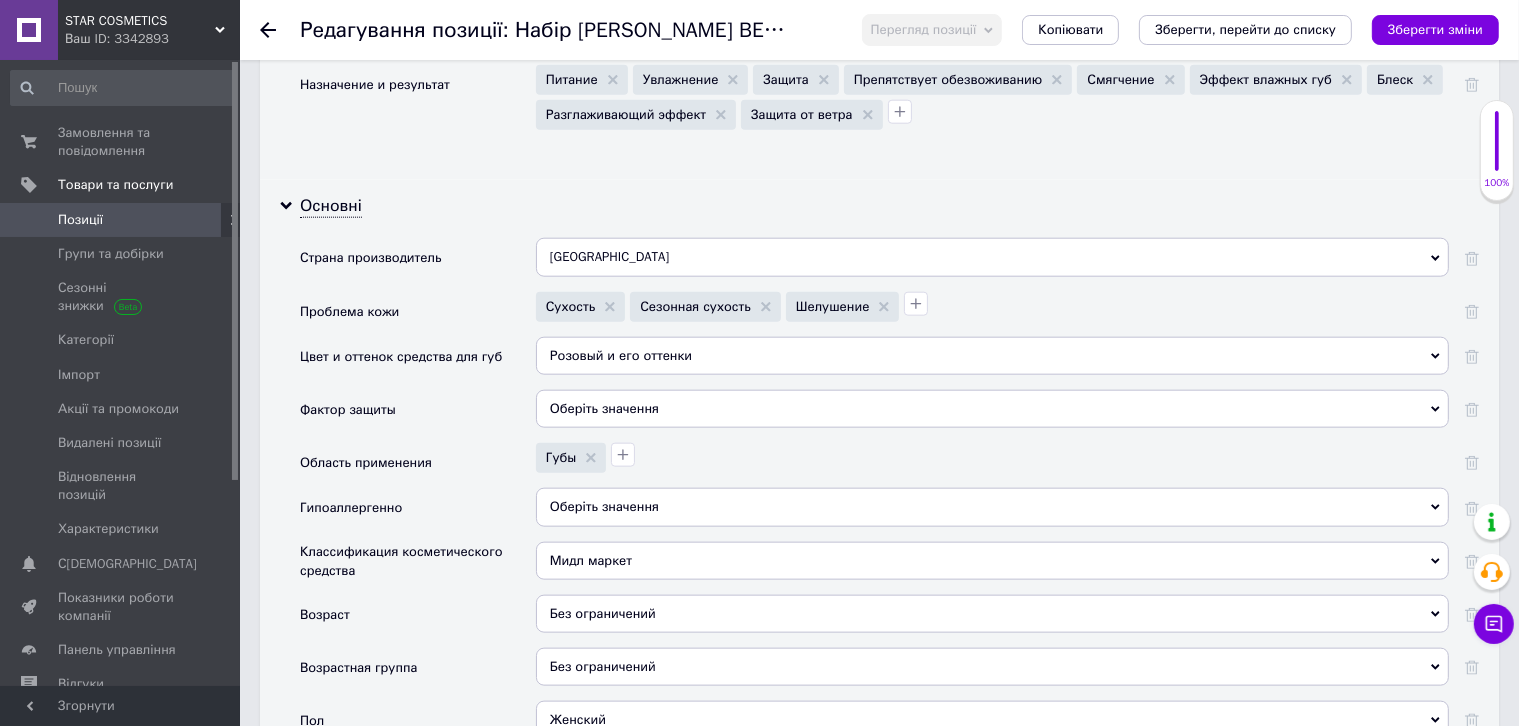 click on "Розовый и его оттенки" at bounding box center [992, 356] 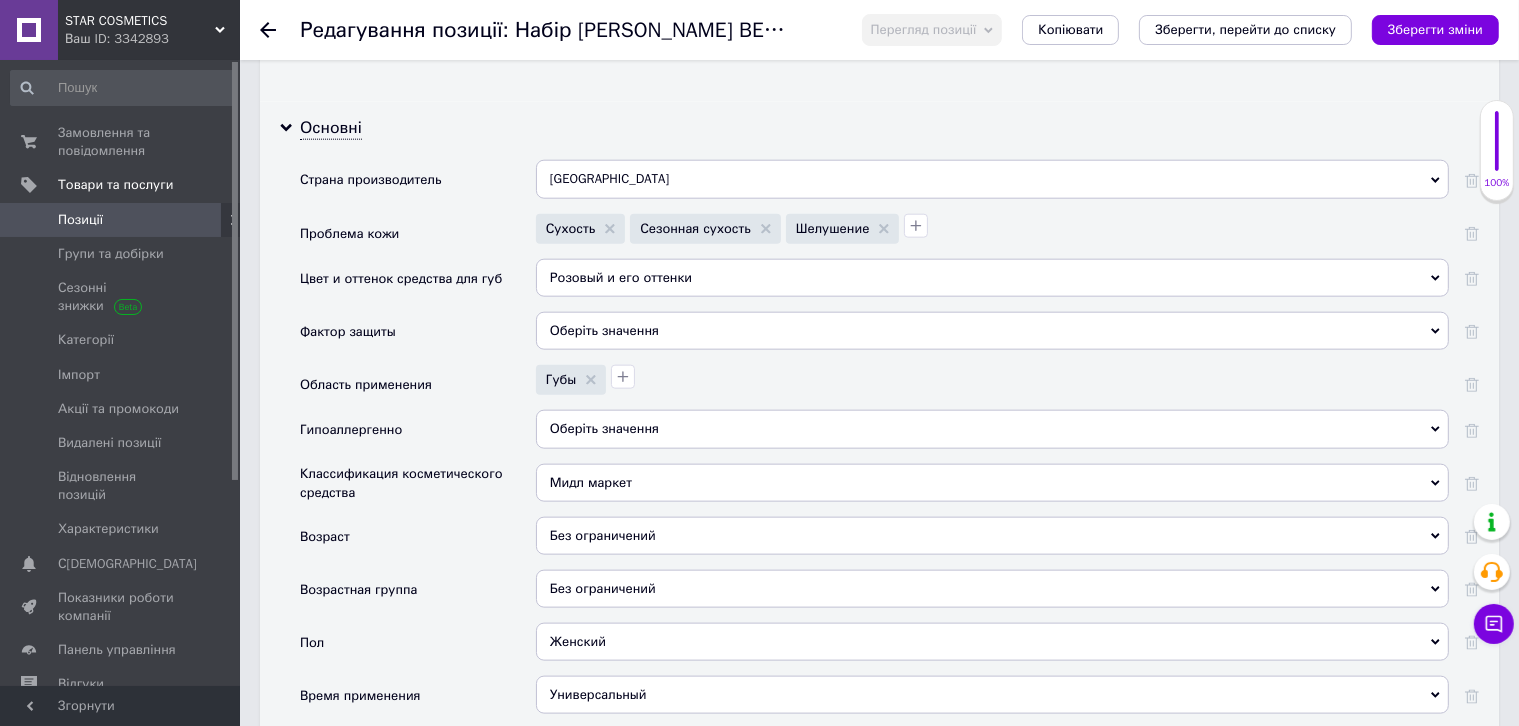 scroll, scrollTop: 2300, scrollLeft: 0, axis: vertical 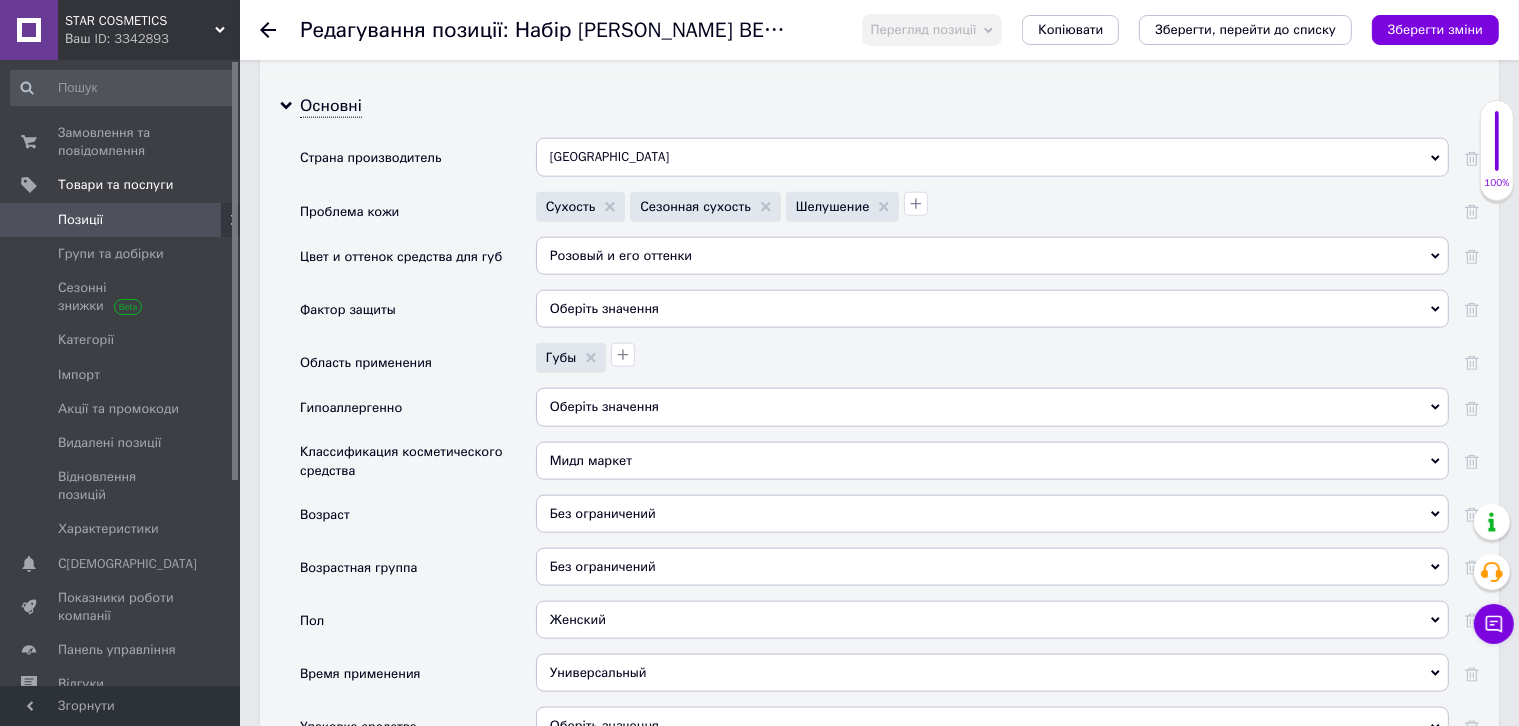 click on "Розовый и его оттенки" at bounding box center (992, 256) 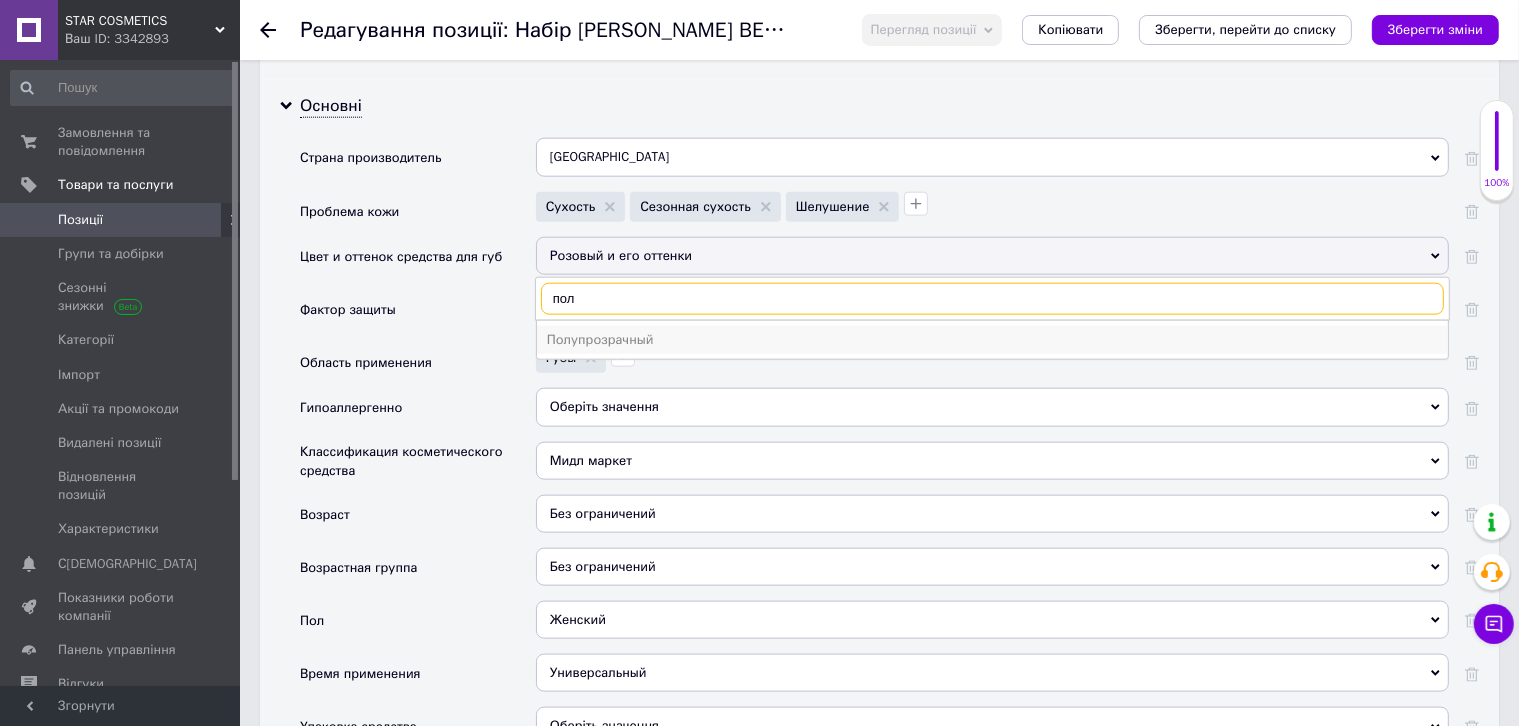 type on "пол" 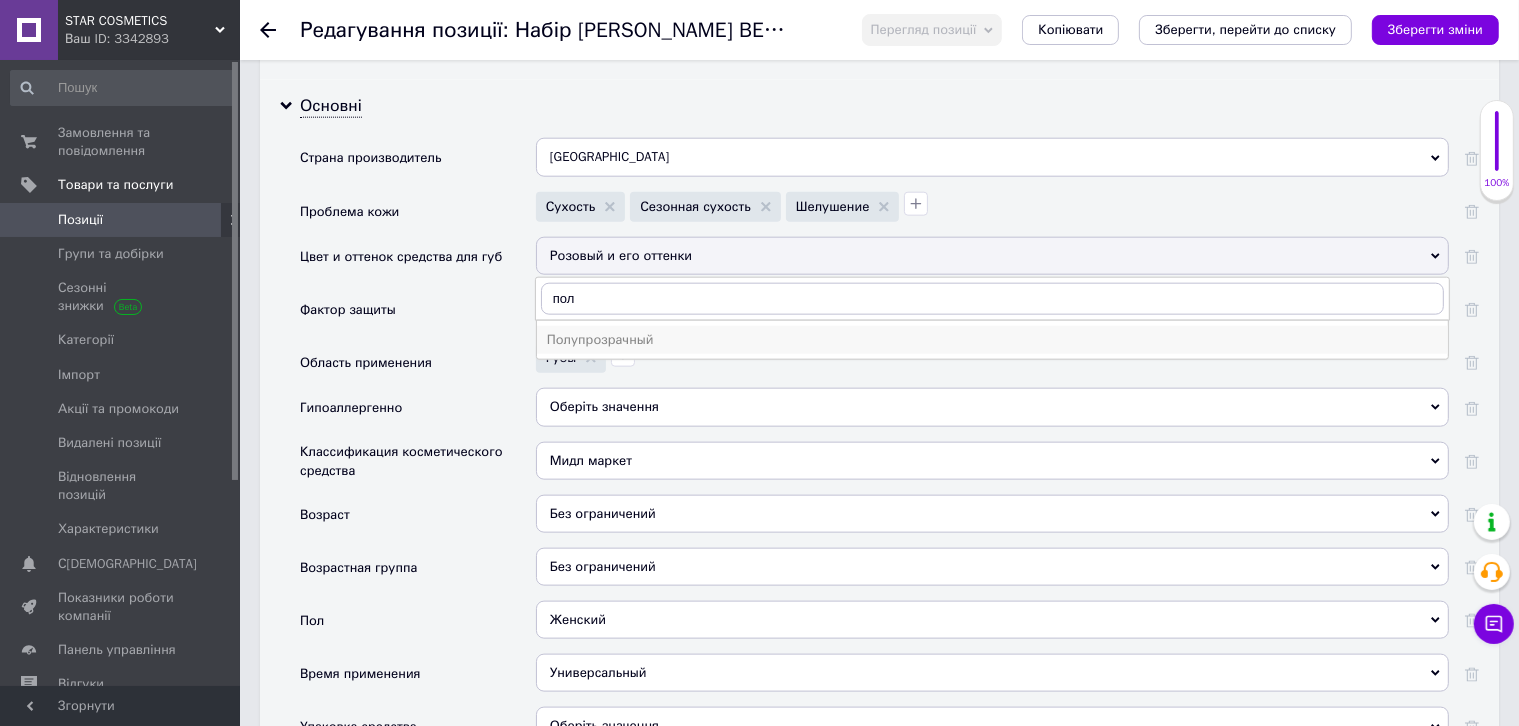 click on "Полупрозрачный" at bounding box center (992, 340) 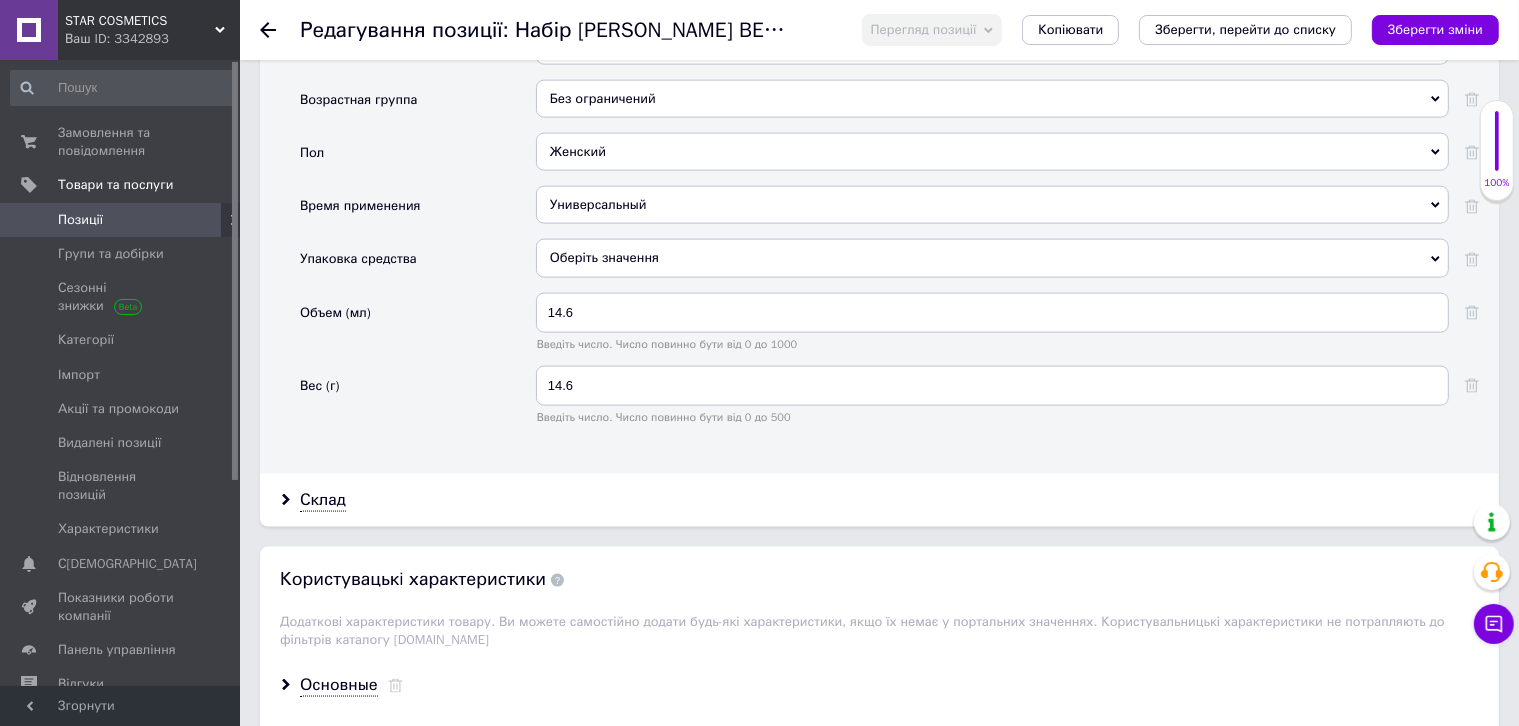 scroll, scrollTop: 2700, scrollLeft: 0, axis: vertical 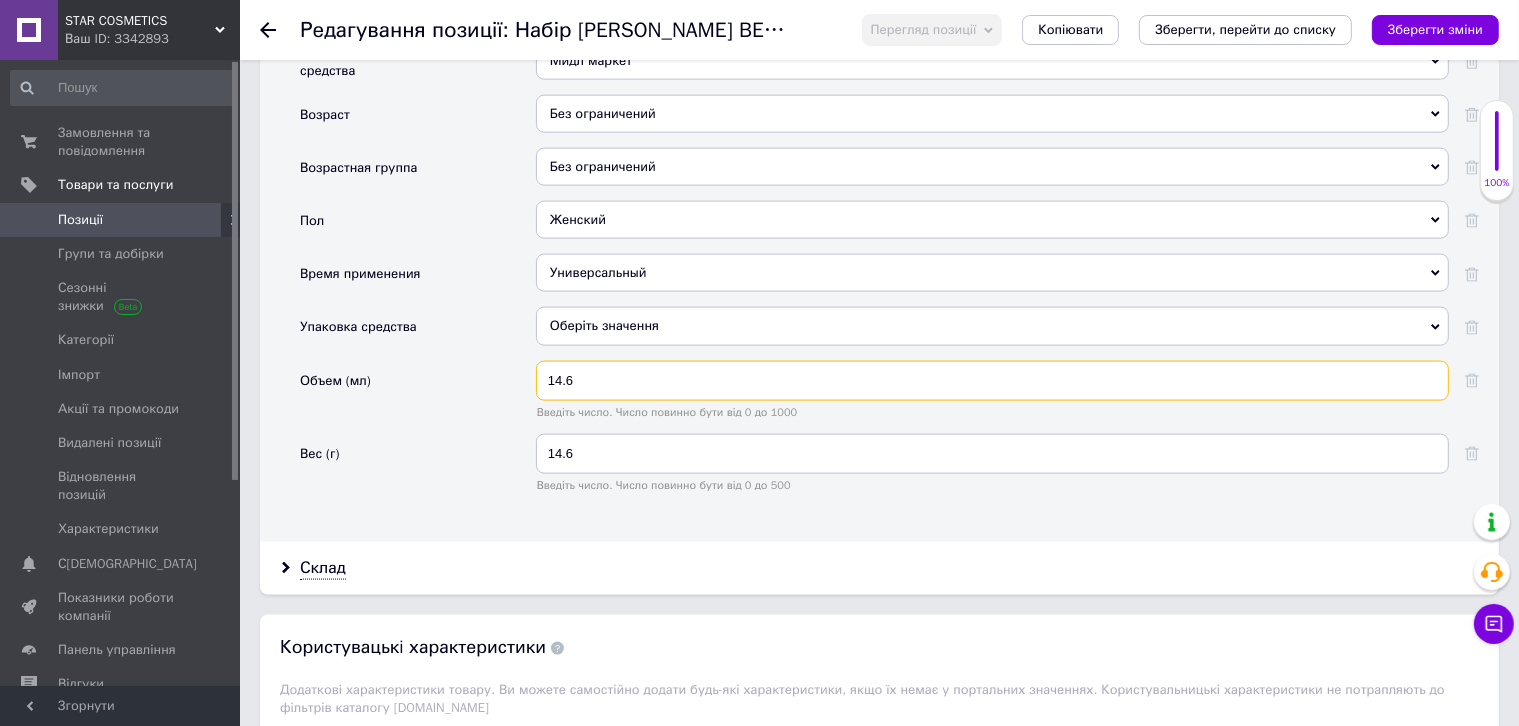 drag, startPoint x: 561, startPoint y: 322, endPoint x: 520, endPoint y: 321, distance: 41.01219 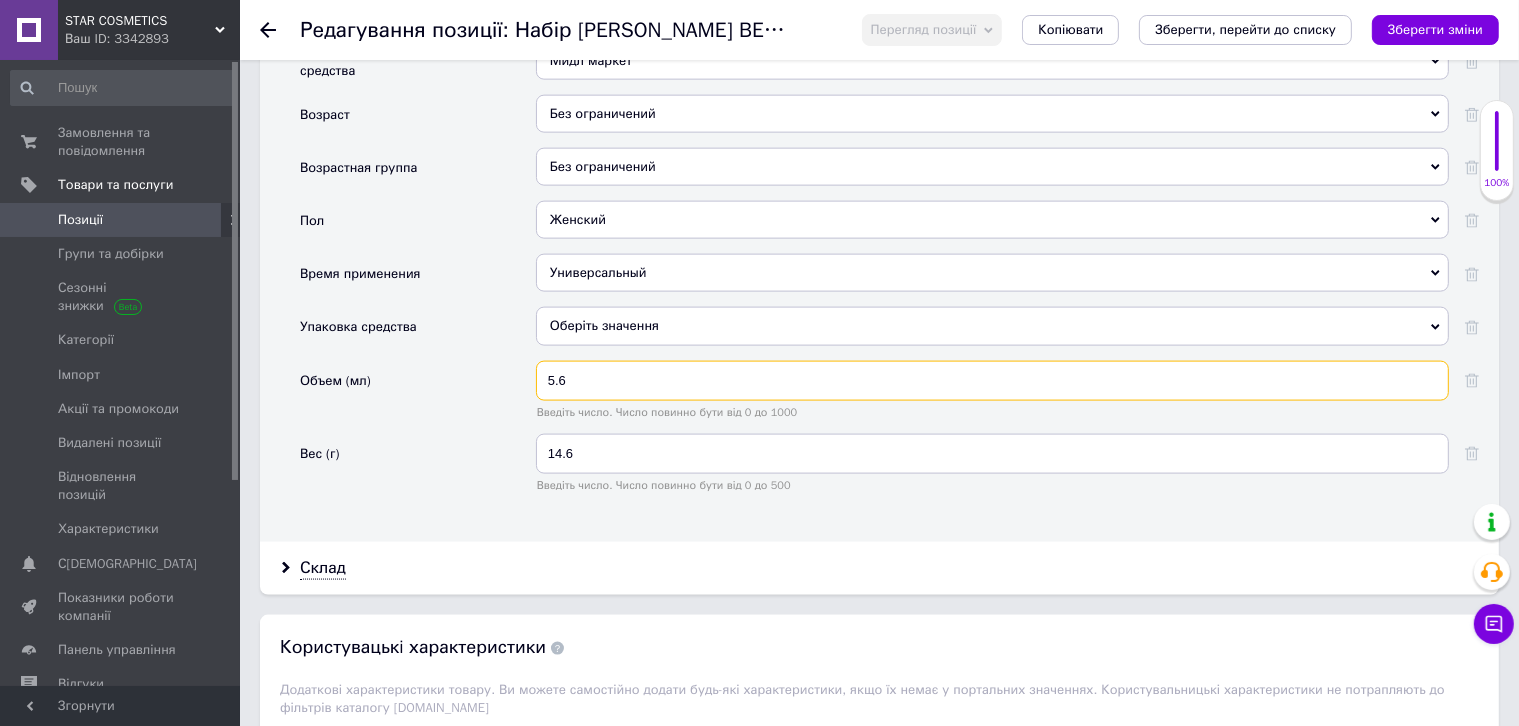type on "5.6" 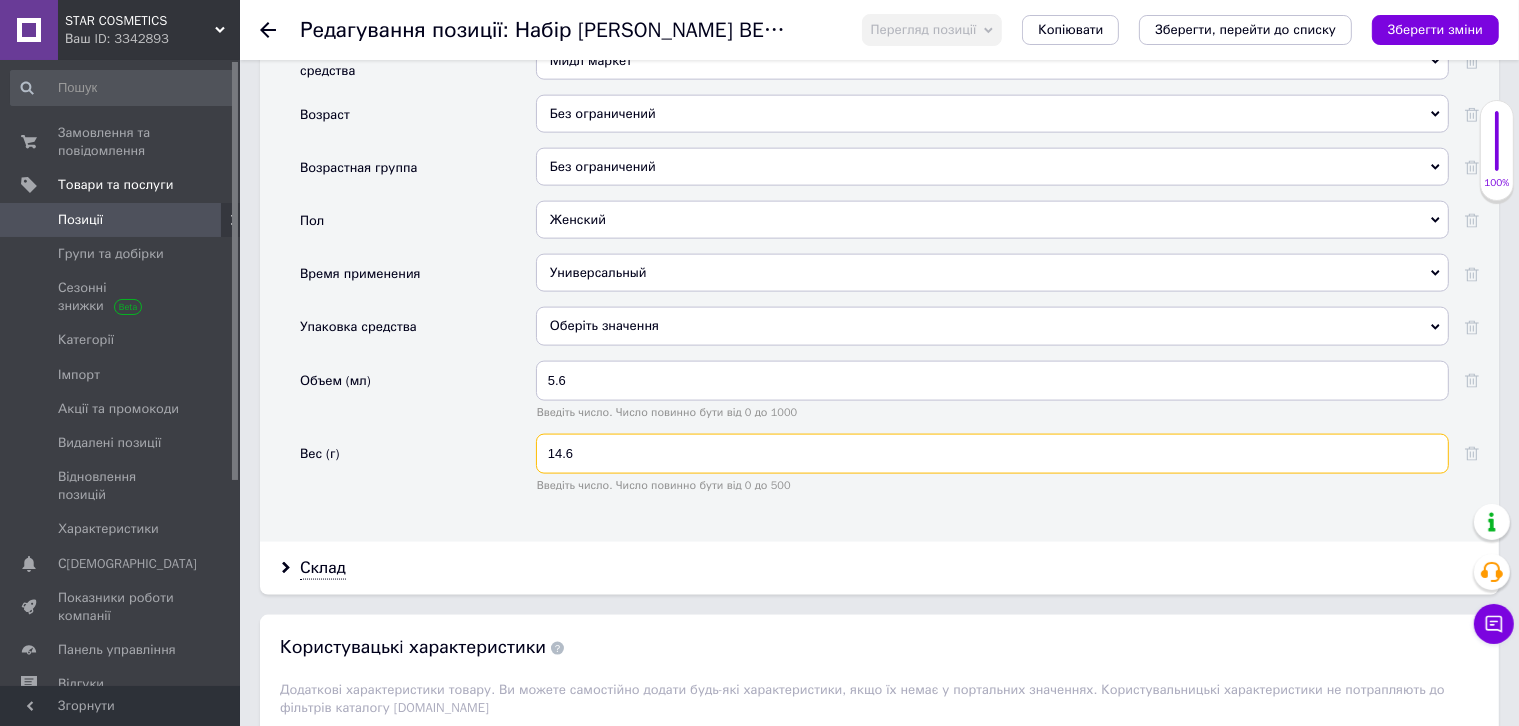 drag, startPoint x: 559, startPoint y: 389, endPoint x: 520, endPoint y: 387, distance: 39.051247 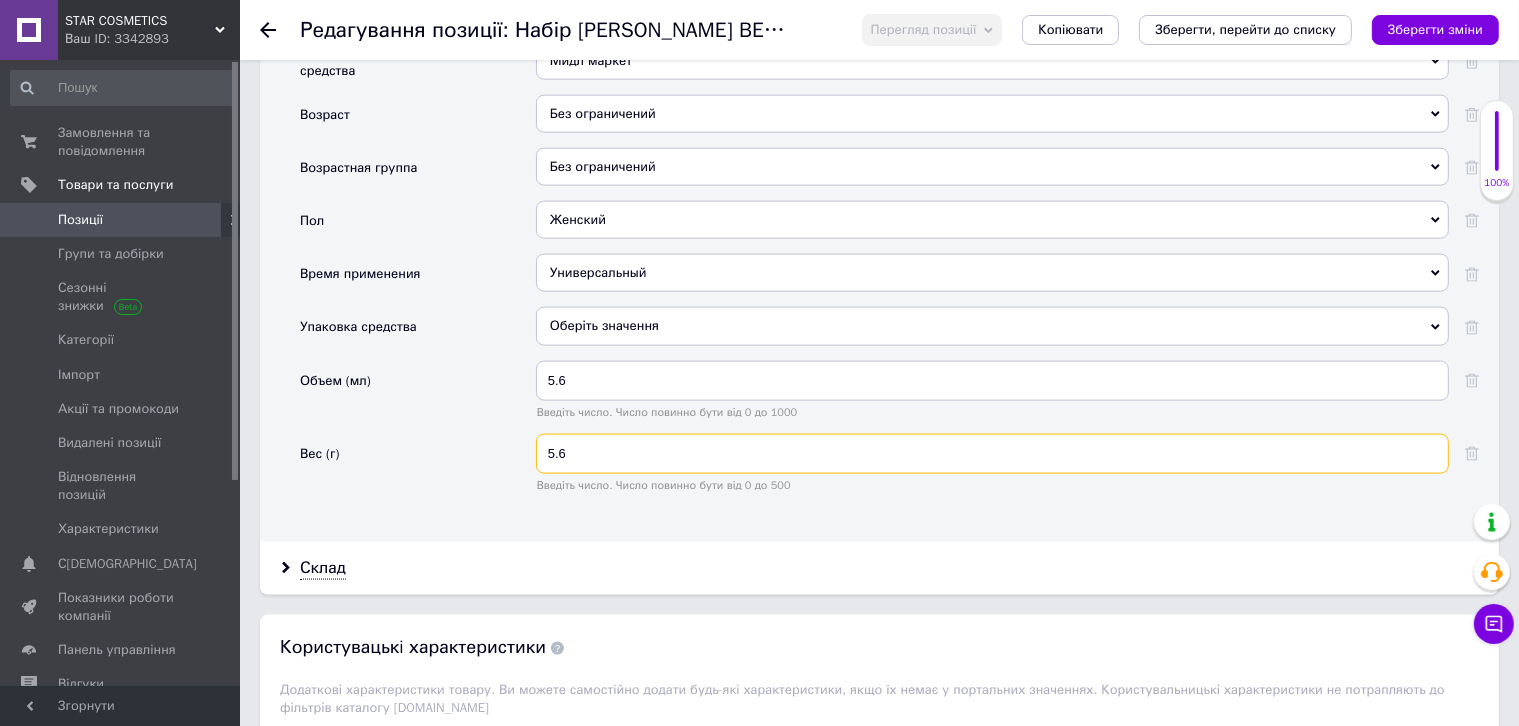 type on "5.6" 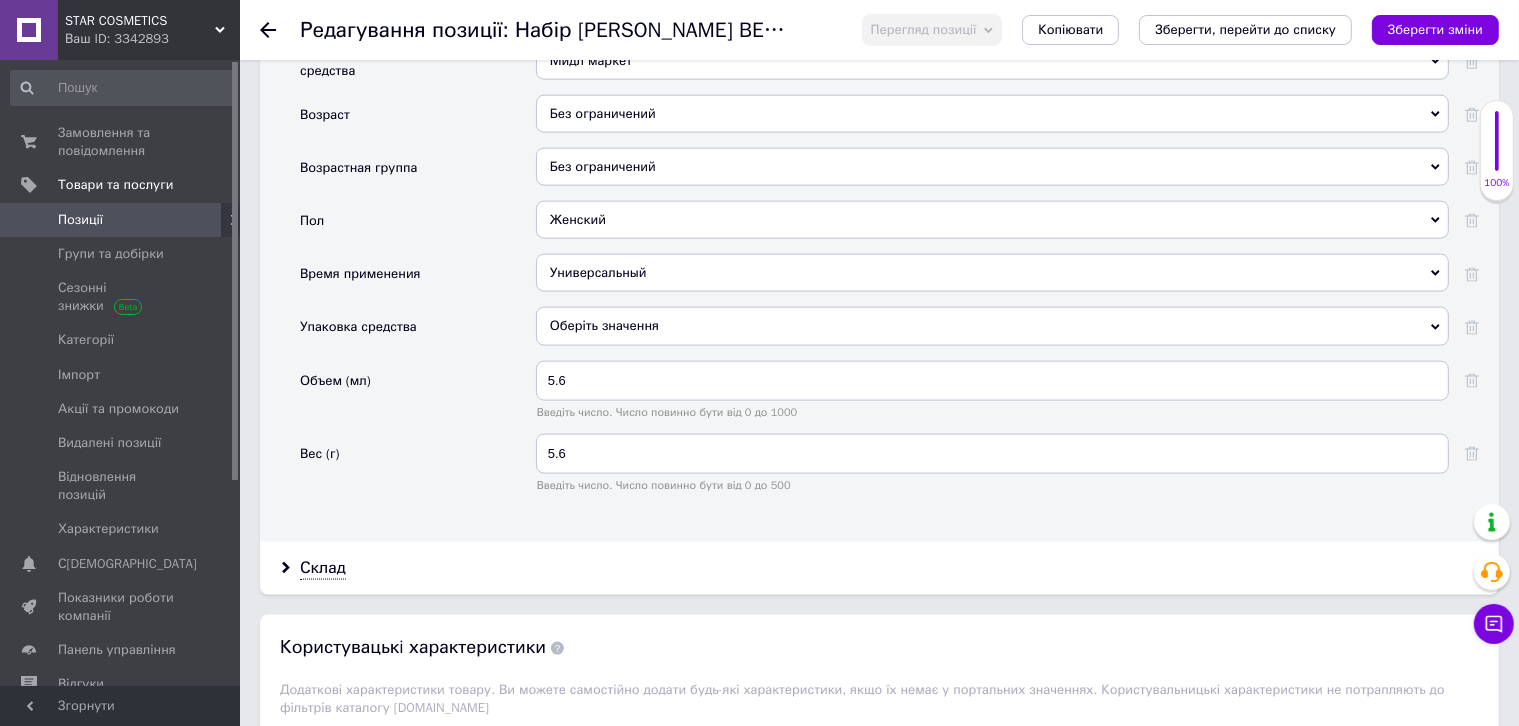 click on "Основні Страна производитель США США Проблема кожи Сухость Сезонная сухость Шелушение Цвет и оттенок средства для губ Полупрозрачный Фиолетовый Бежевый и его оттенки Бордовый Вишнёвый Зеленый Золотой Карамель Коричневый и его оттенки Красный и его оттенки Малиновый Оранжевый и его оттенки Полупрозрачный Прозрачный Розовый и его оттенки С блестками Серебристый Сиреневый и его оттенки Сливовый Шоколад Фактор защиты Оберіть значення Область применения Губы Гипоаллергенно Оберіть значення Так Ні Классификация косметического средства Мидл маркет 5.6" at bounding box center [879, 111] 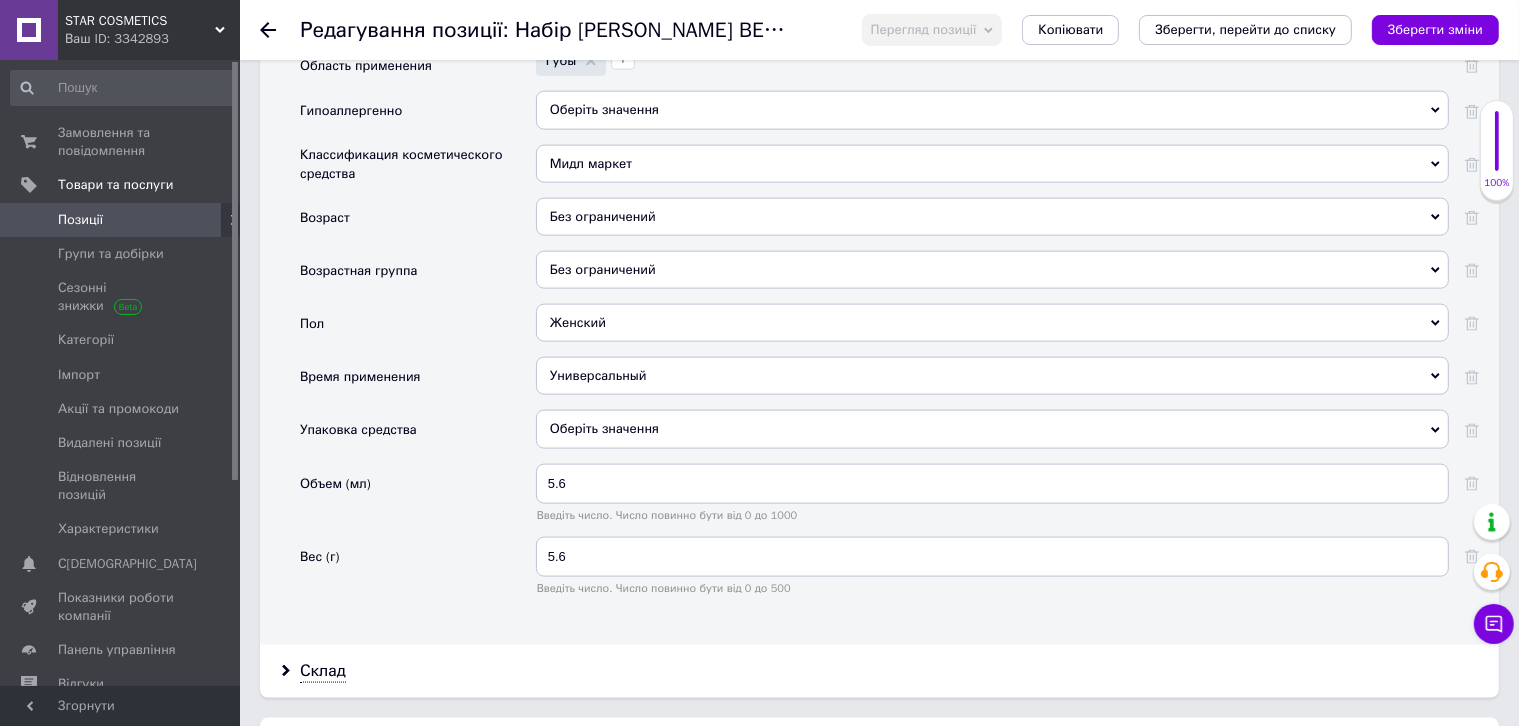 scroll, scrollTop: 2500, scrollLeft: 0, axis: vertical 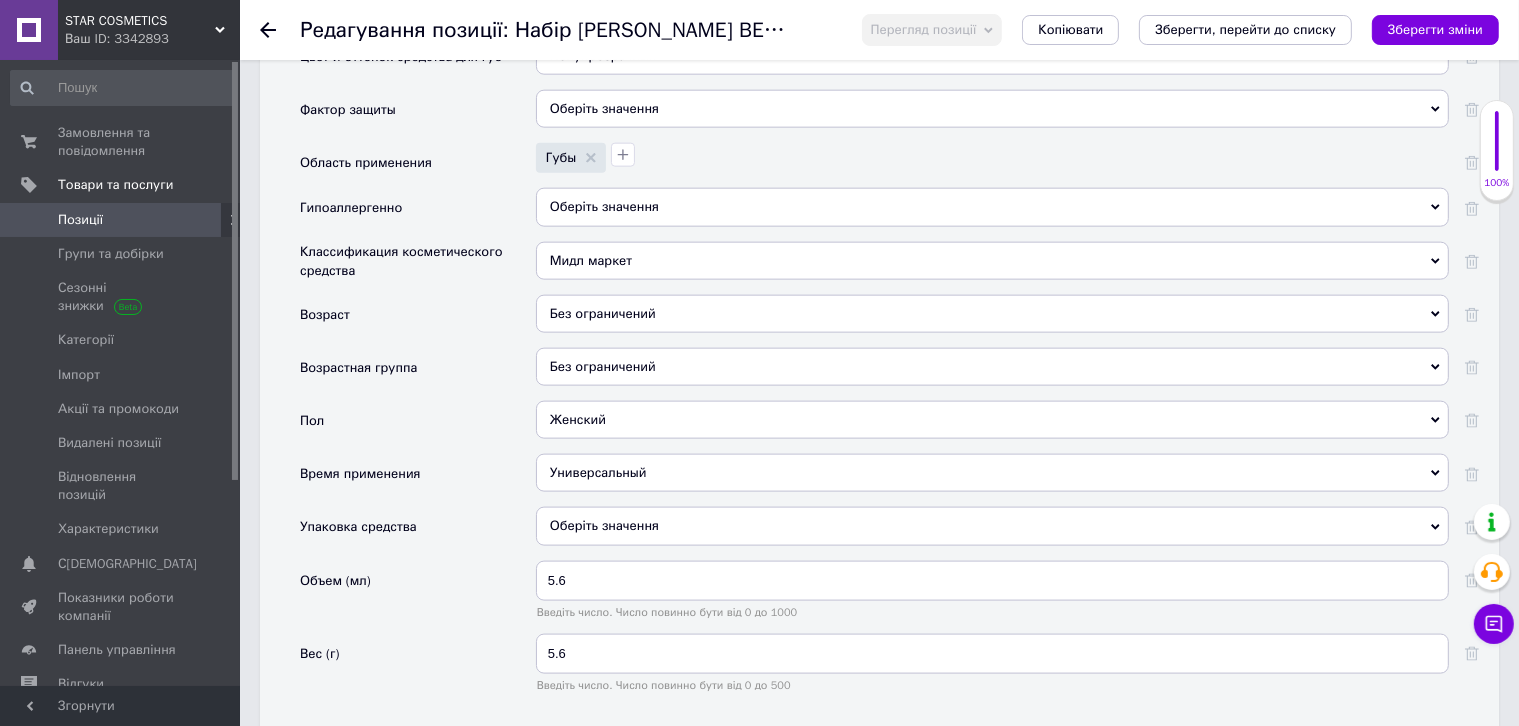 click on "Оберіть значення" at bounding box center (992, 526) 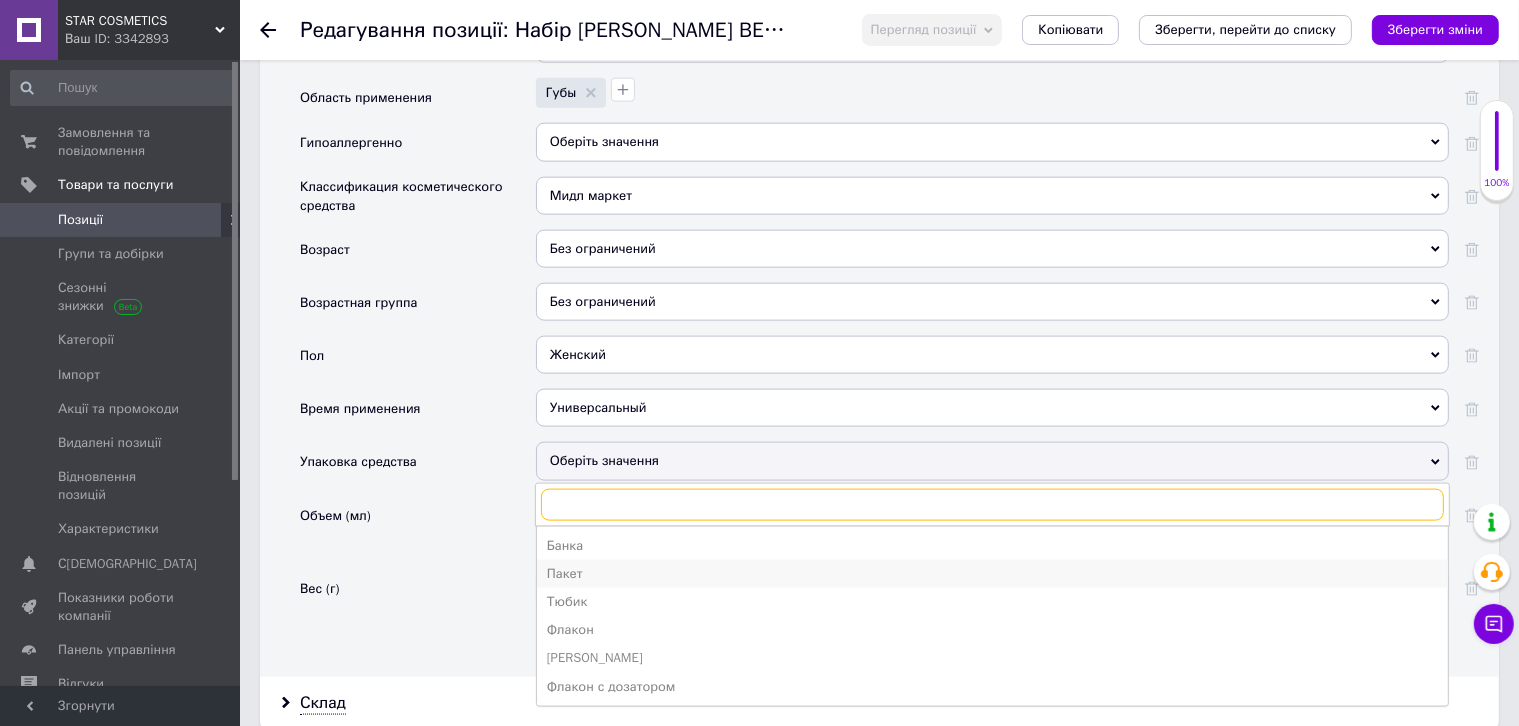 scroll, scrollTop: 2600, scrollLeft: 0, axis: vertical 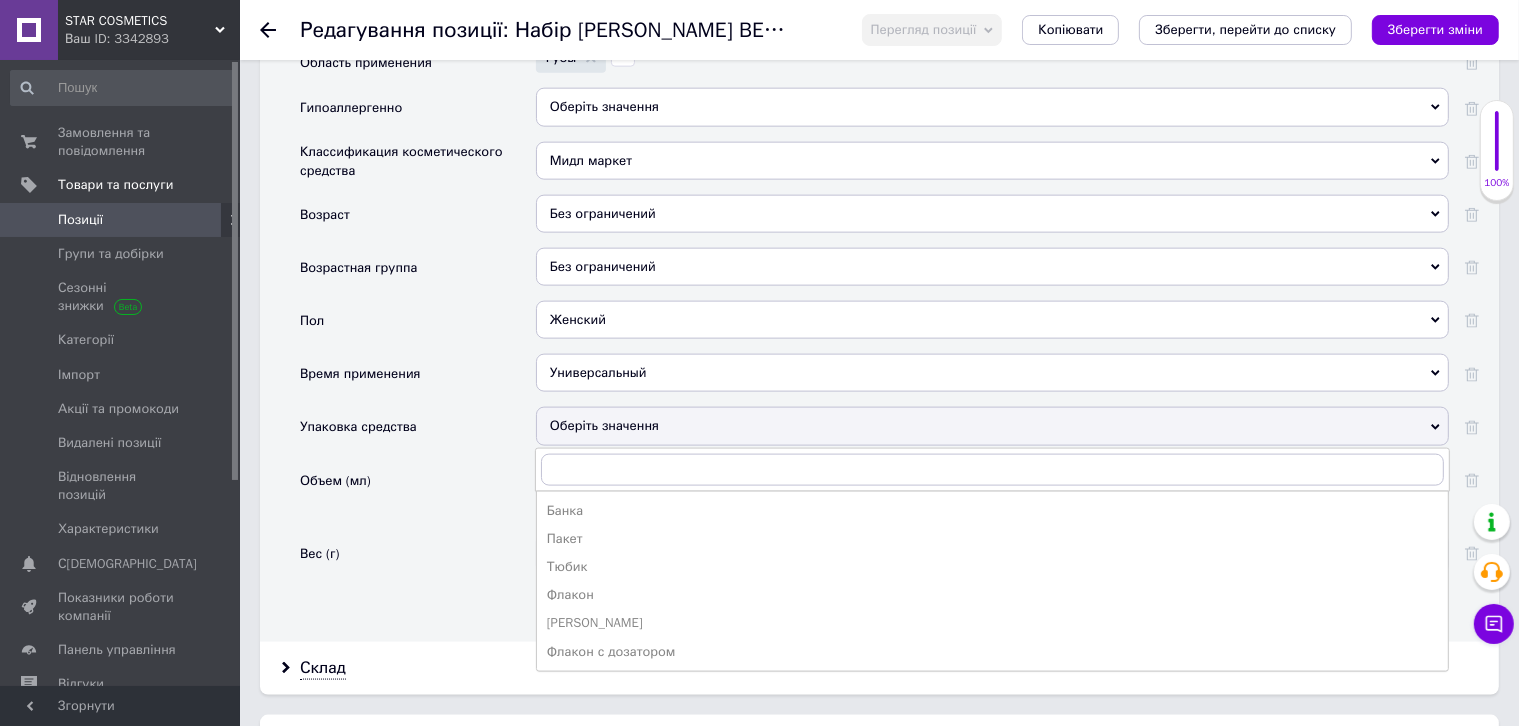 click on "Объем (мл)" at bounding box center [418, 497] 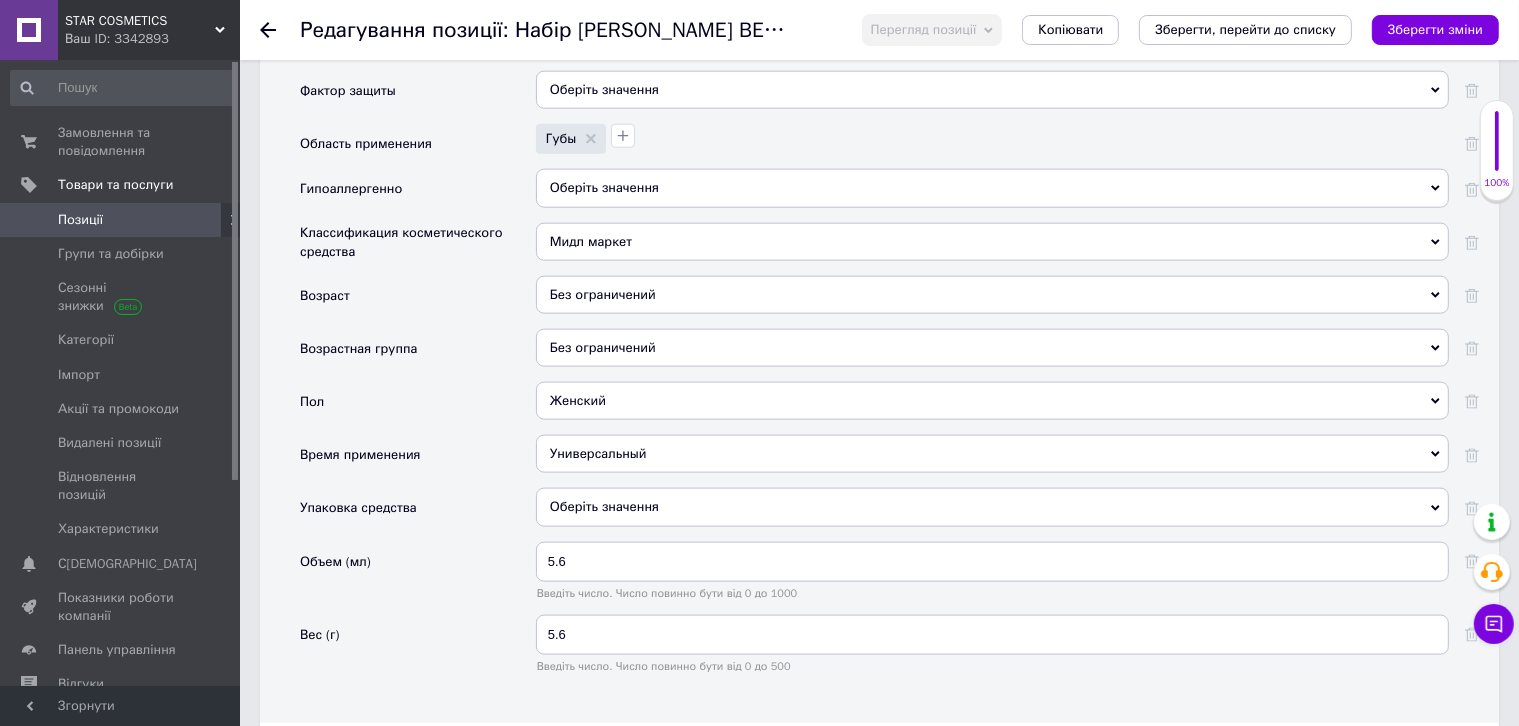 scroll, scrollTop: 2400, scrollLeft: 0, axis: vertical 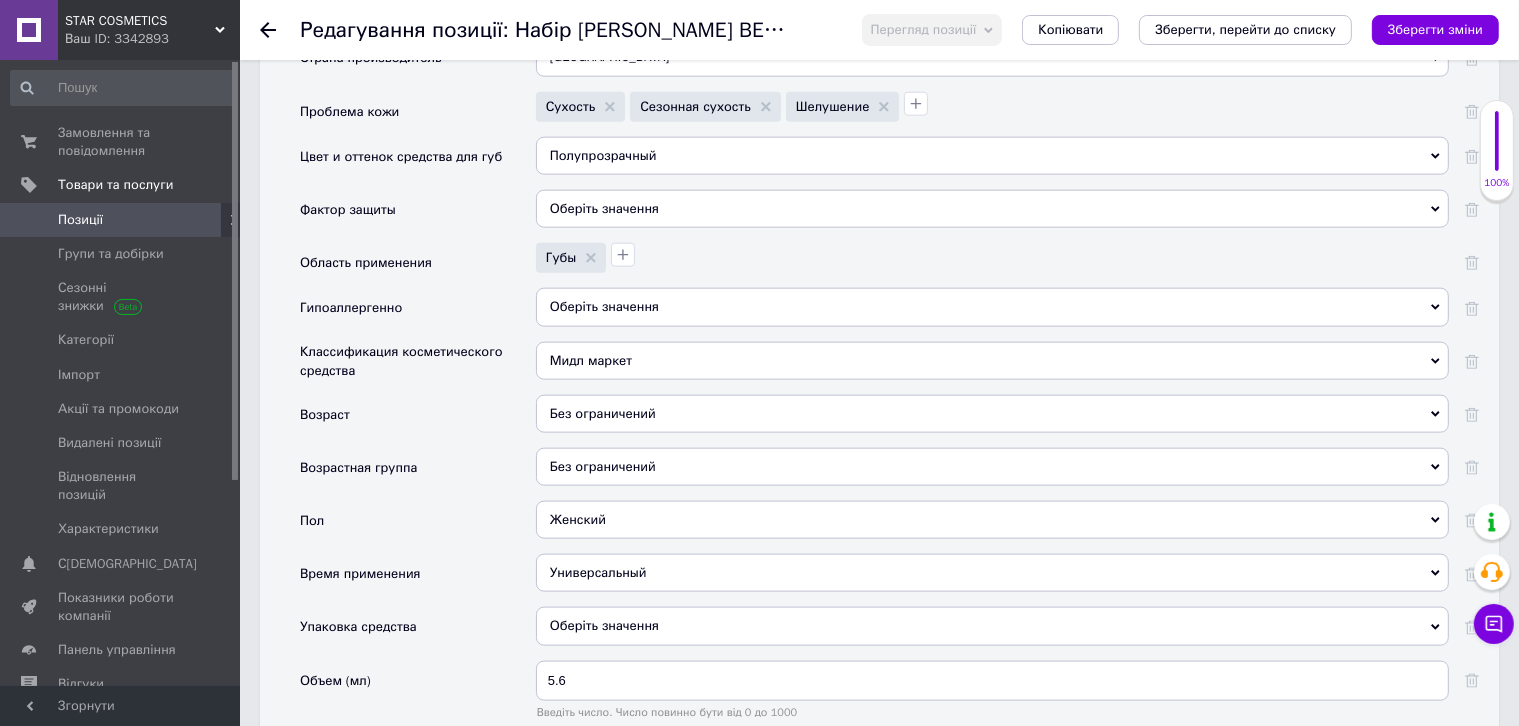 click on "Мидл маркет" at bounding box center [992, 361] 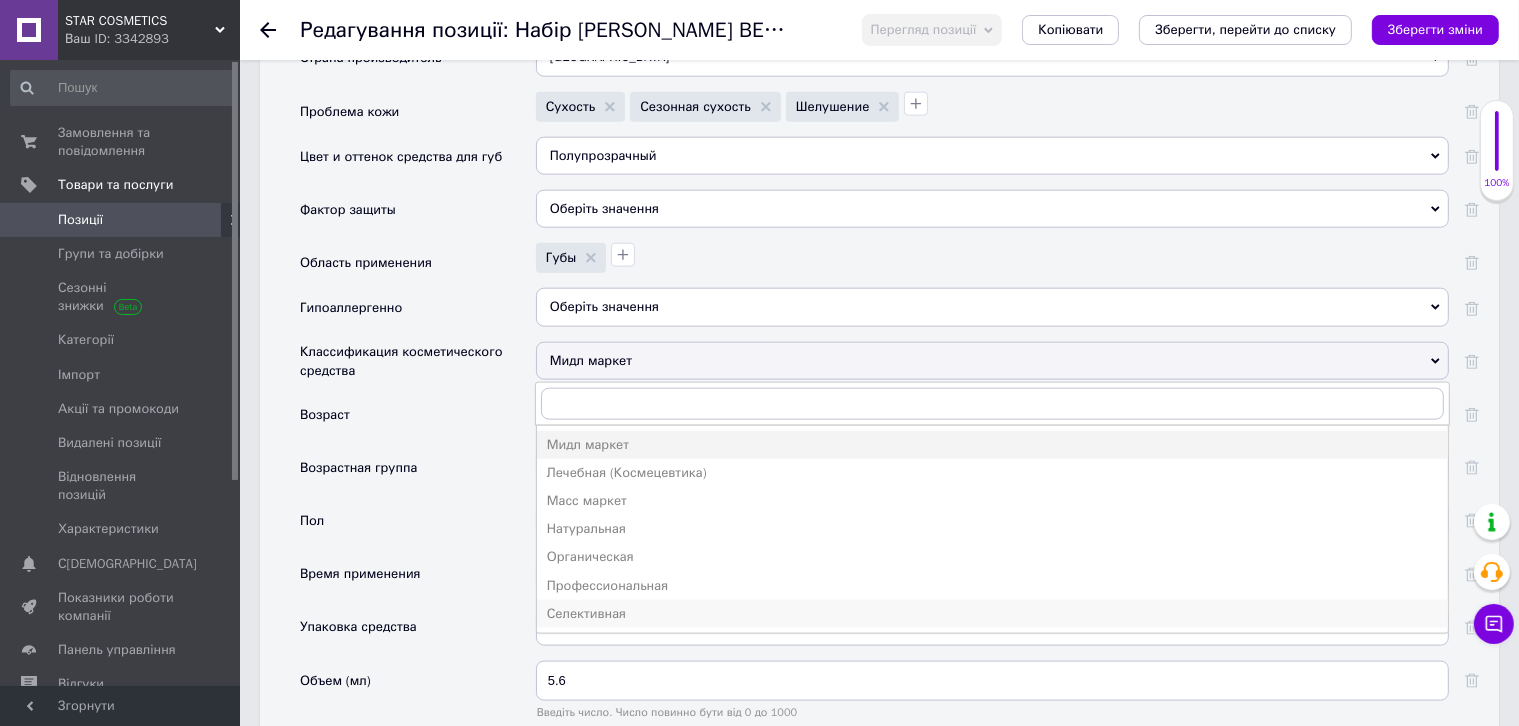 click on "Селективная" at bounding box center (992, 614) 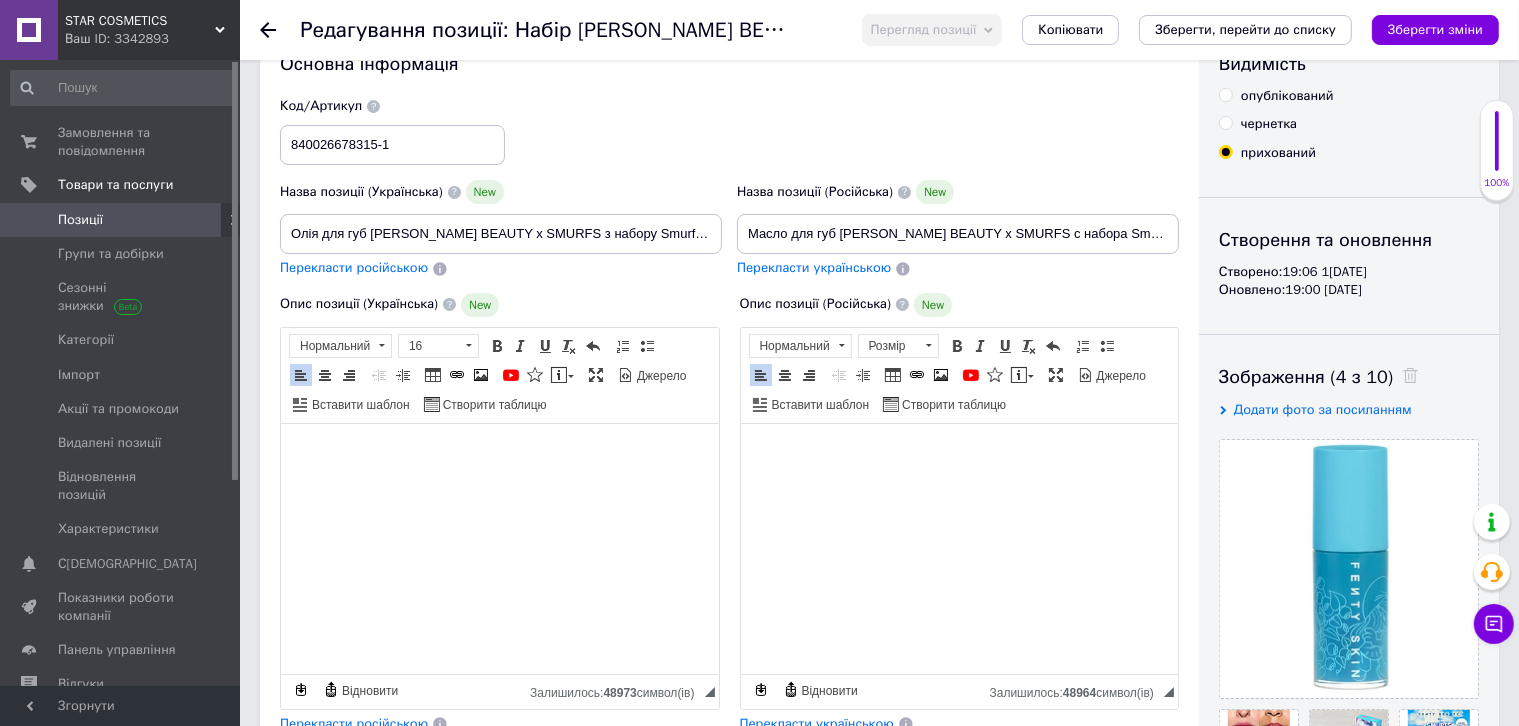 scroll, scrollTop: 0, scrollLeft: 0, axis: both 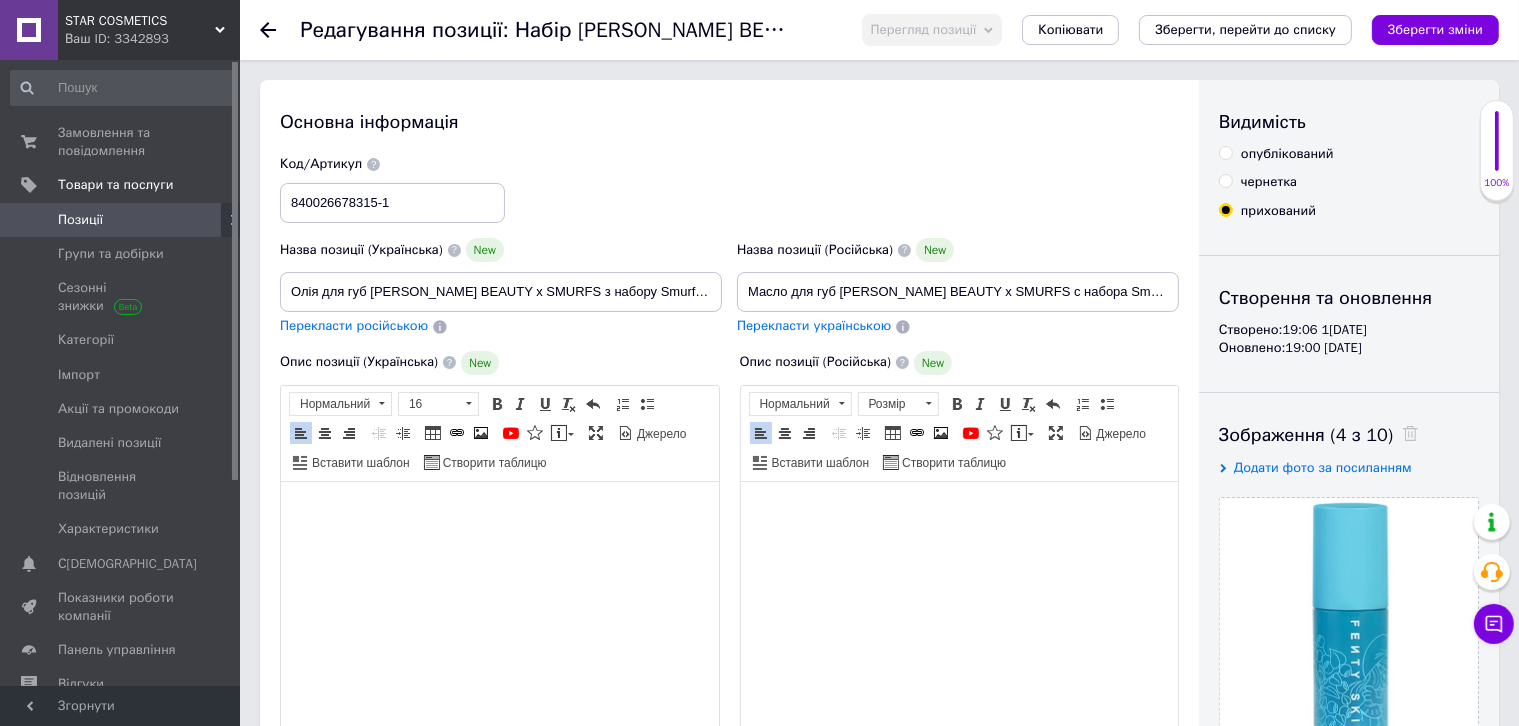 click on "опублікований" at bounding box center [1287, 154] 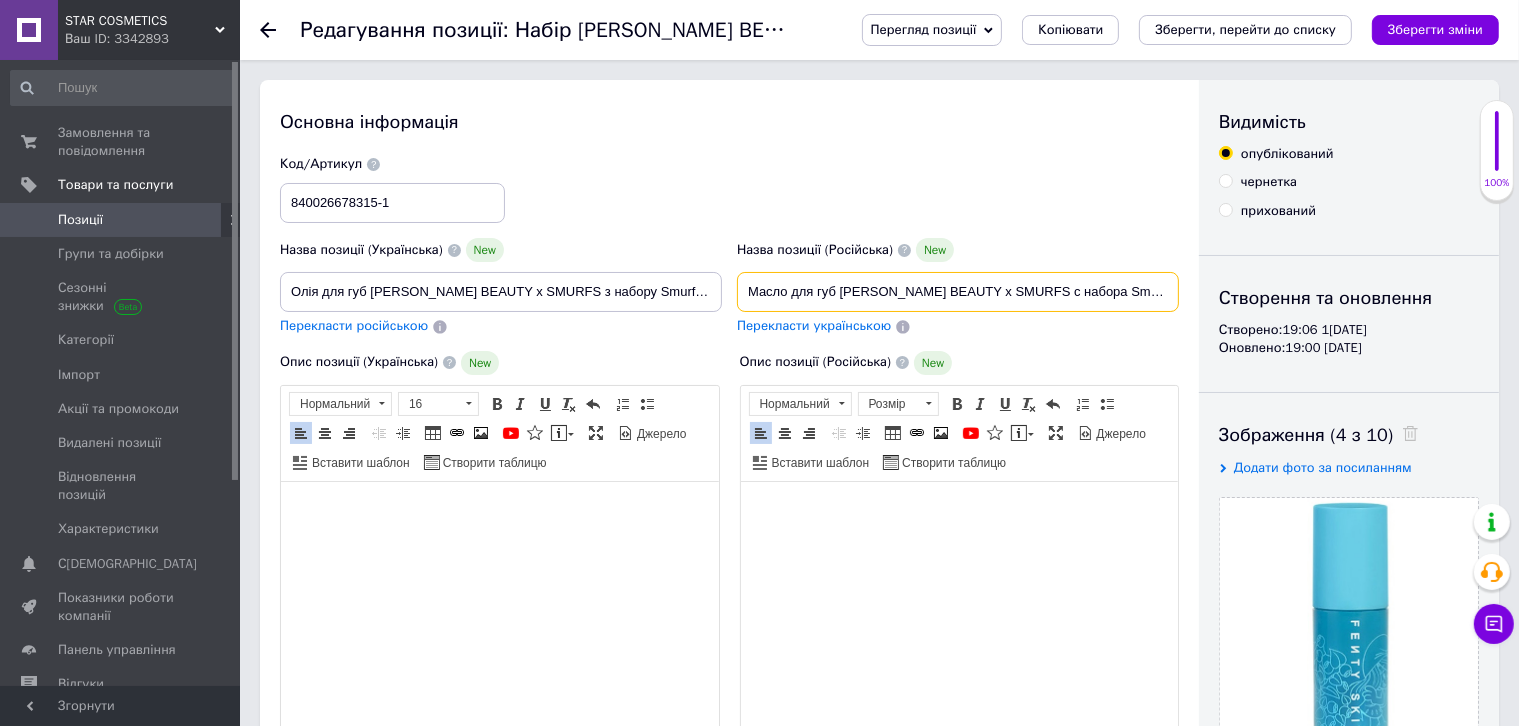 drag, startPoint x: 867, startPoint y: 294, endPoint x: 1387, endPoint y: 294, distance: 520 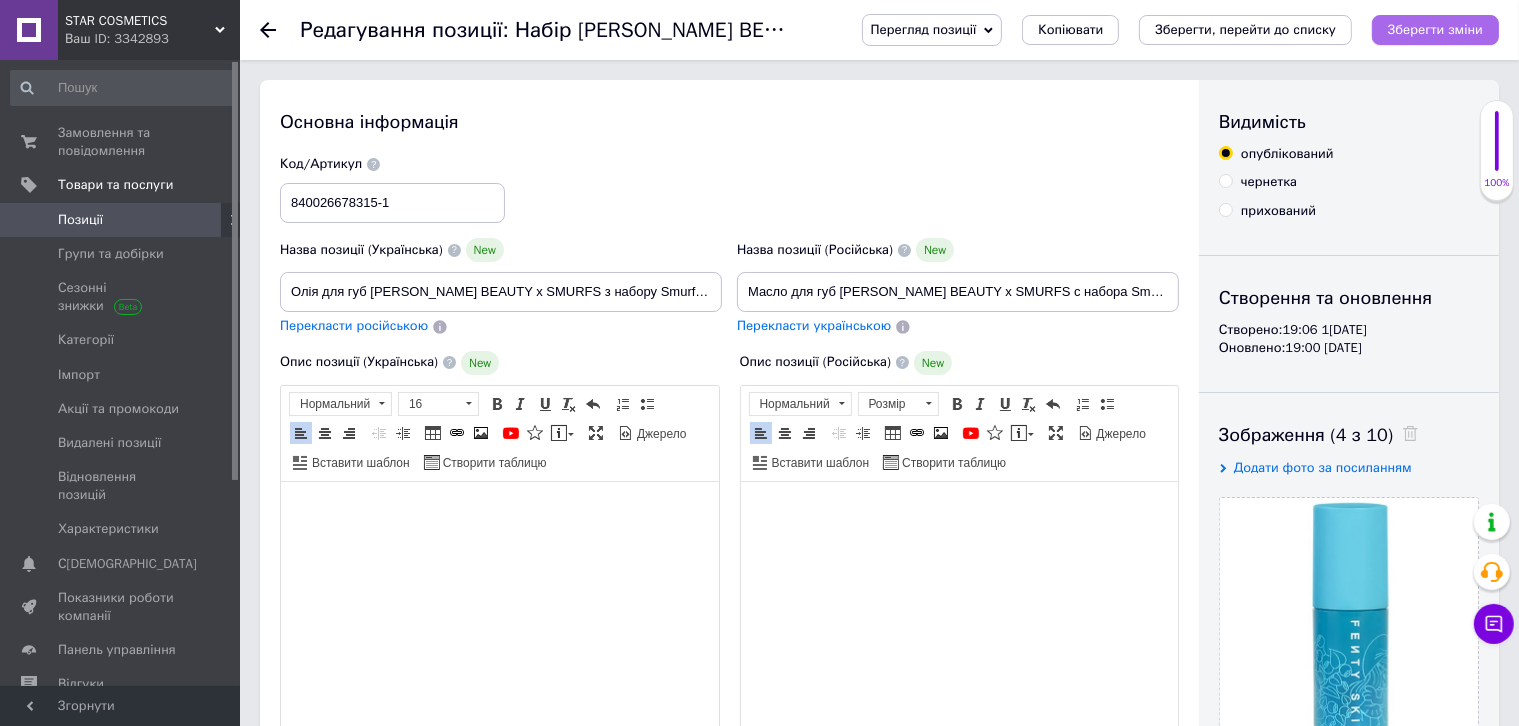 click on "Зберегти зміни" at bounding box center [1435, 29] 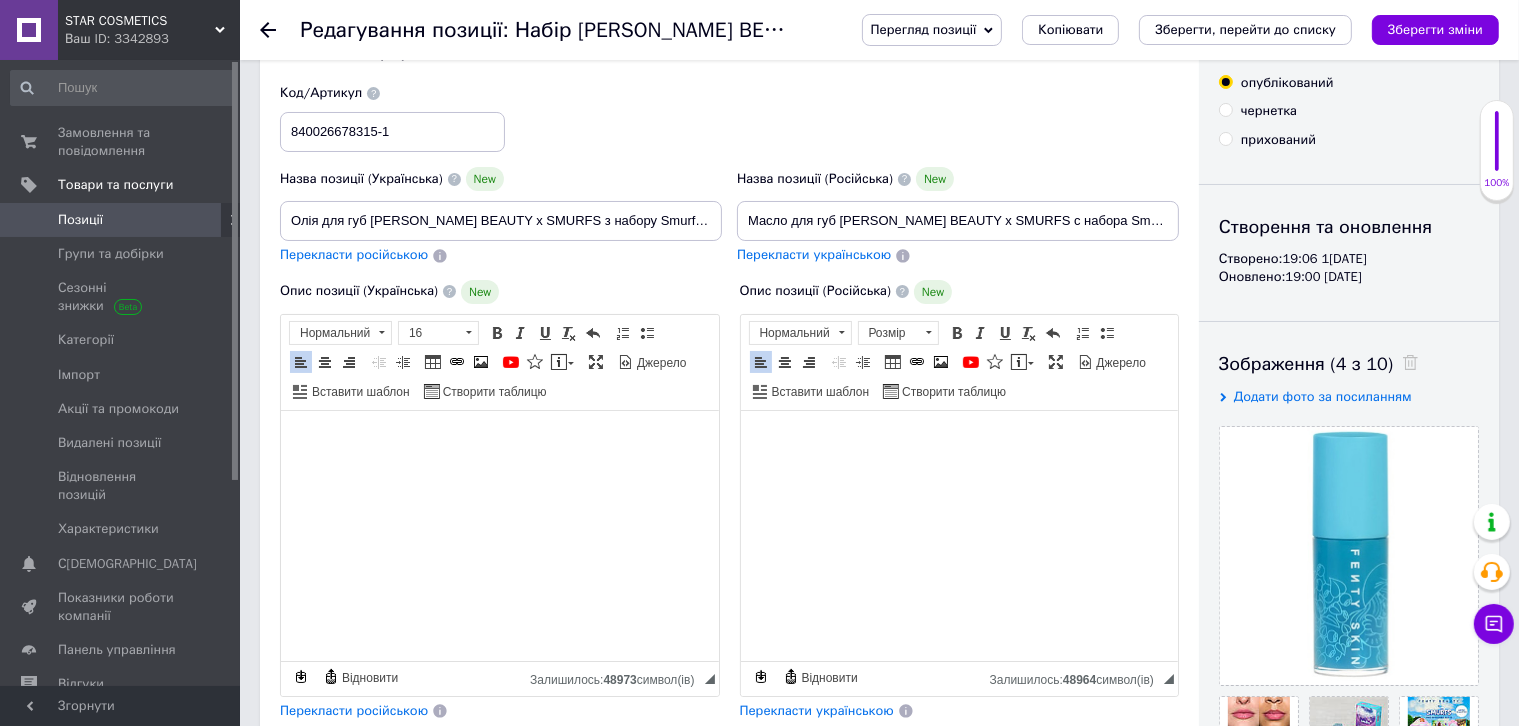 scroll, scrollTop: 0, scrollLeft: 0, axis: both 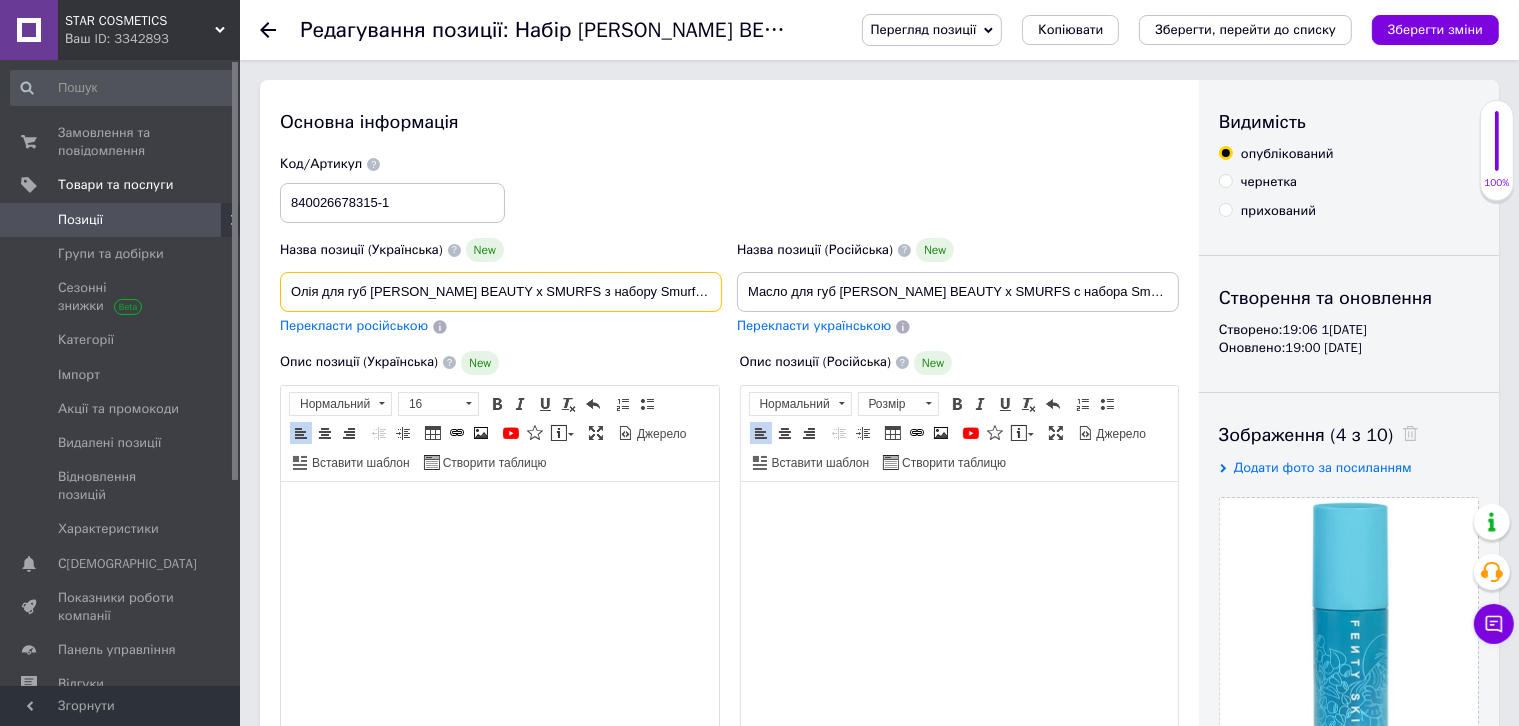 drag, startPoint x: 584, startPoint y: 302, endPoint x: 745, endPoint y: 298, distance: 161.04968 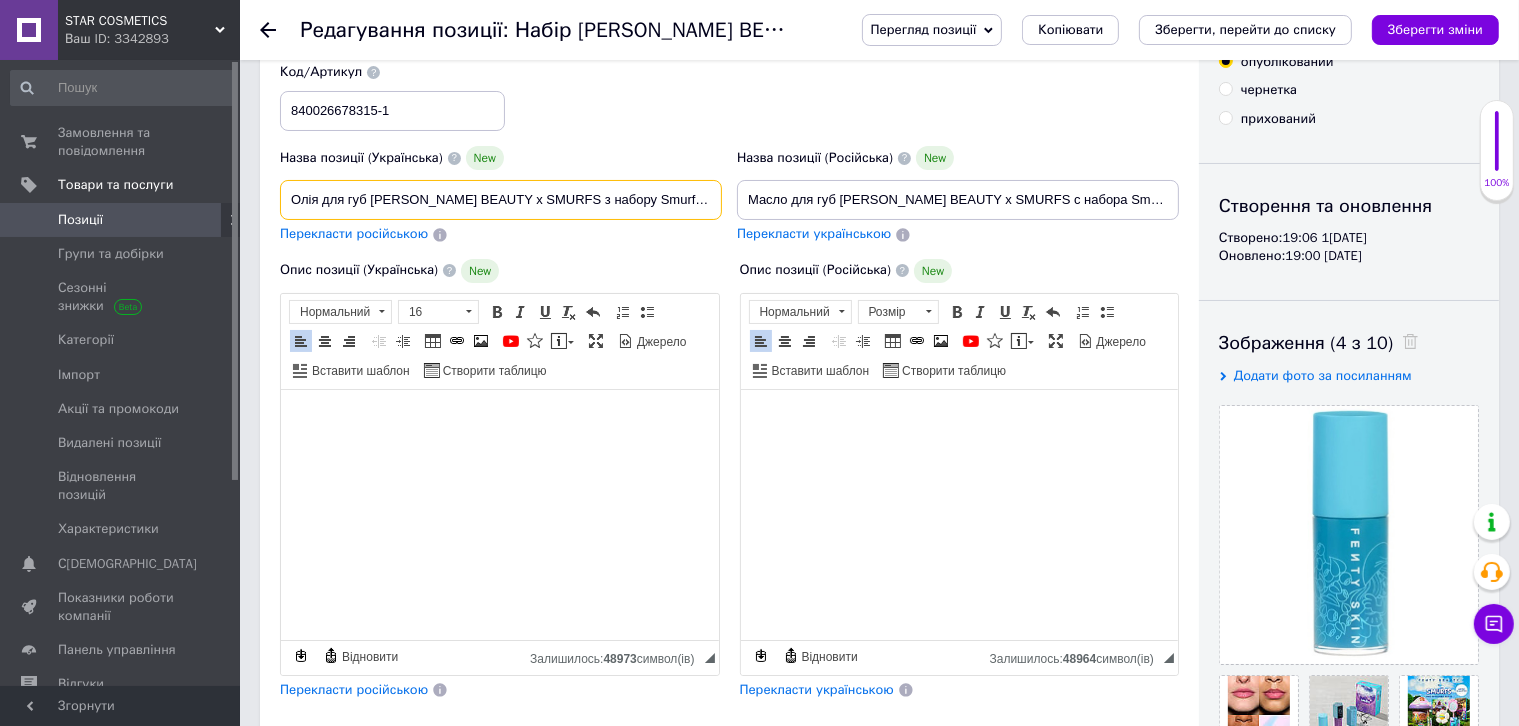 scroll, scrollTop: 0, scrollLeft: 0, axis: both 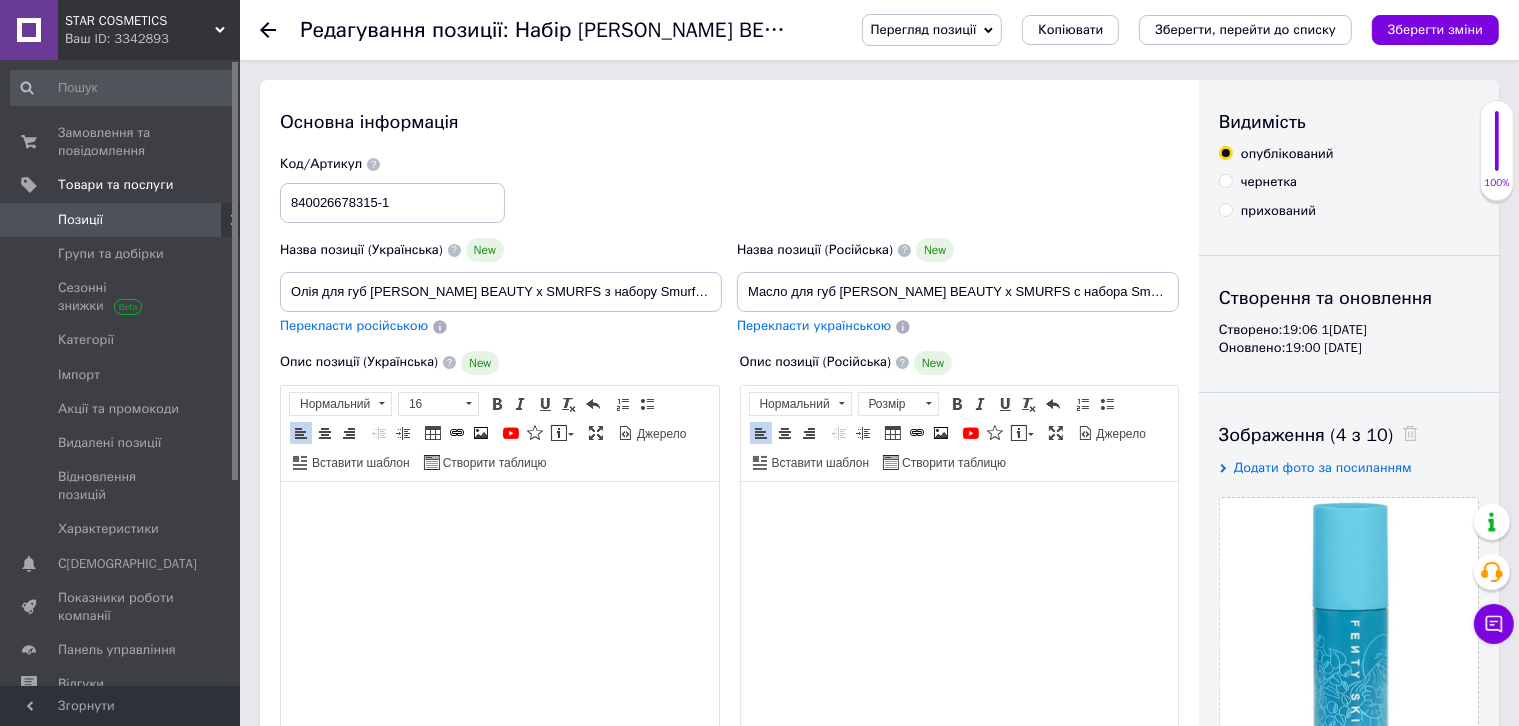 click on "Перегляд позиції Зберегти та переглянути на сайті Зберегти та переглянути на маркетплейсі Копіювати Зберегти, перейти до списку Зберегти зміни" at bounding box center [1170, 30] 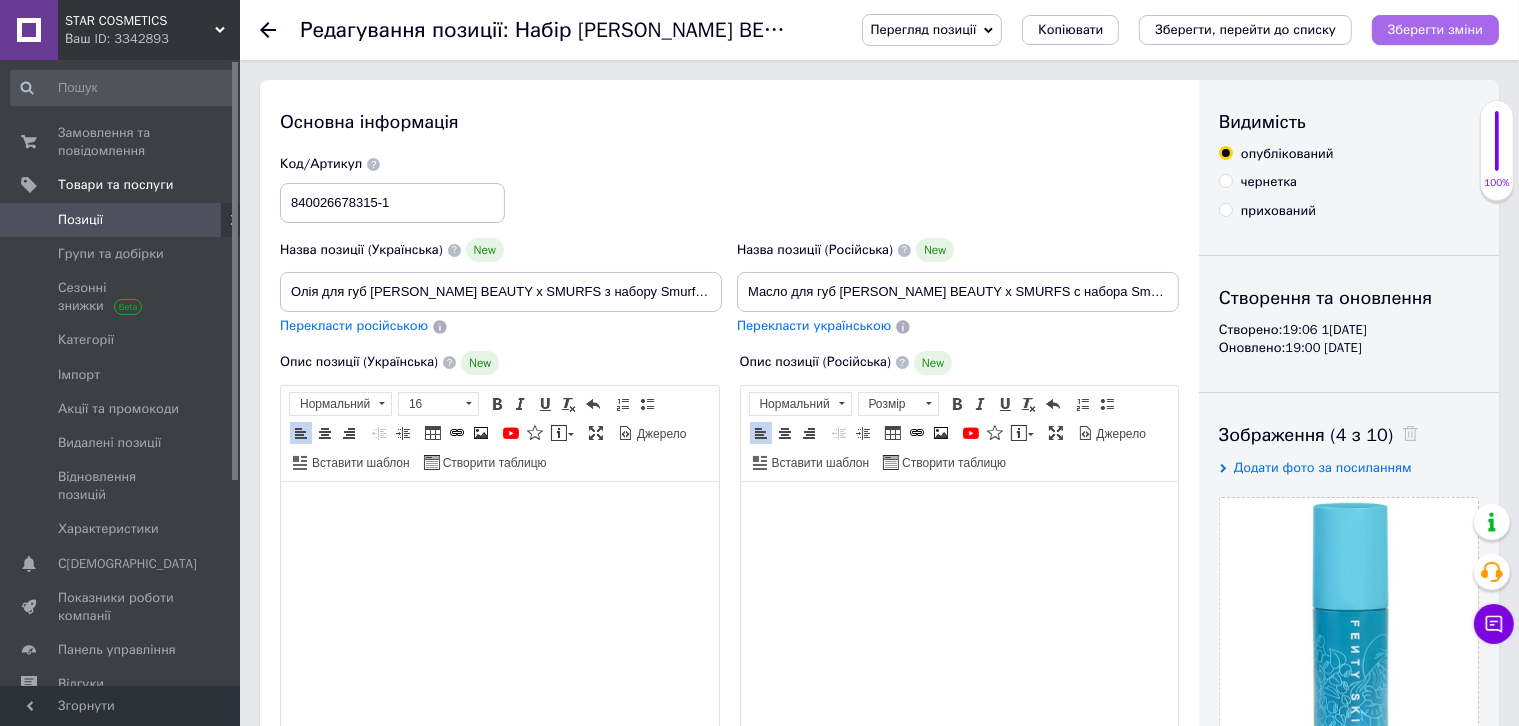 click on "Зберегти зміни" at bounding box center (1435, 29) 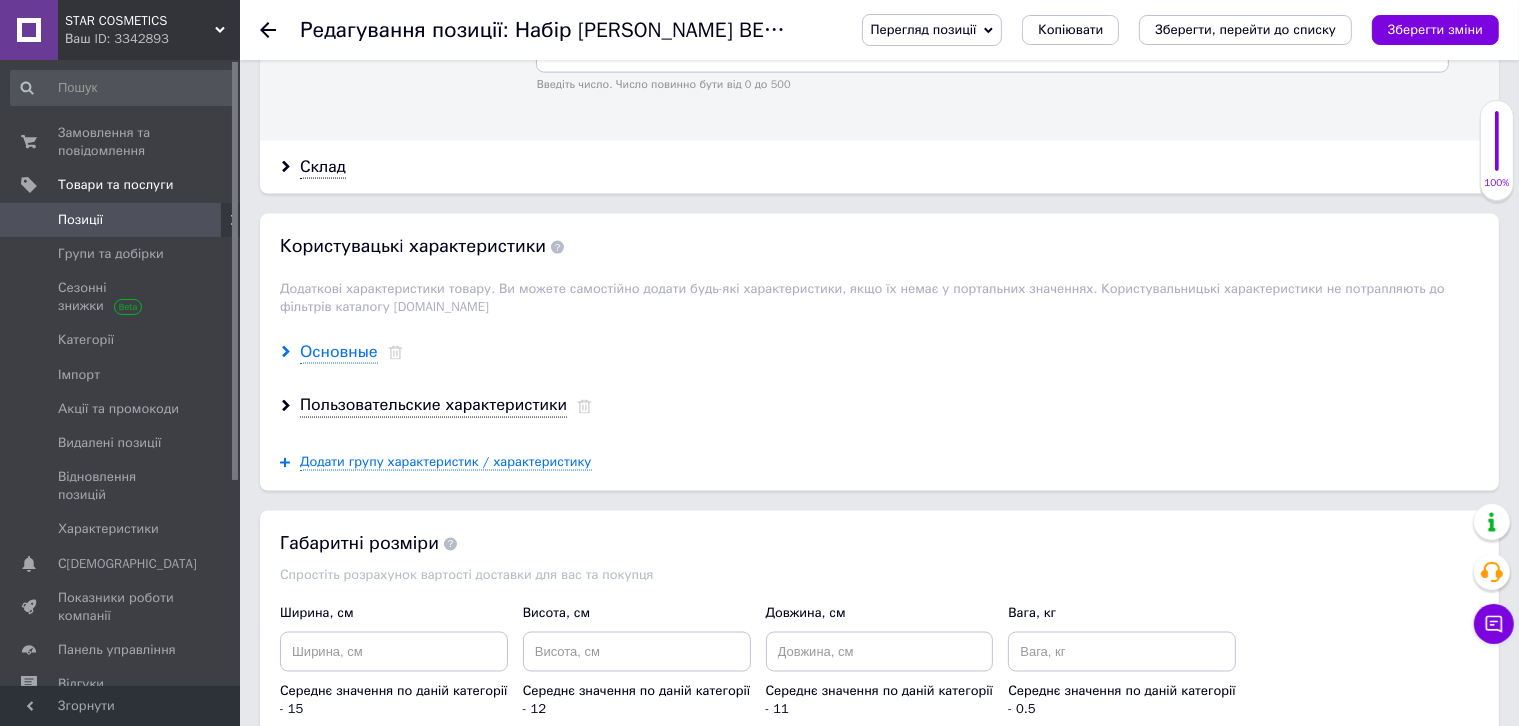 scroll, scrollTop: 3100, scrollLeft: 0, axis: vertical 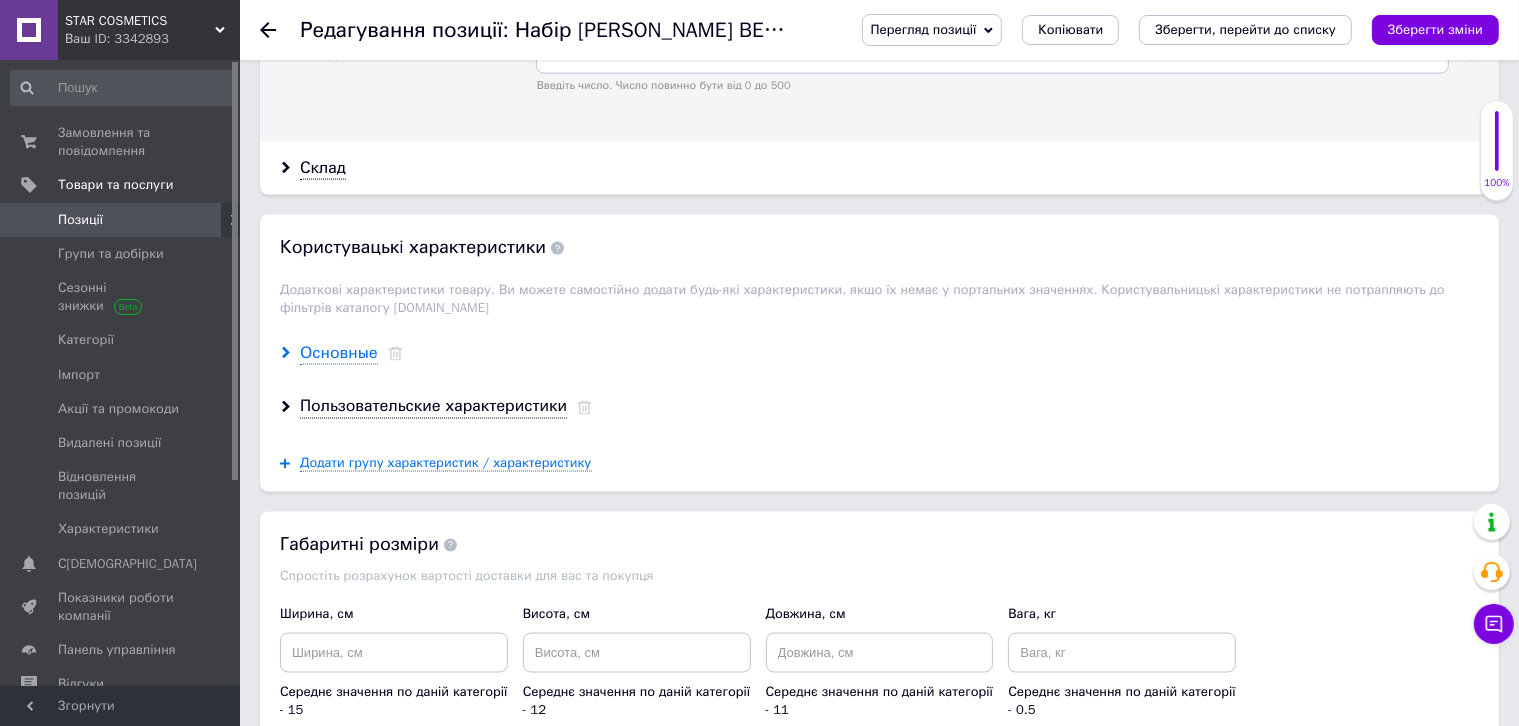 click on "Основные" at bounding box center [339, 353] 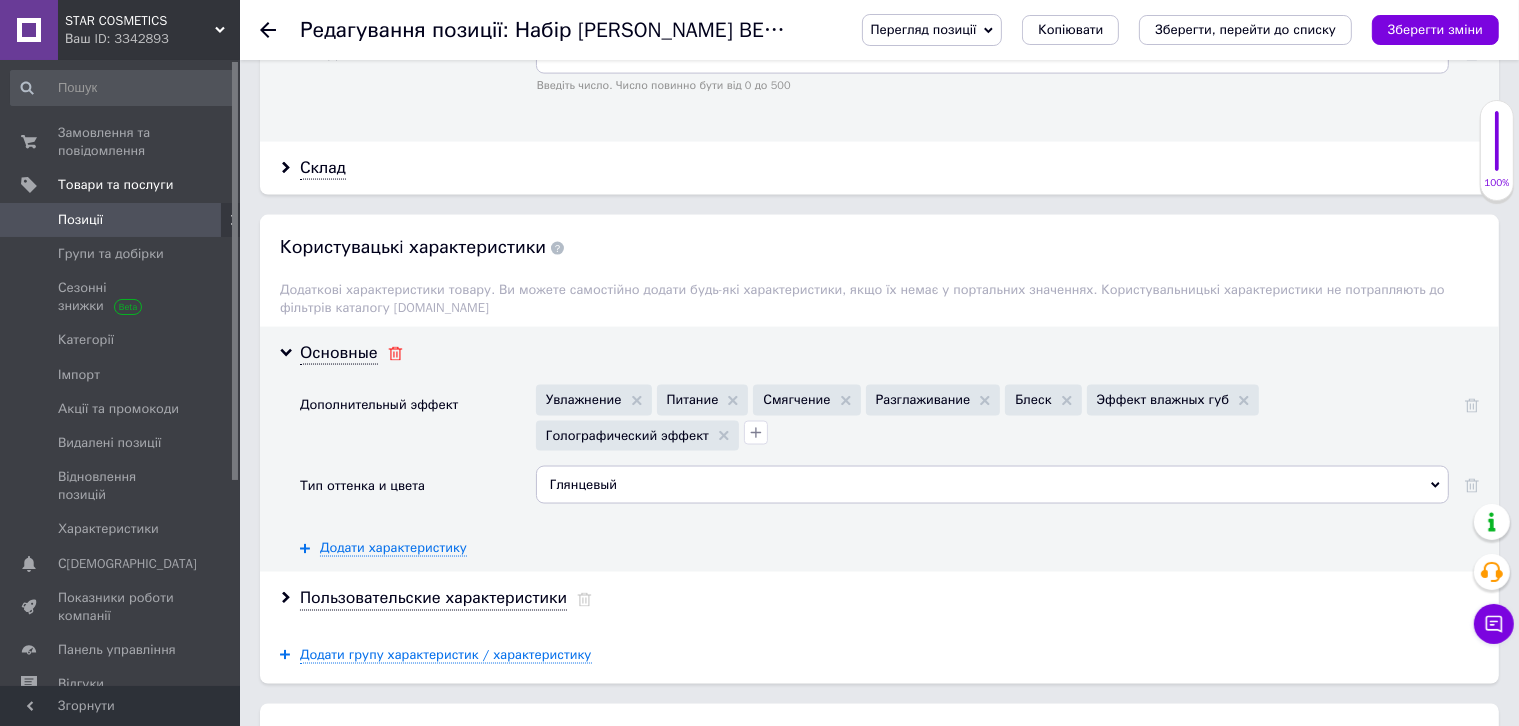click 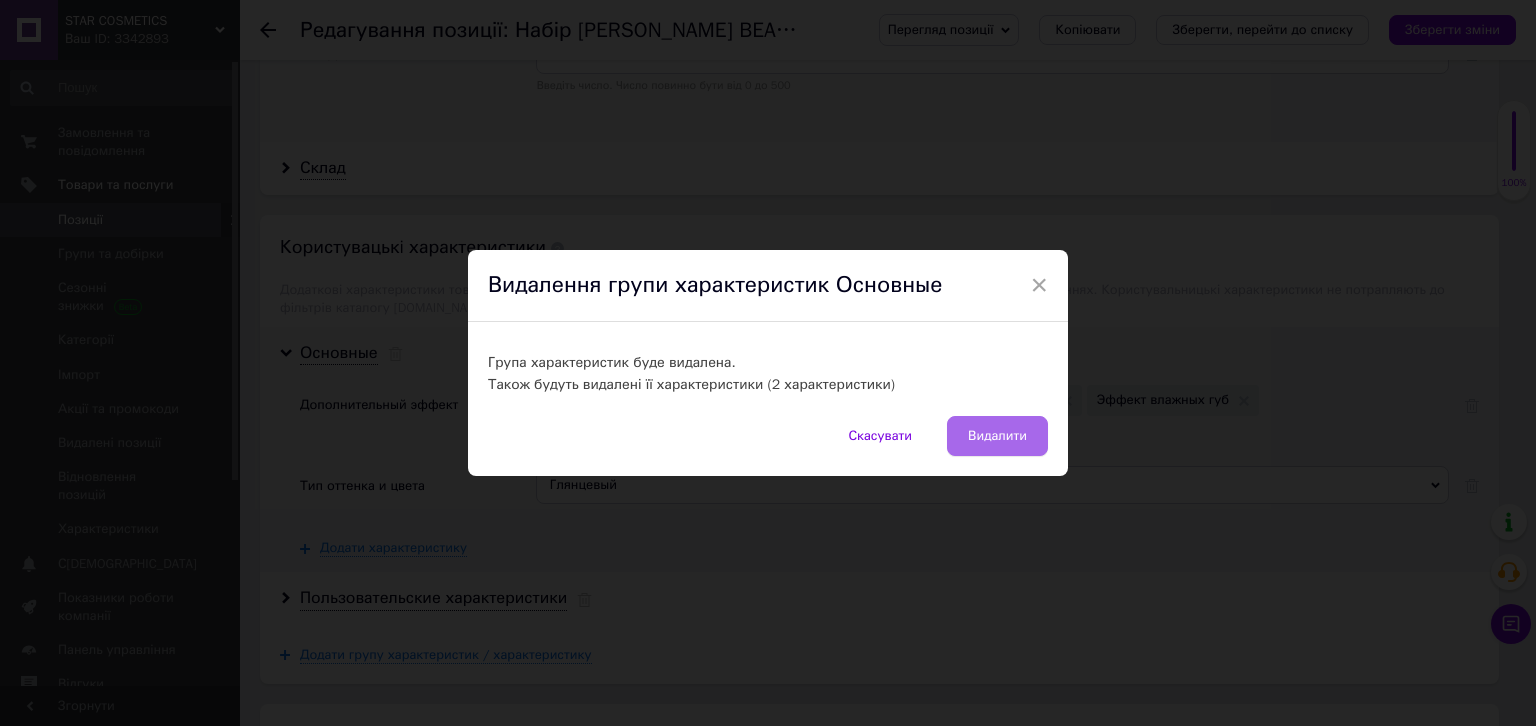 click on "Видалити" at bounding box center (997, 436) 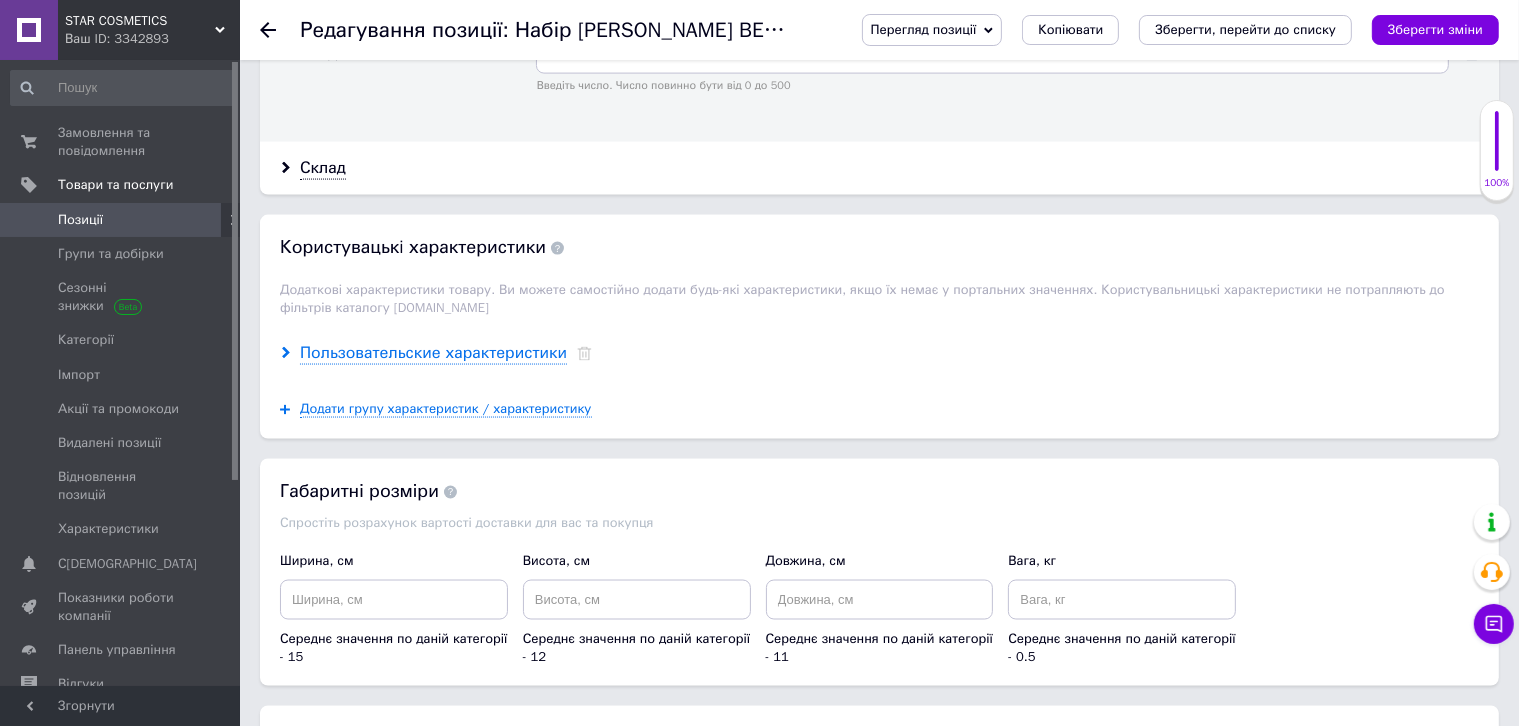 click on "Пользовательские характеристики" at bounding box center [433, 353] 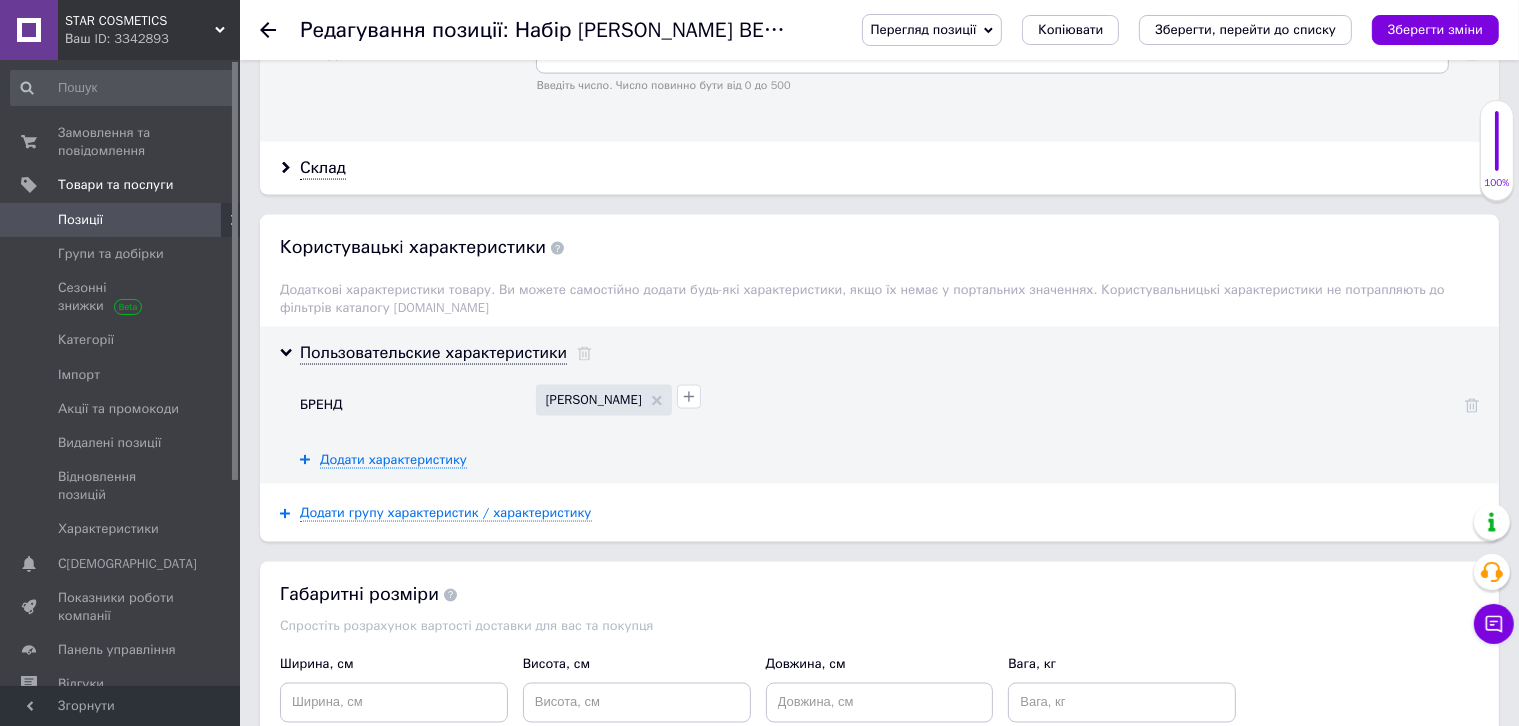 click on "Габаритні розміри" at bounding box center (879, 594) 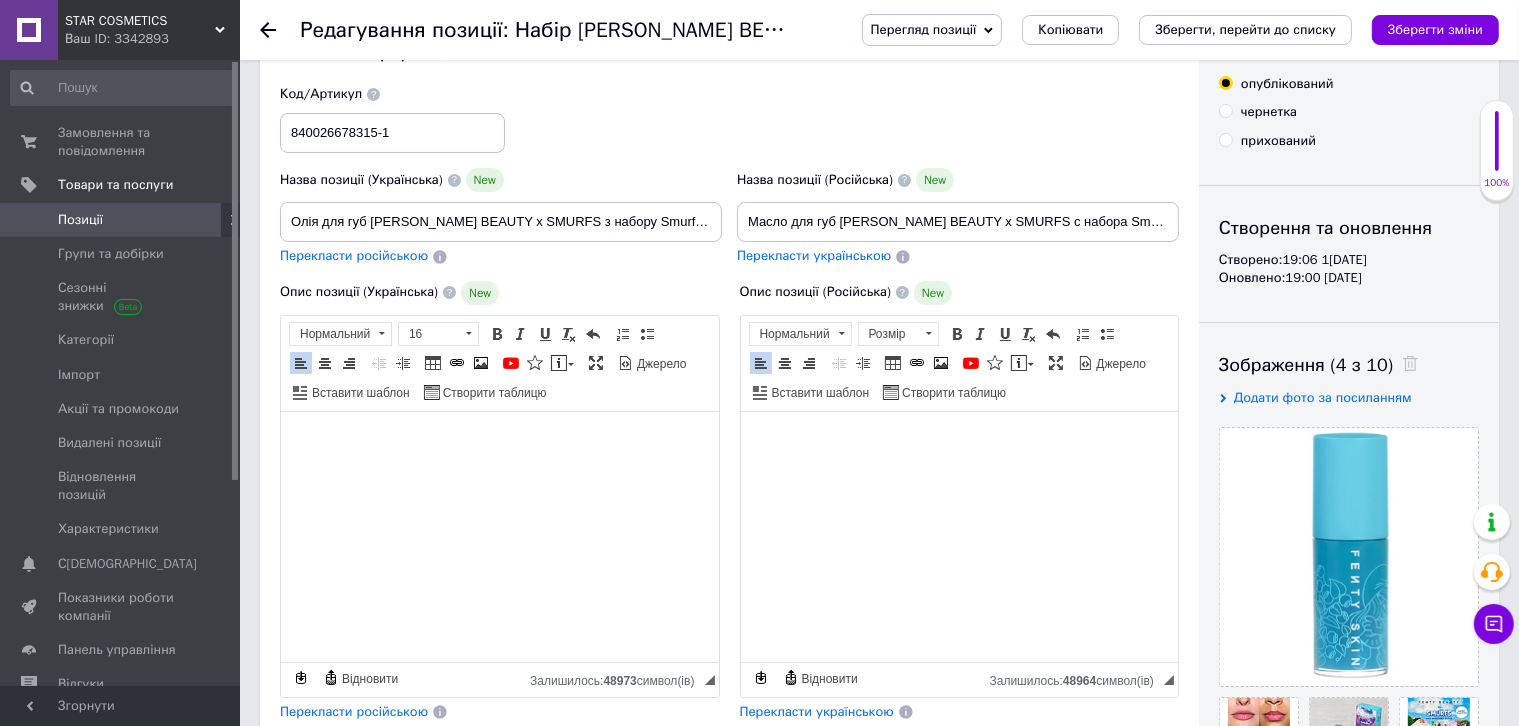 scroll, scrollTop: 0, scrollLeft: 0, axis: both 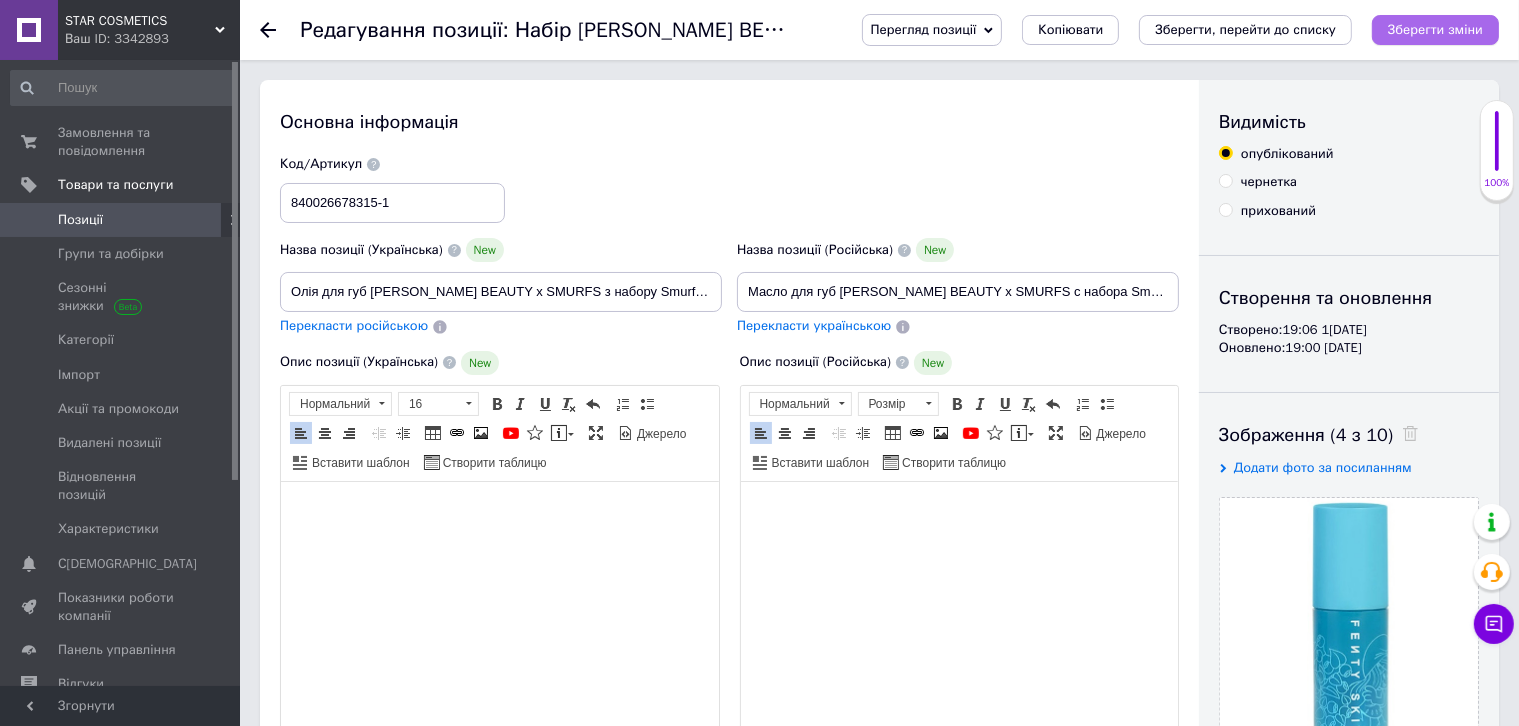 click on "Зберегти зміни" at bounding box center (1435, 29) 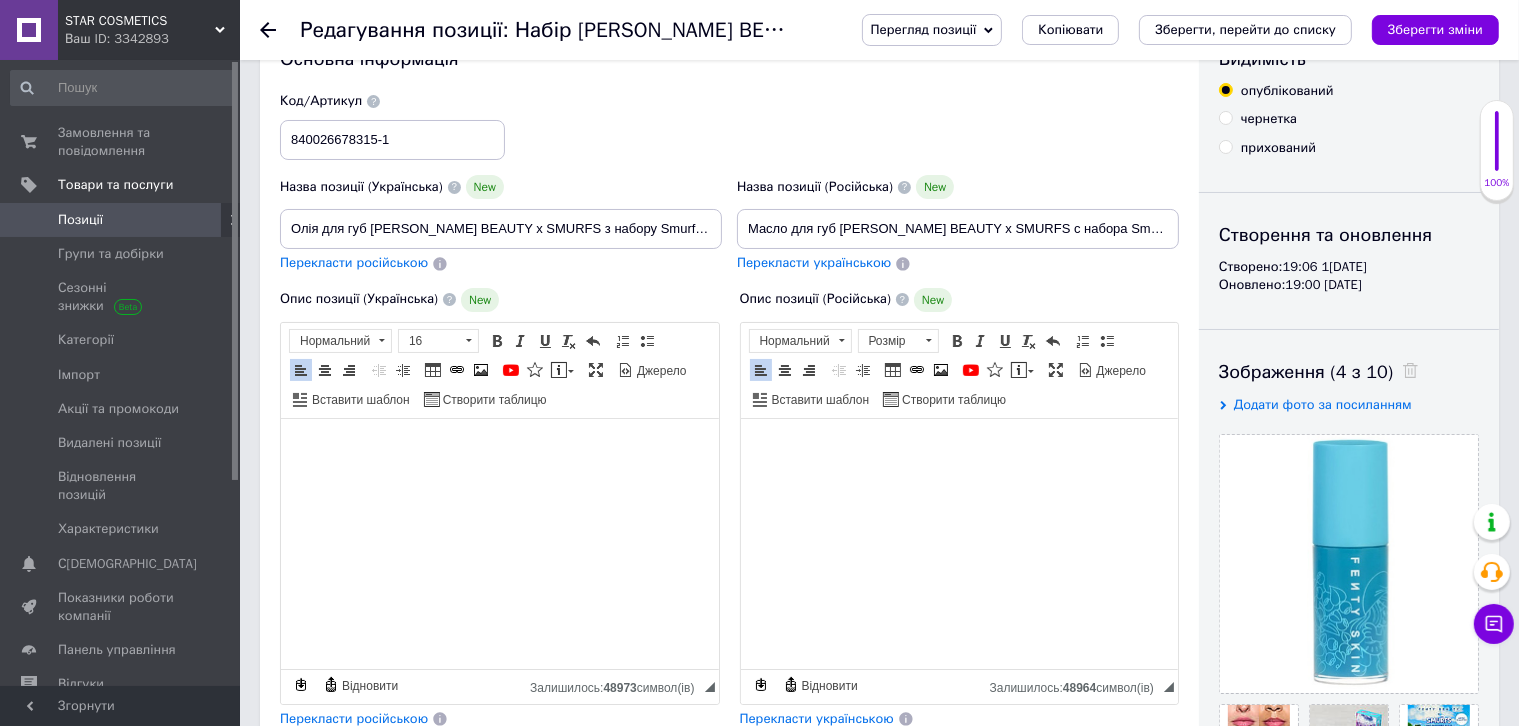 scroll, scrollTop: 0, scrollLeft: 0, axis: both 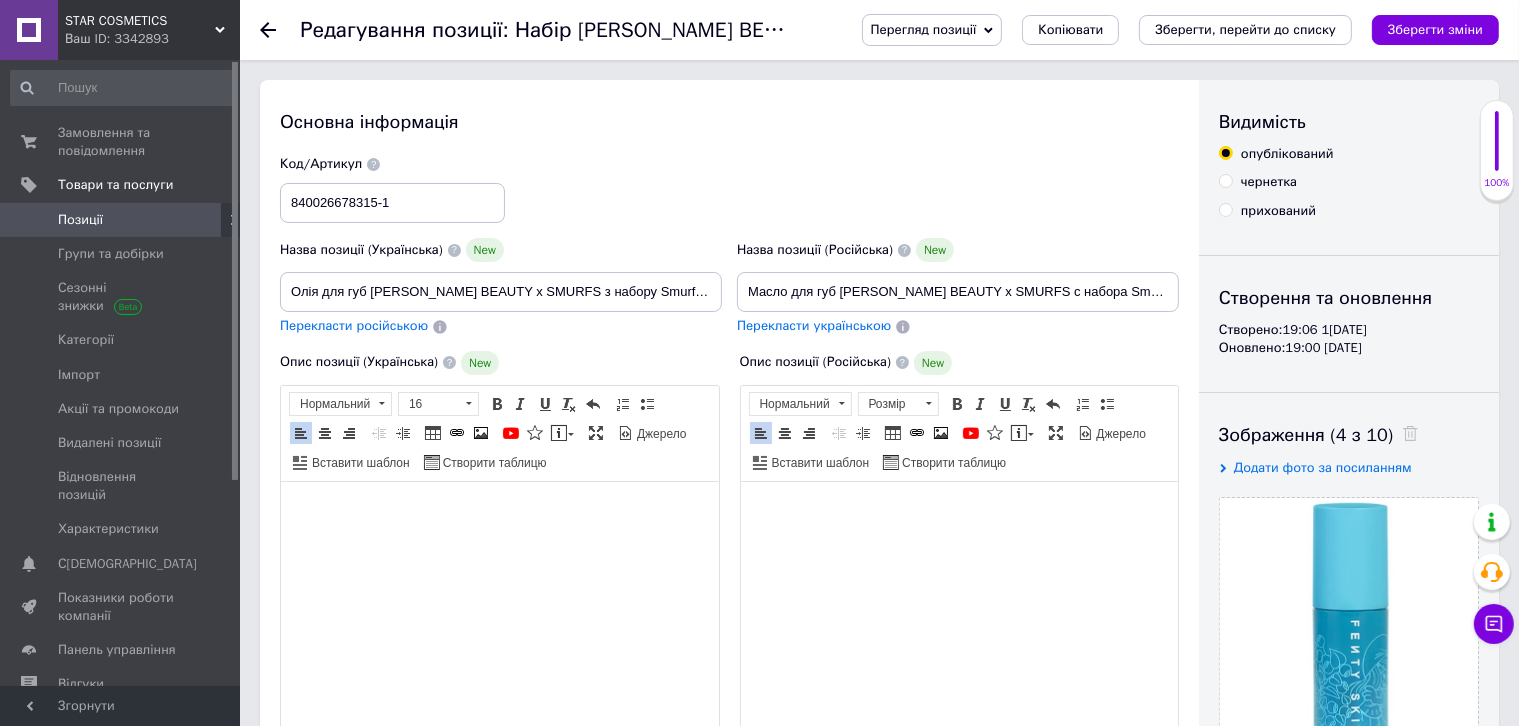 click on "Перегляд позиції" at bounding box center [924, 29] 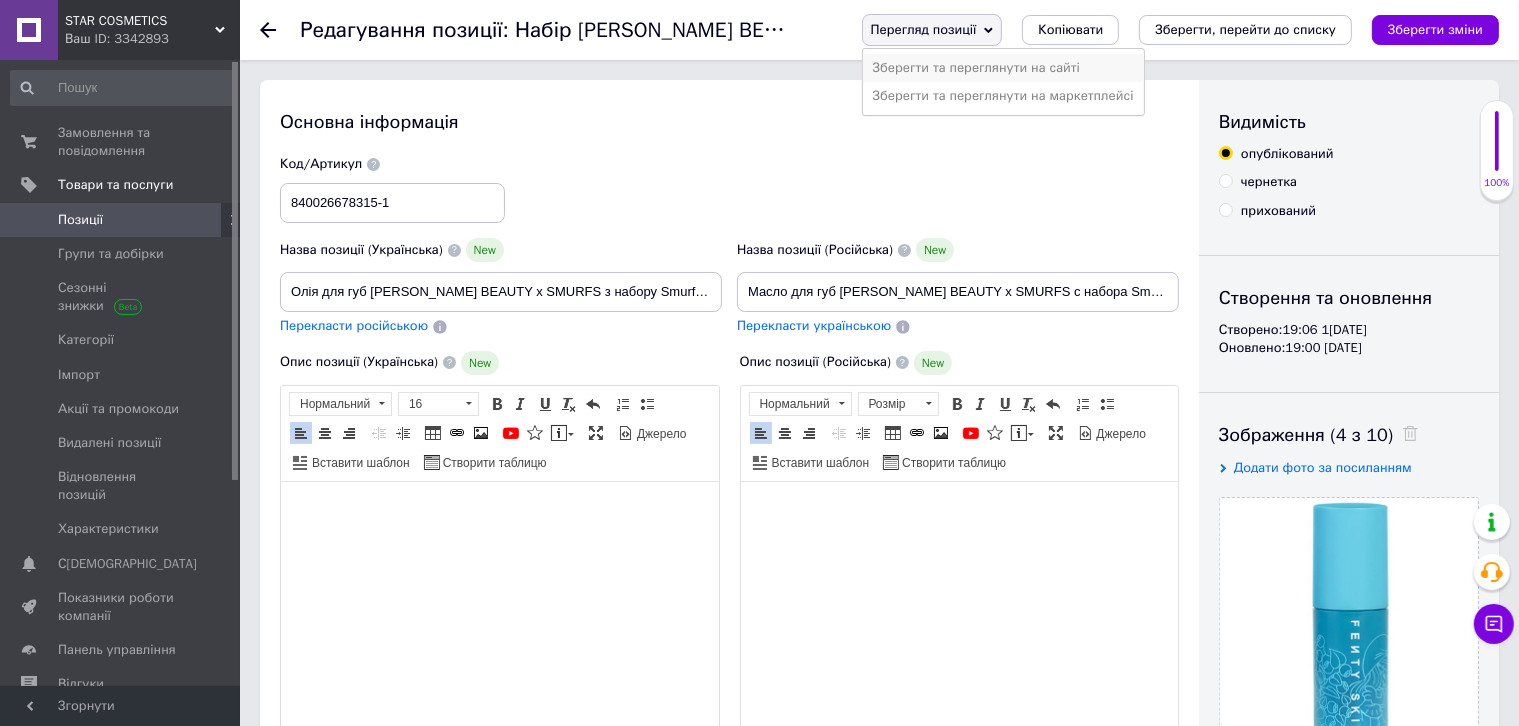 click on "Зберегти та переглянути на сайті" at bounding box center [1003, 68] 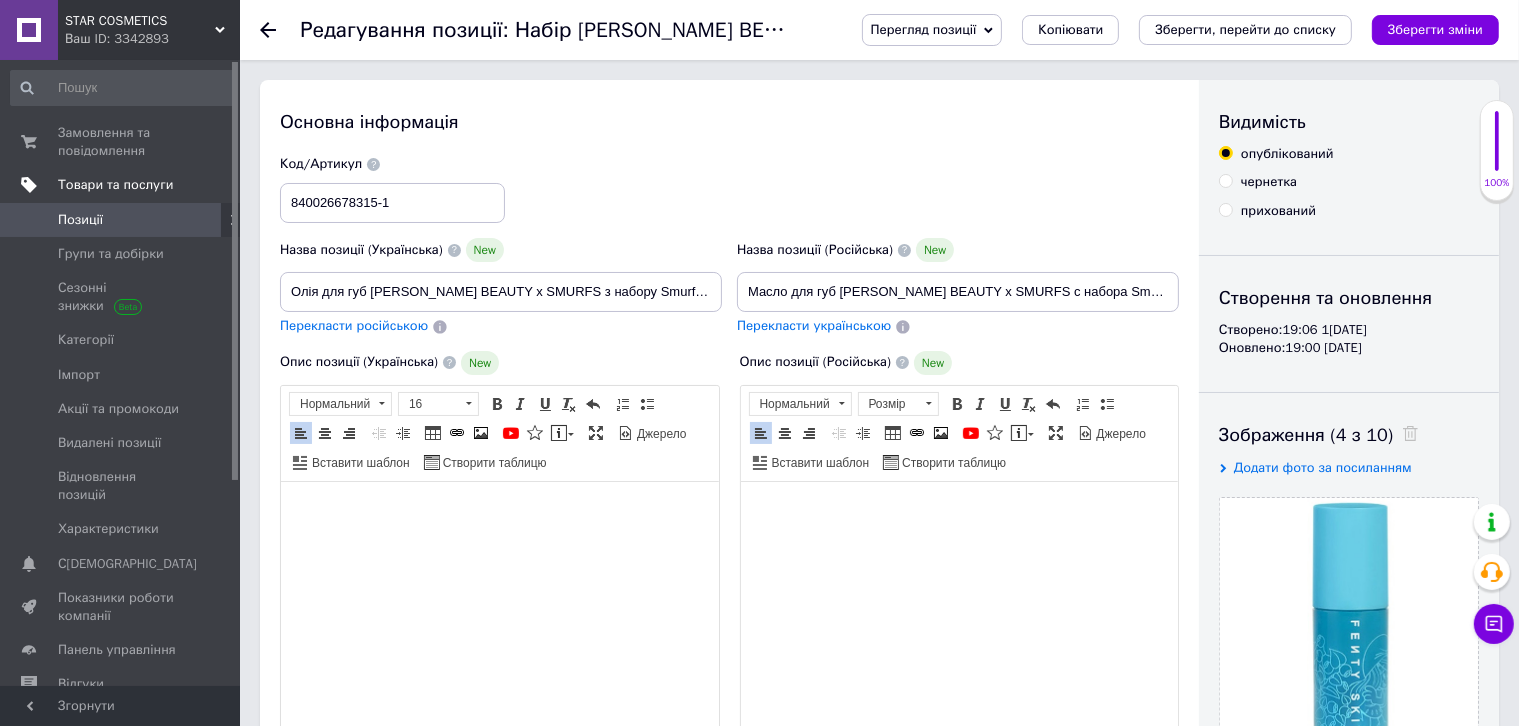 drag, startPoint x: 68, startPoint y: 217, endPoint x: 130, endPoint y: 186, distance: 69.31811 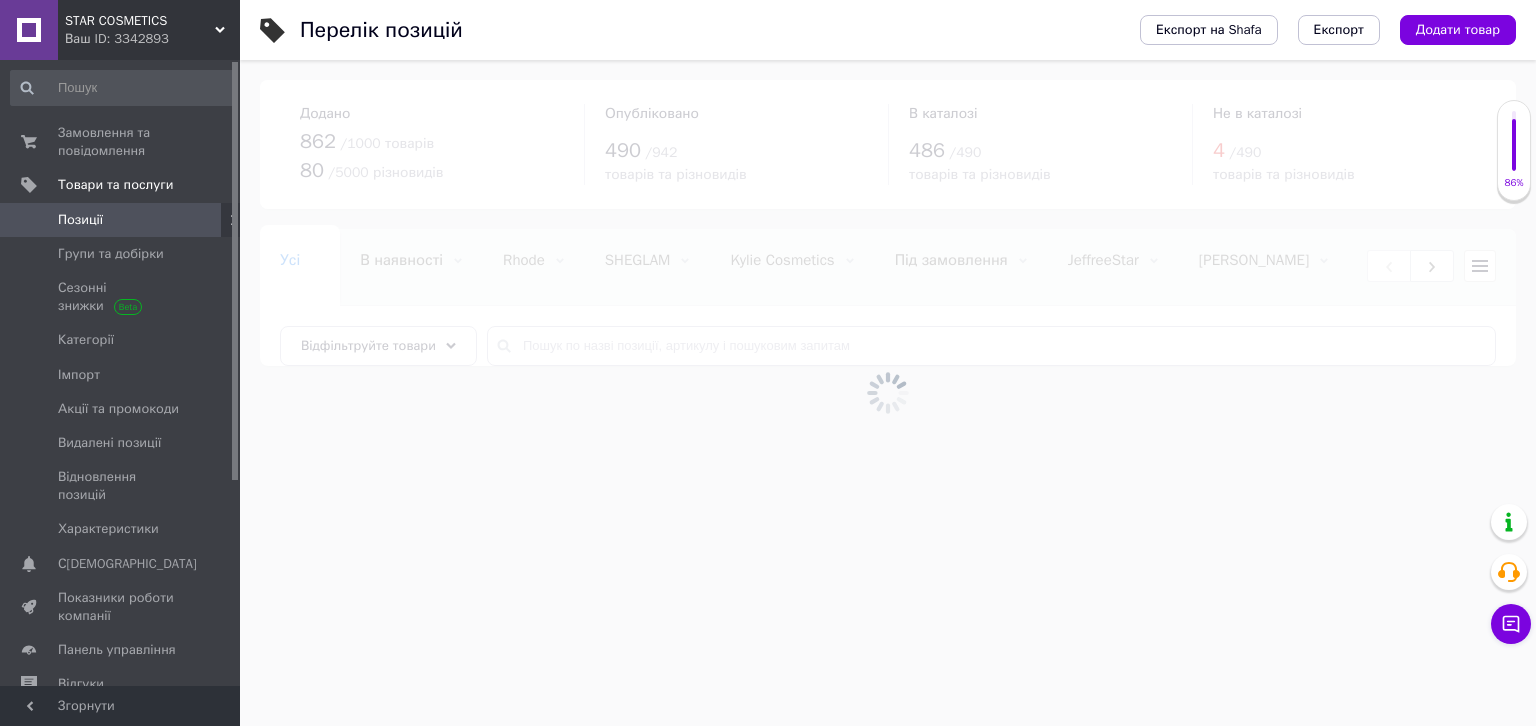click at bounding box center [888, 393] 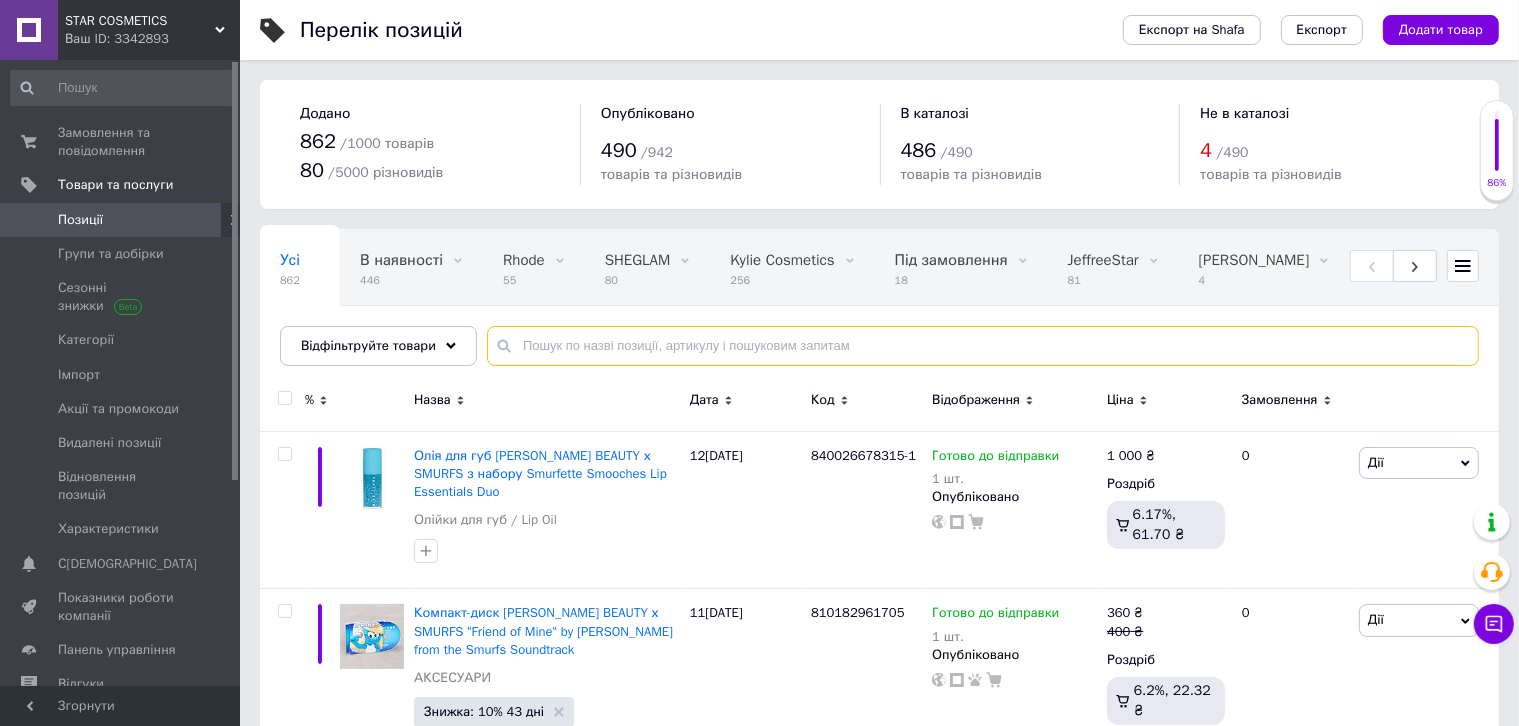 click at bounding box center [983, 346] 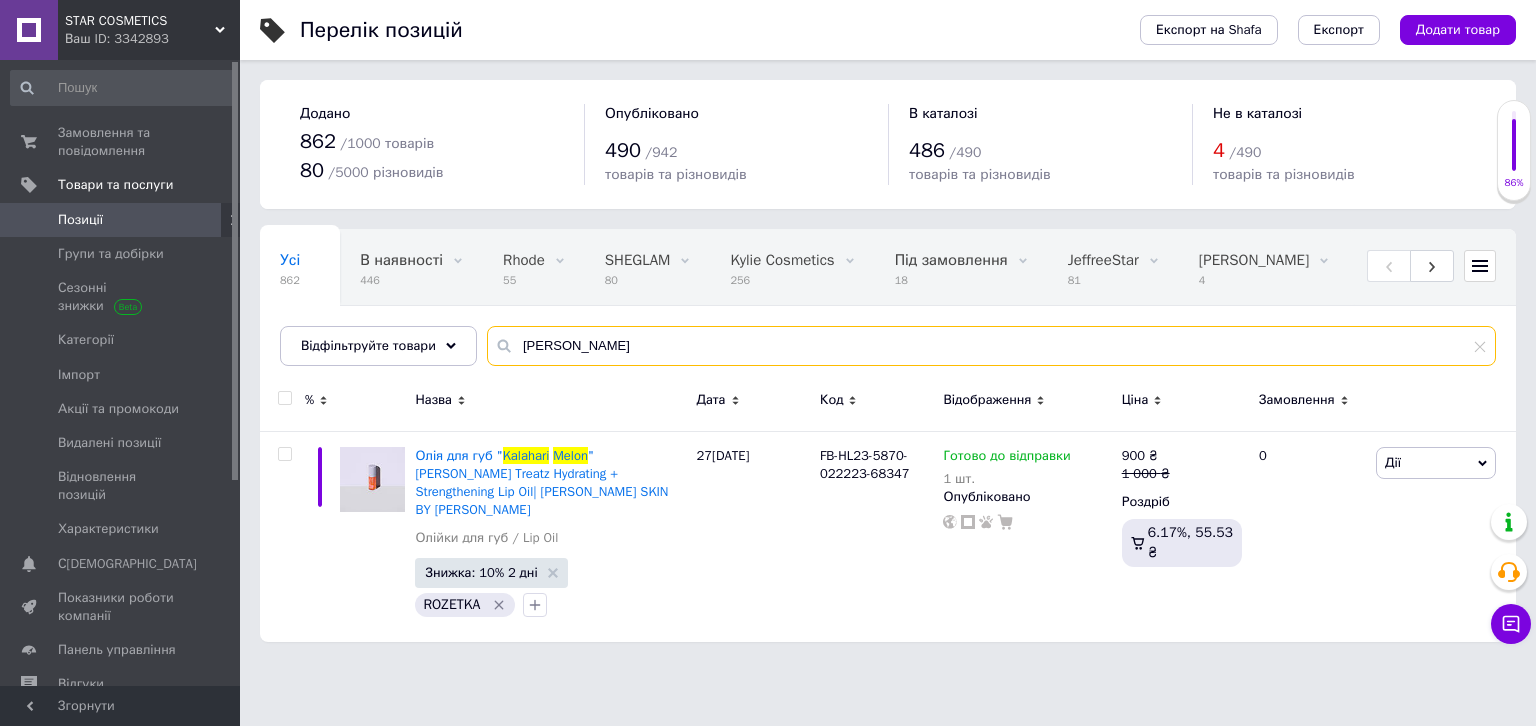 type on "[PERSON_NAME]" 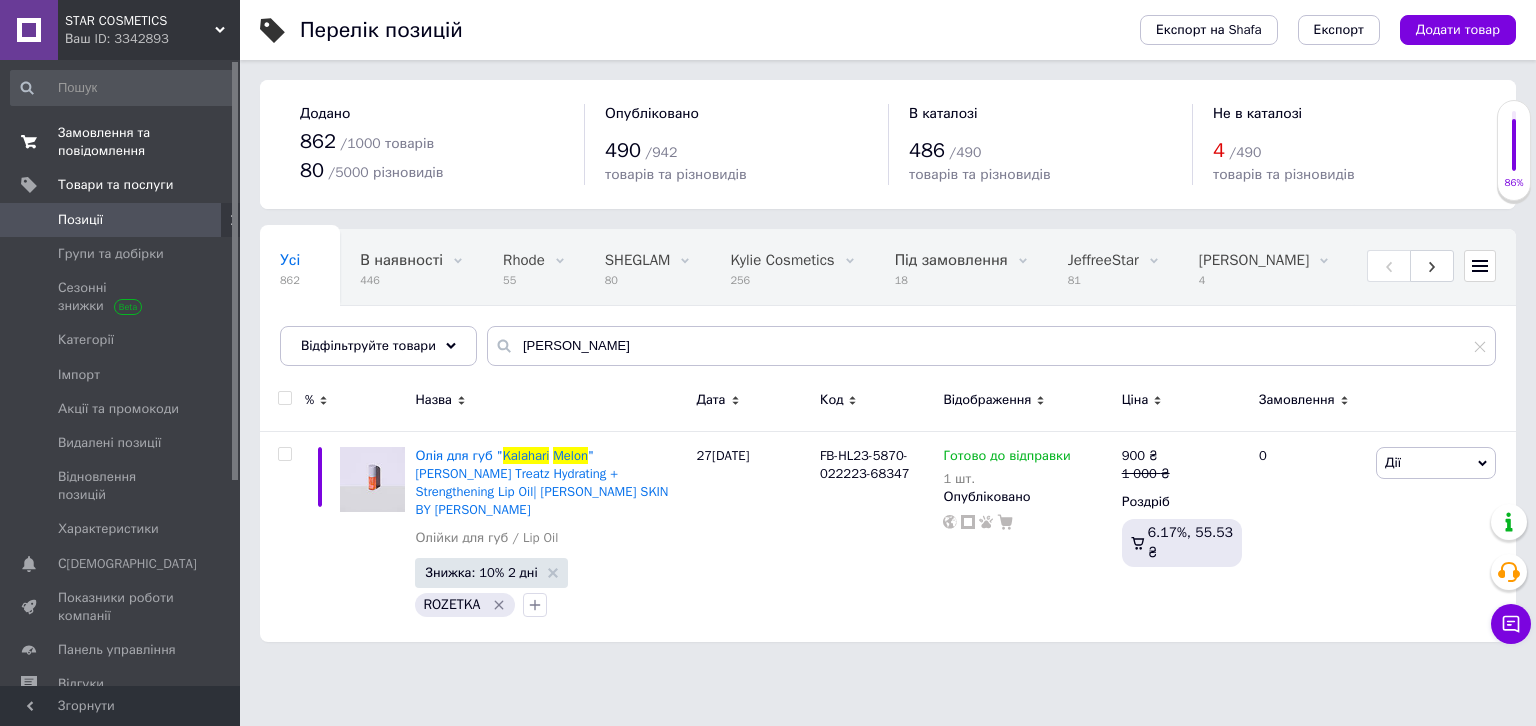 click on "Замовлення та повідомлення" at bounding box center [121, 142] 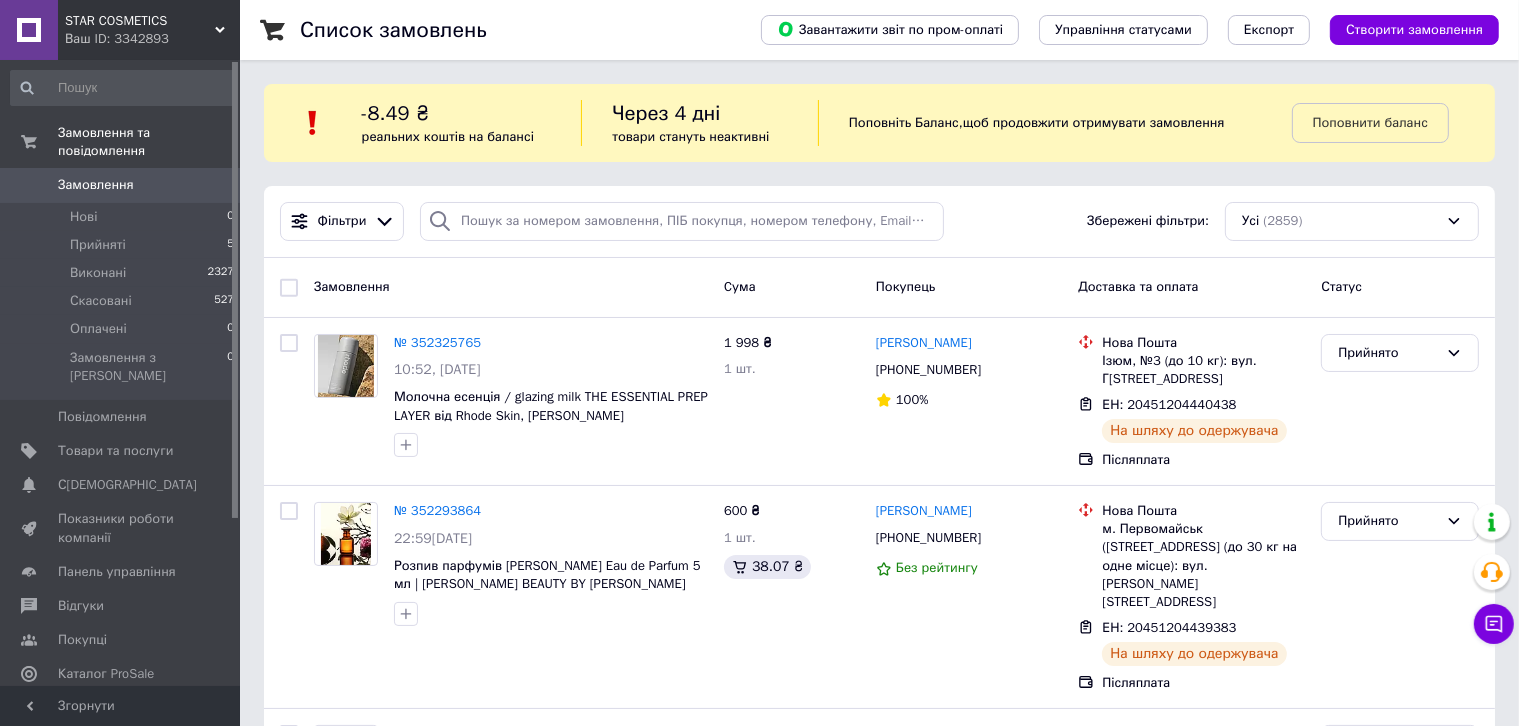 drag, startPoint x: 112, startPoint y: 658, endPoint x: 280, endPoint y: 565, distance: 192.02344 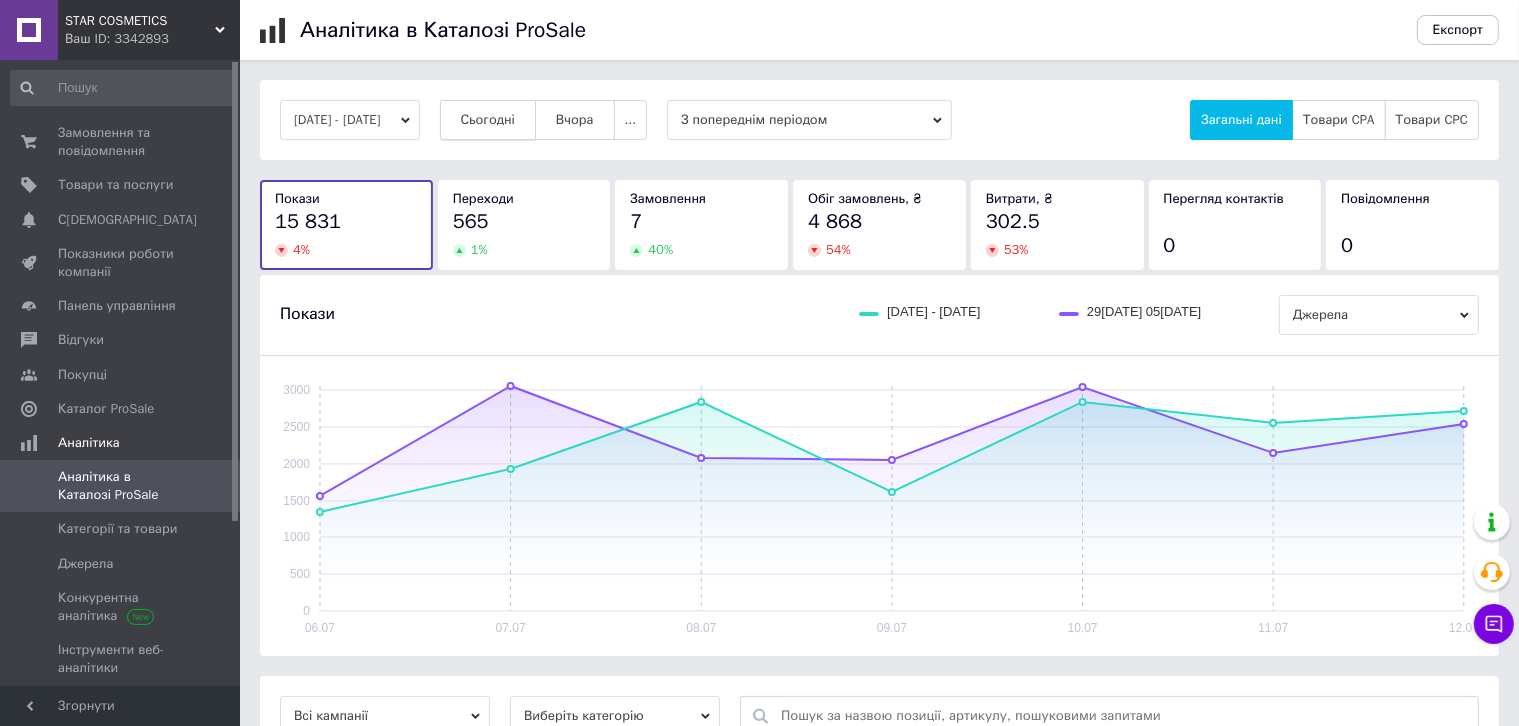 type 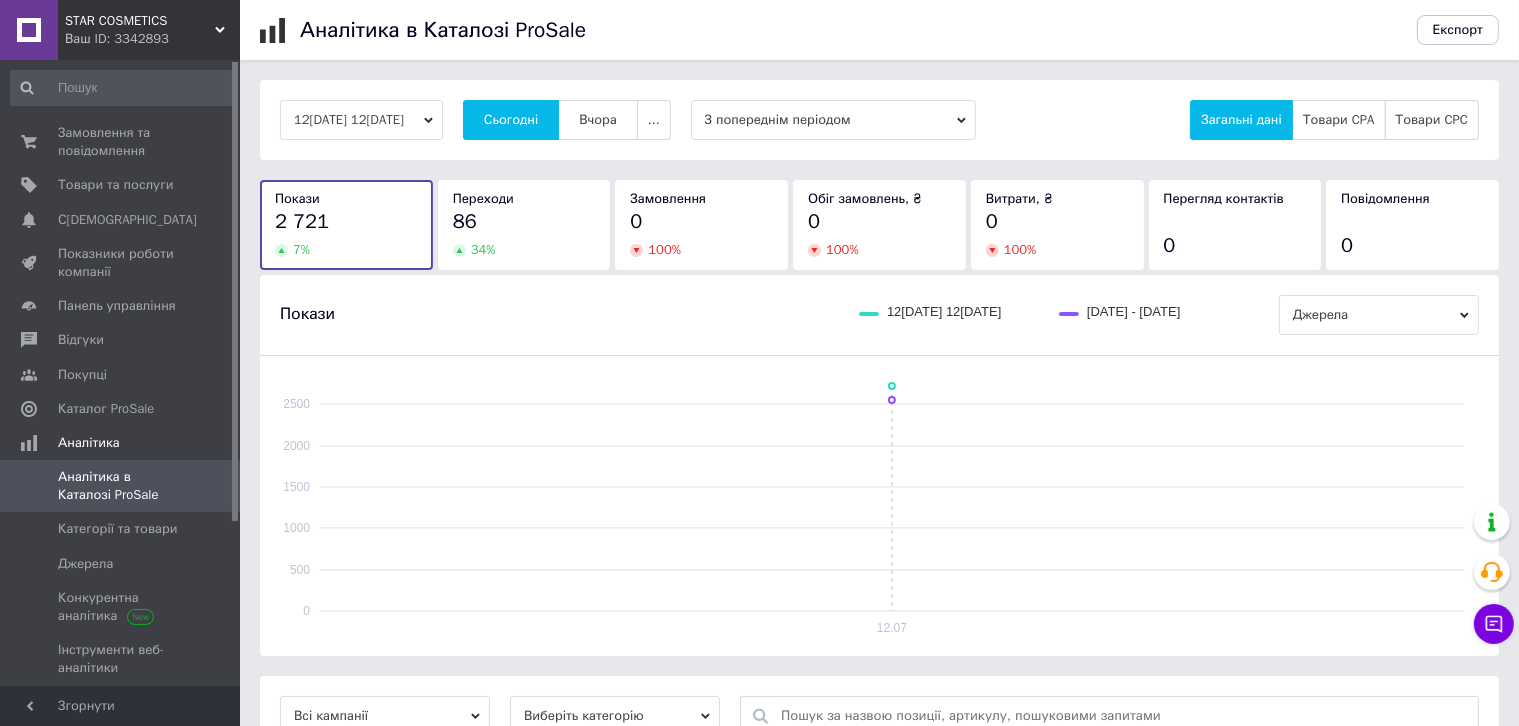 click on "86 34 %" at bounding box center [524, 233] 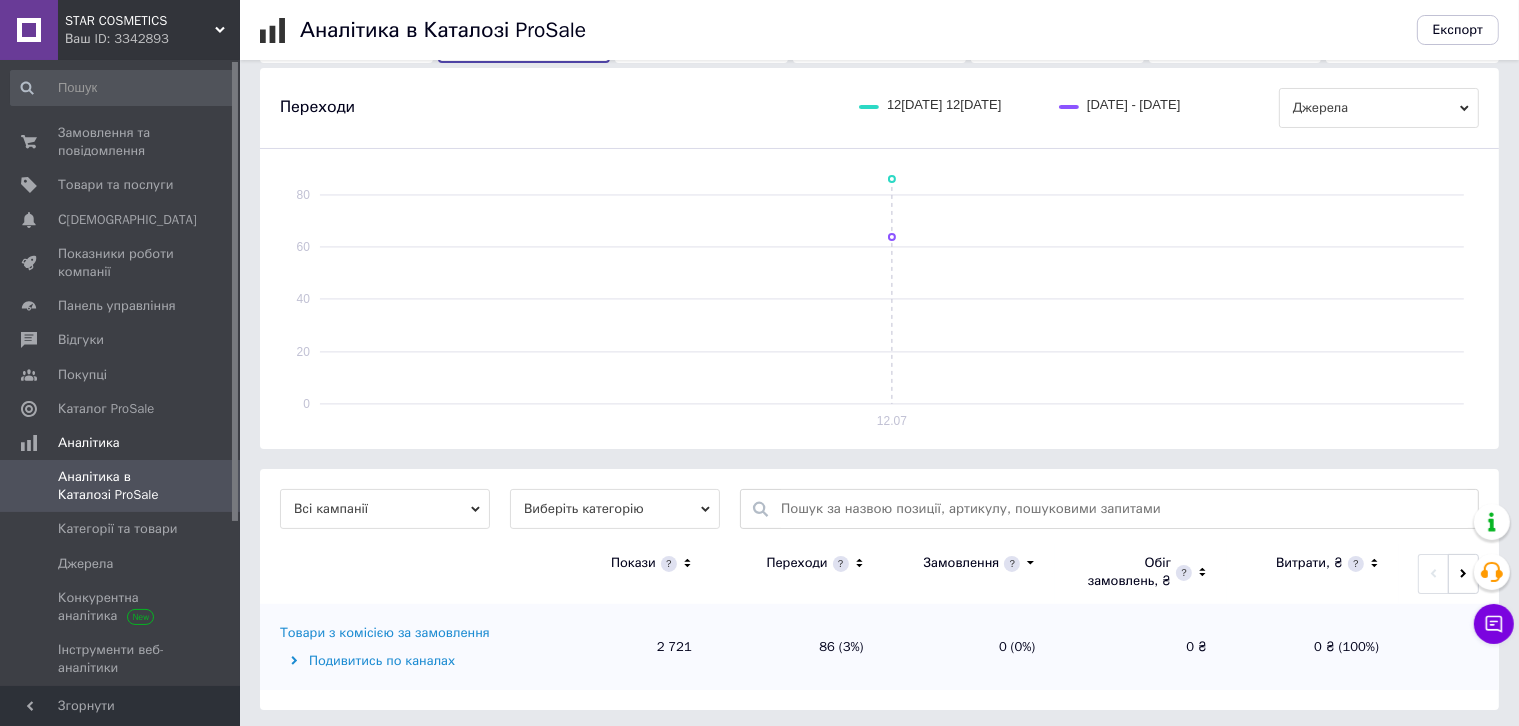 click on "Товари з комісією за замовлення" at bounding box center (385, 633) 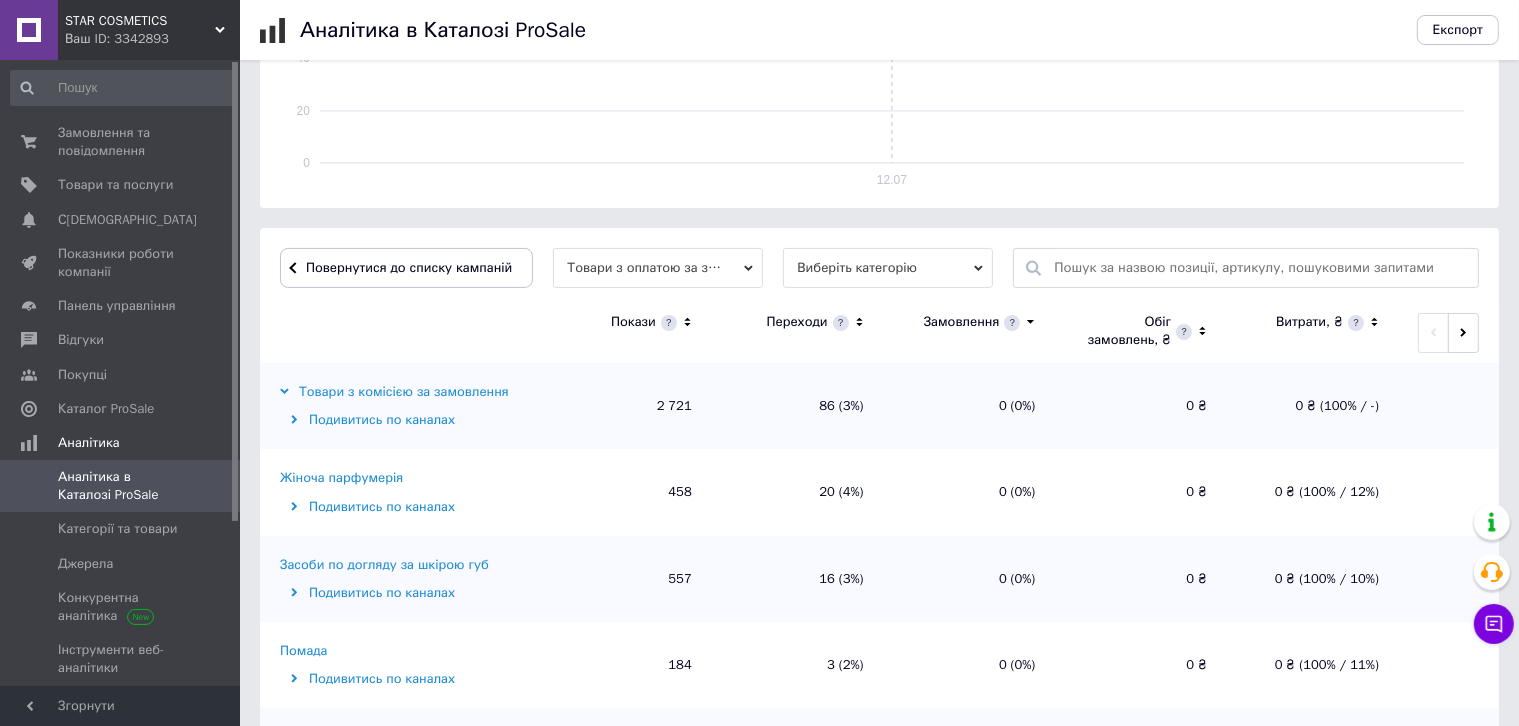 scroll, scrollTop: 507, scrollLeft: 0, axis: vertical 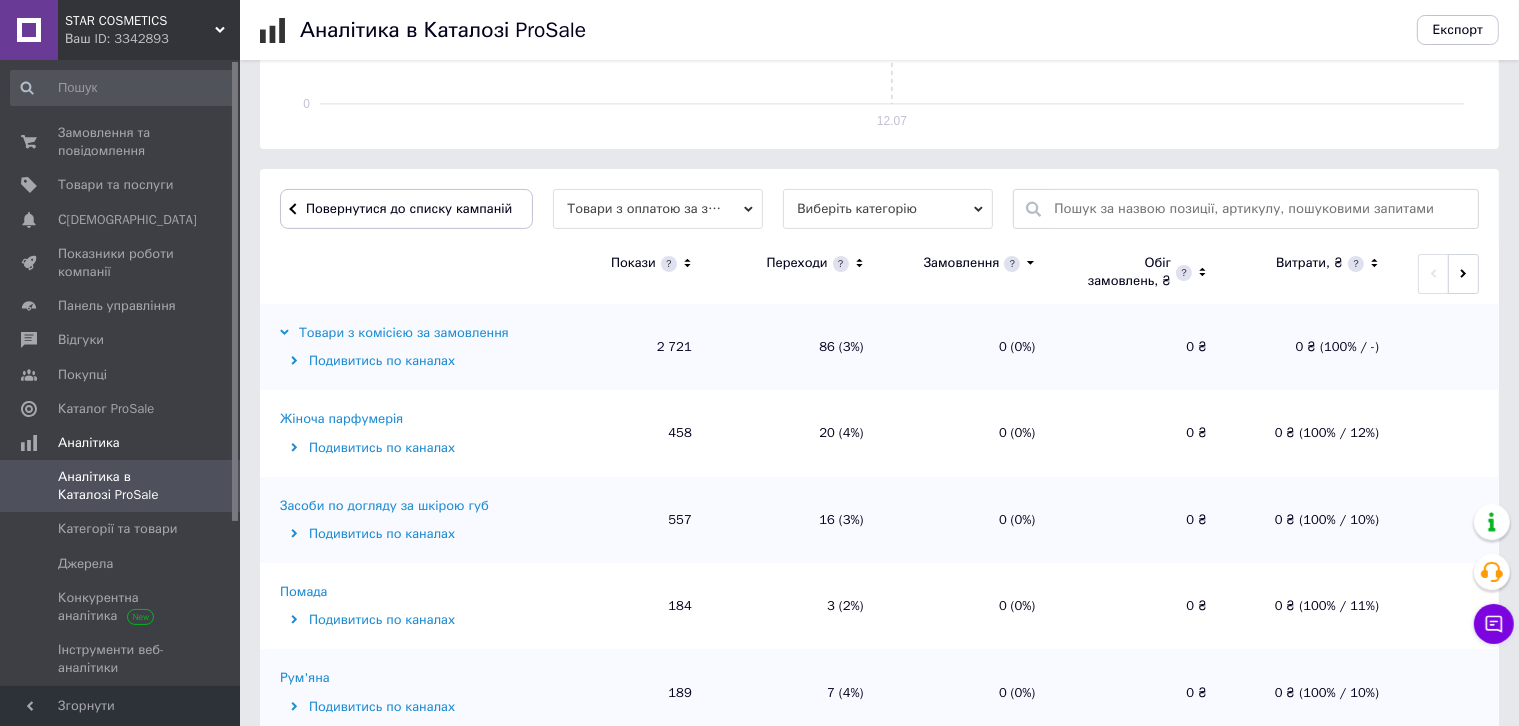click 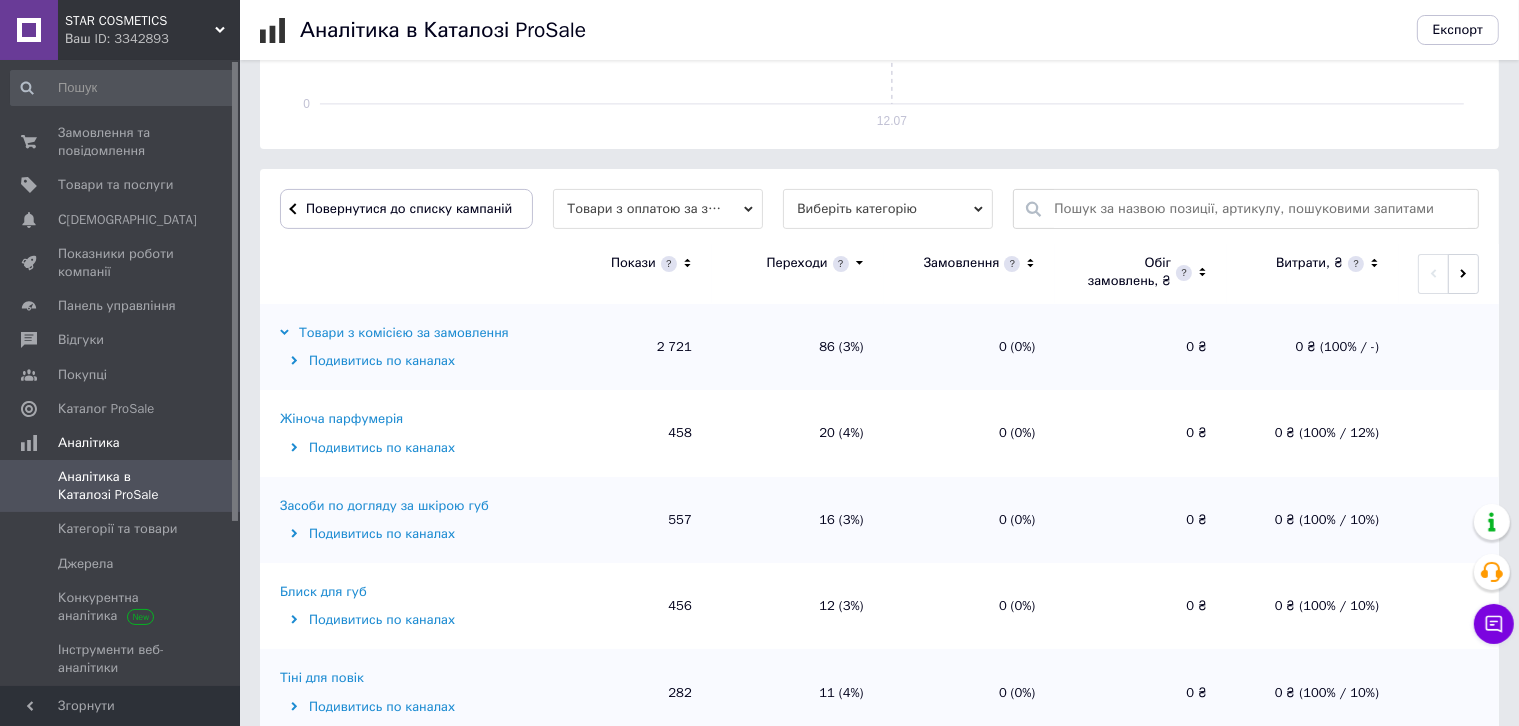click on "Жіноча парфумерія" at bounding box center (341, 419) 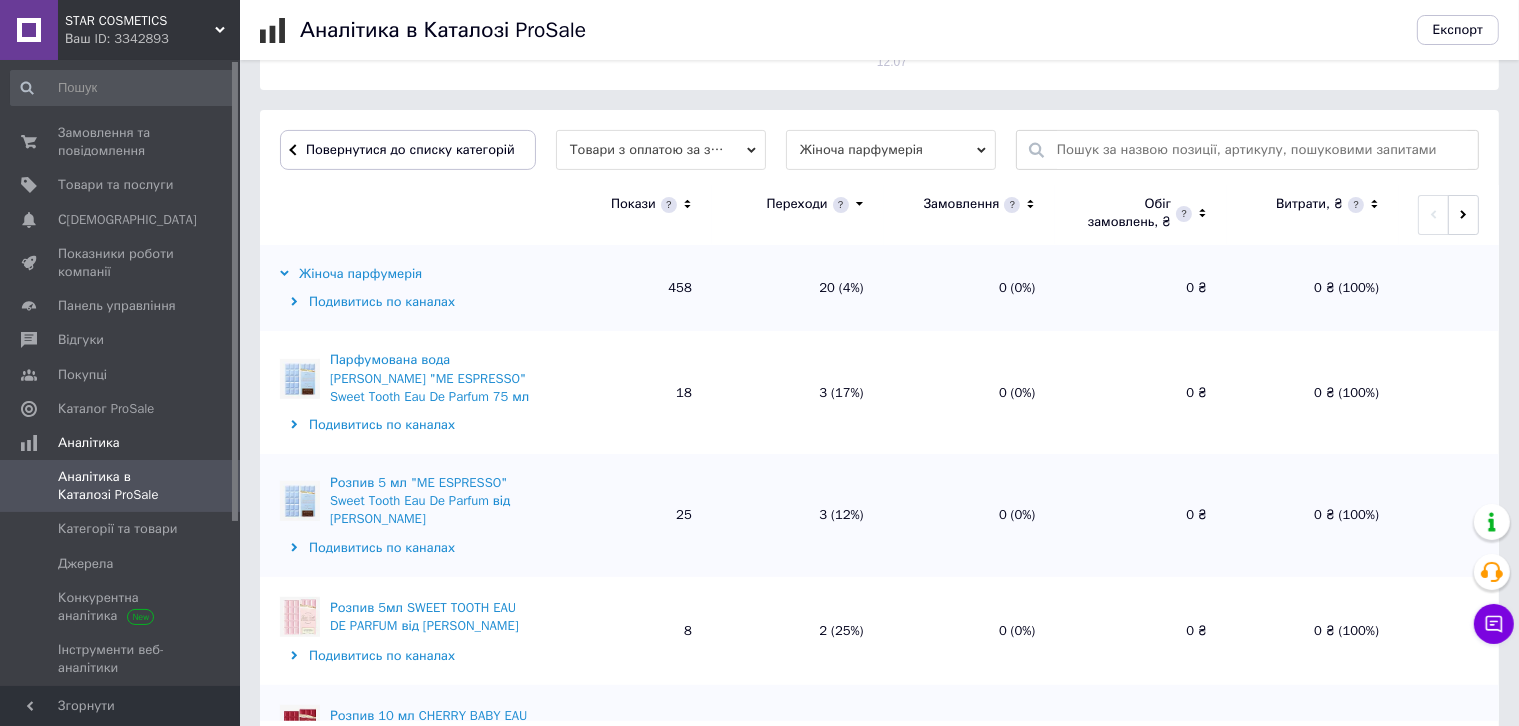 scroll, scrollTop: 599, scrollLeft: 0, axis: vertical 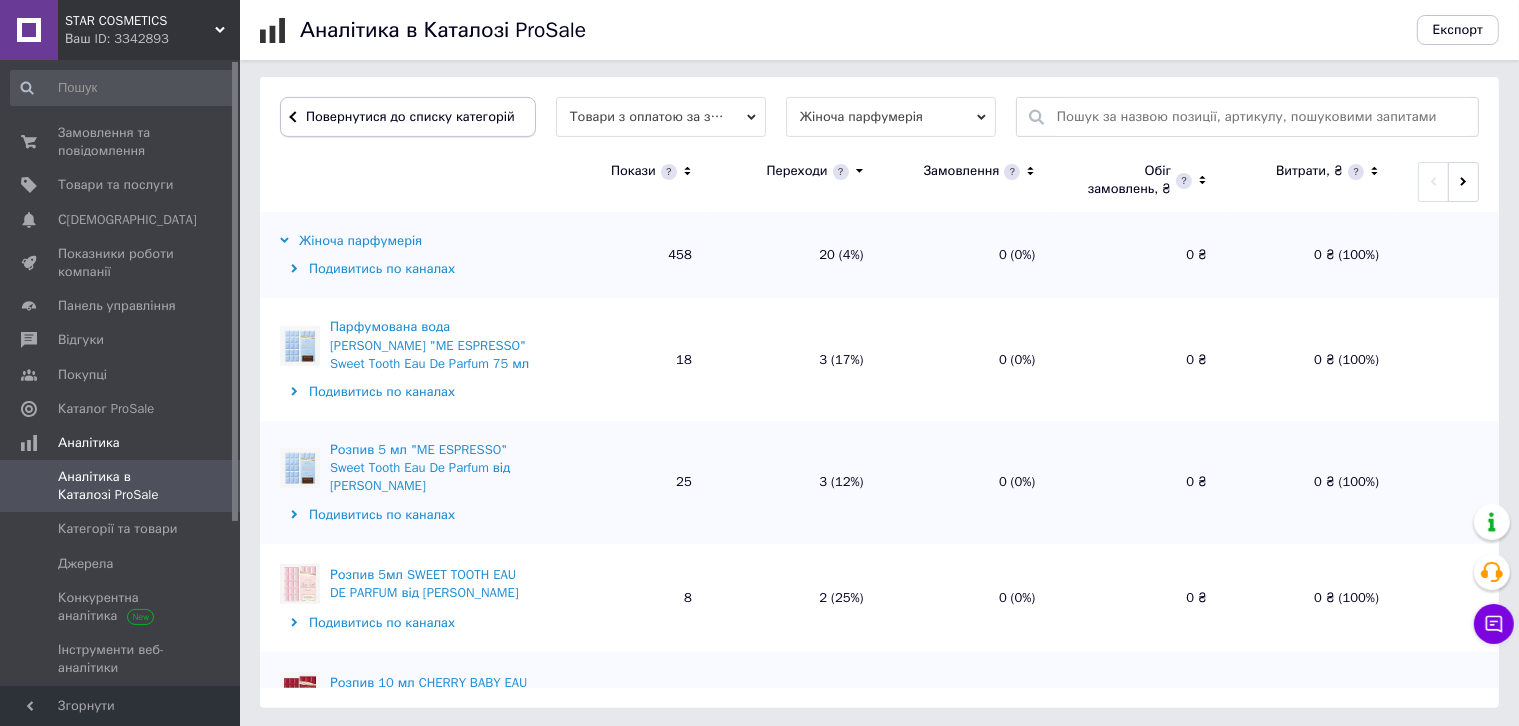 type 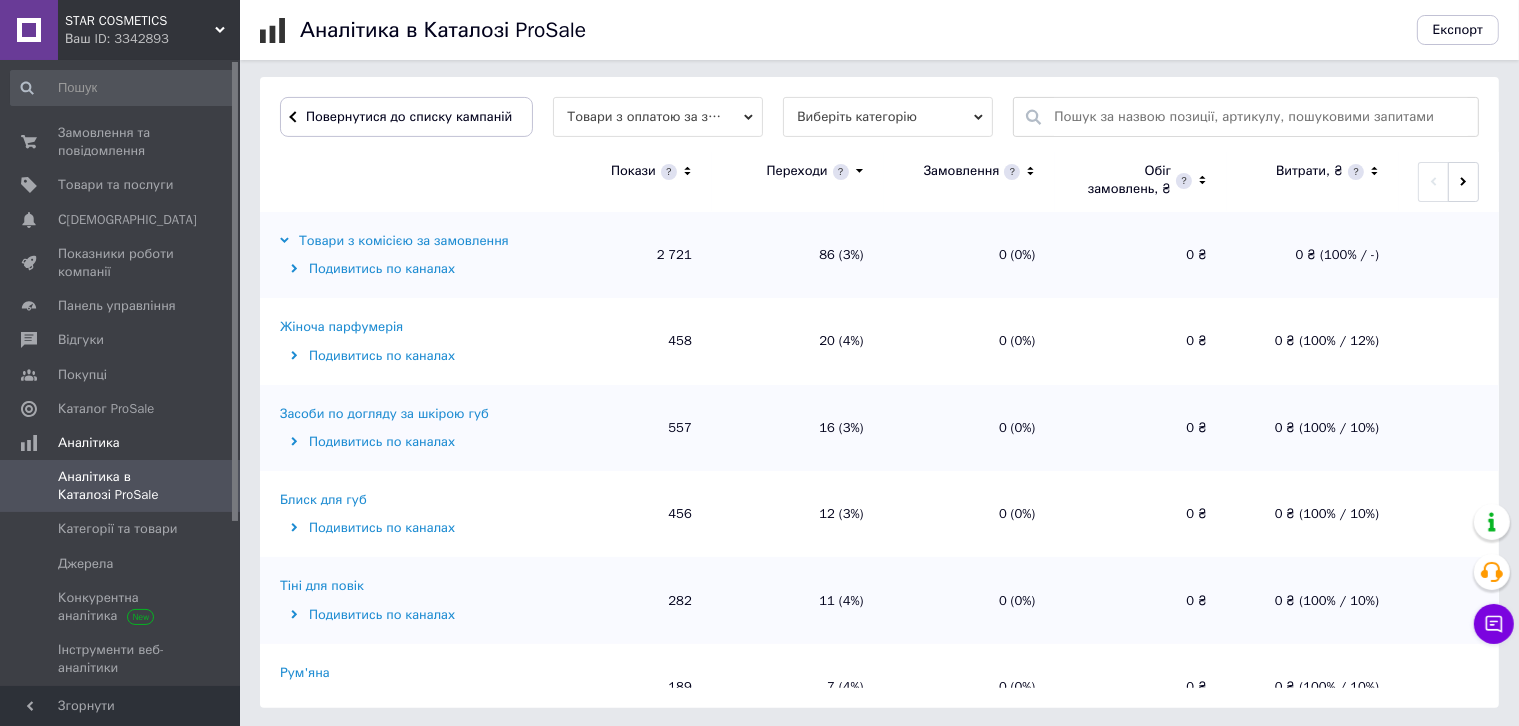 click on "Засоби по догляду за шкірою губ" at bounding box center (384, 414) 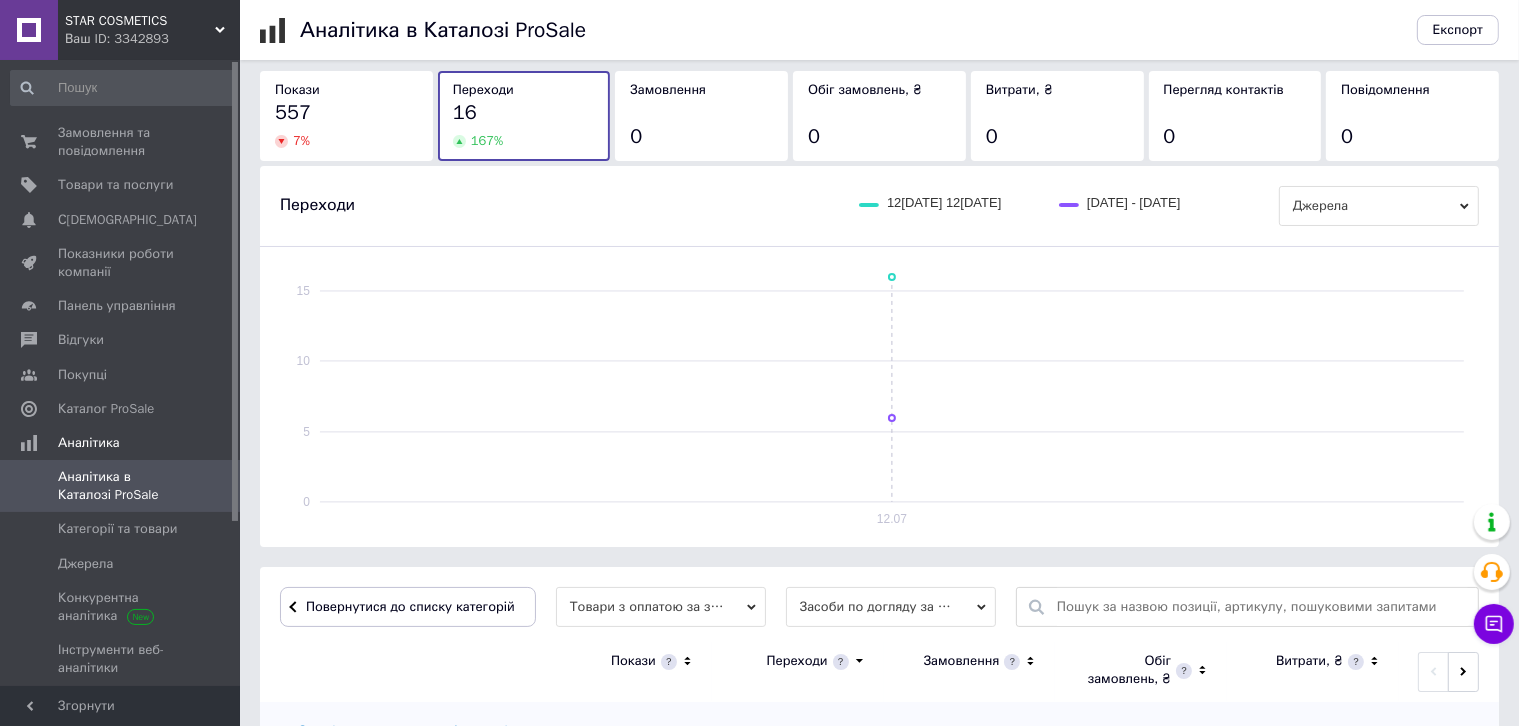 scroll, scrollTop: 599, scrollLeft: 0, axis: vertical 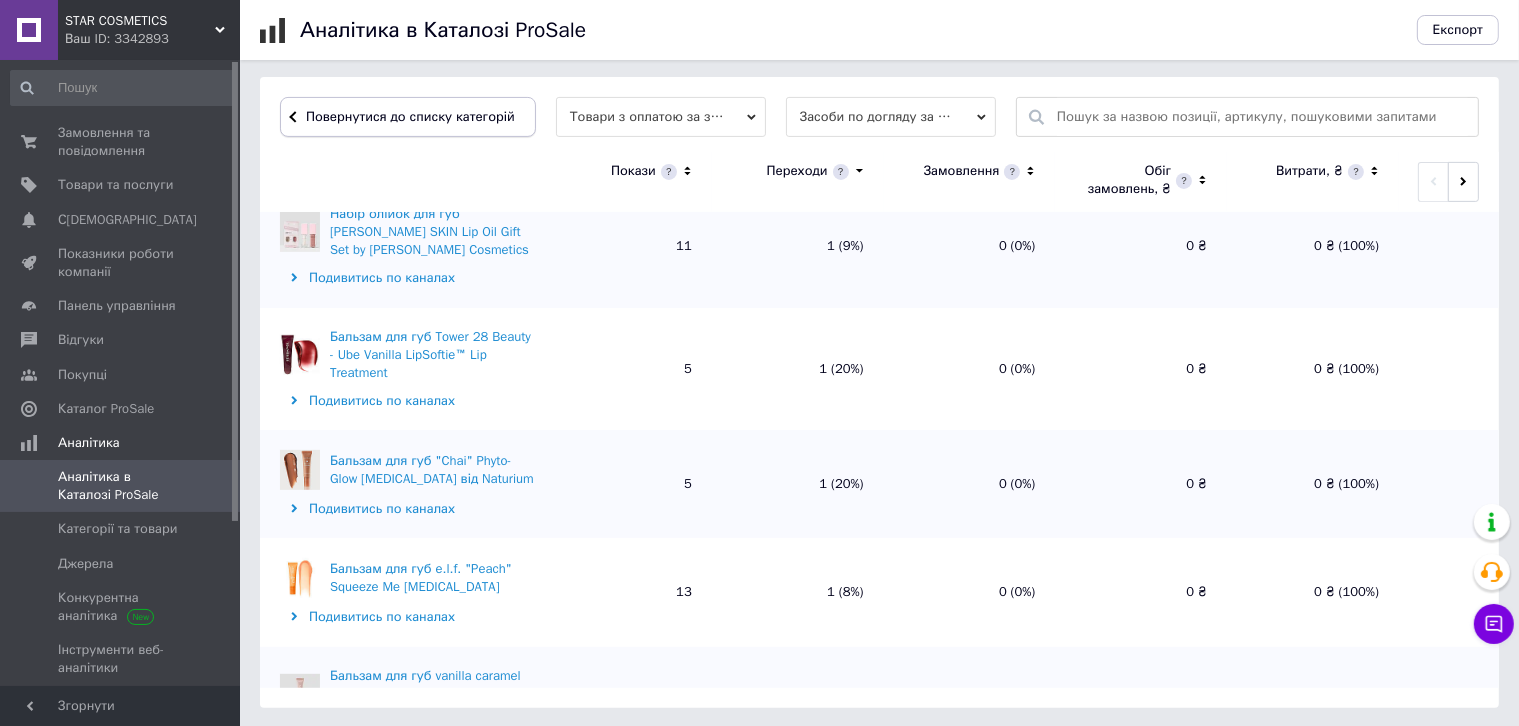 click on "Повернутися до списку категорій" at bounding box center [408, 117] 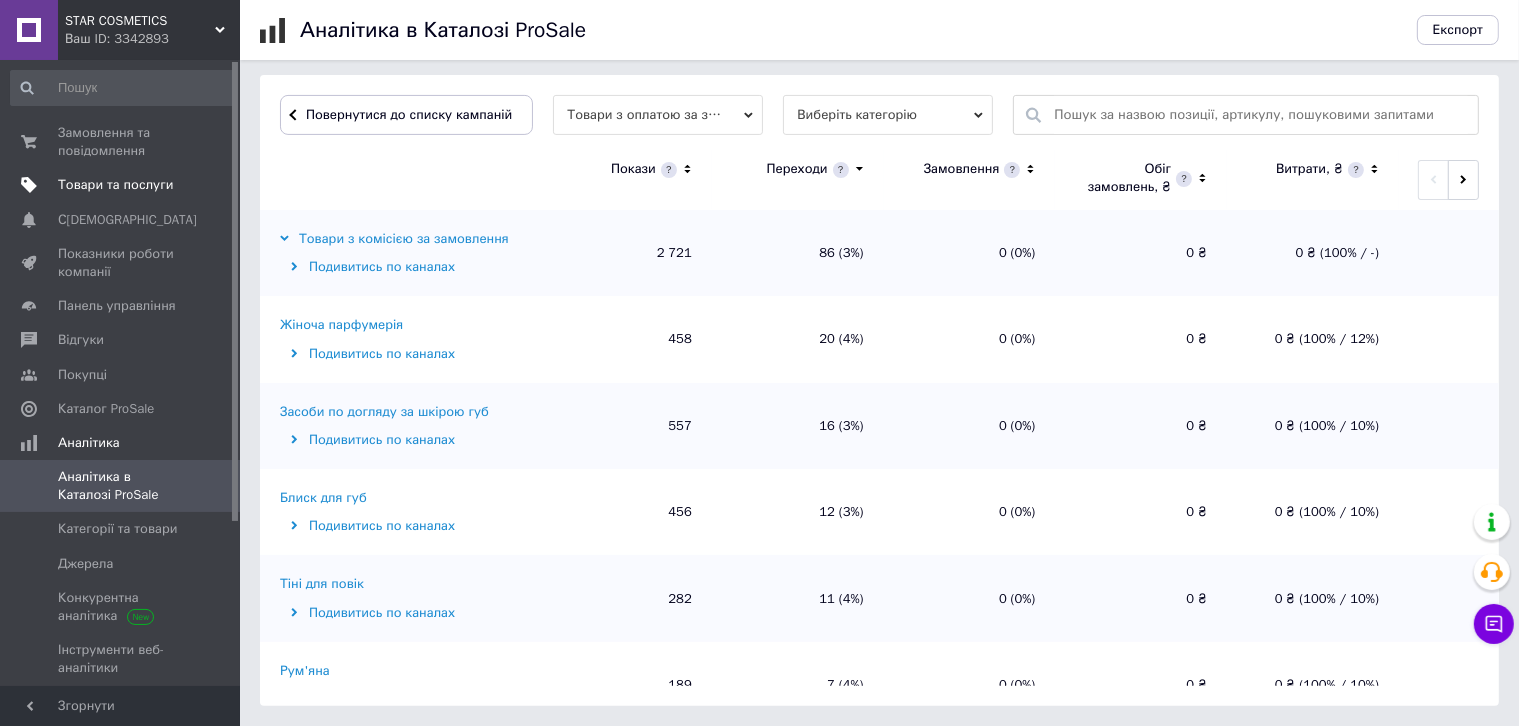 scroll, scrollTop: 599, scrollLeft: 0, axis: vertical 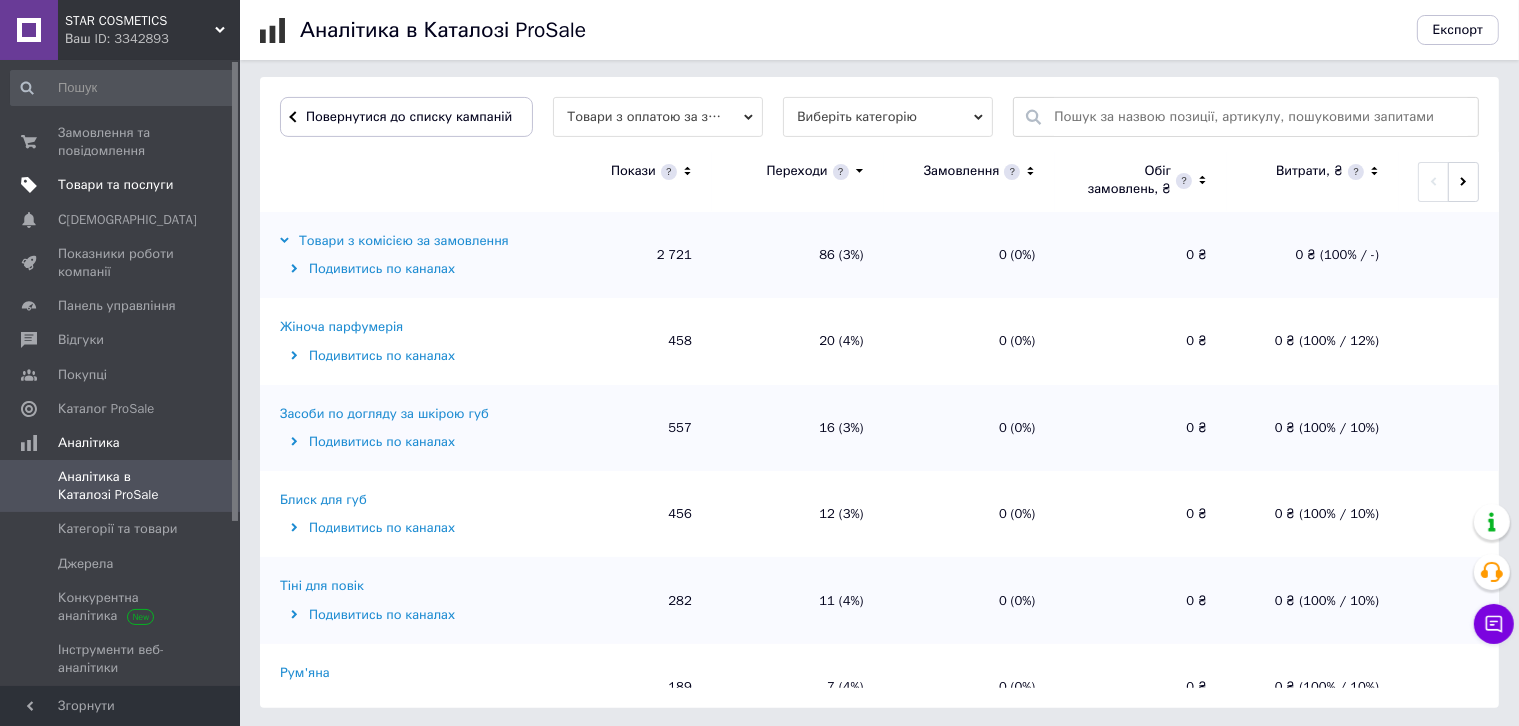 click on "Товари та послуги" at bounding box center (115, 185) 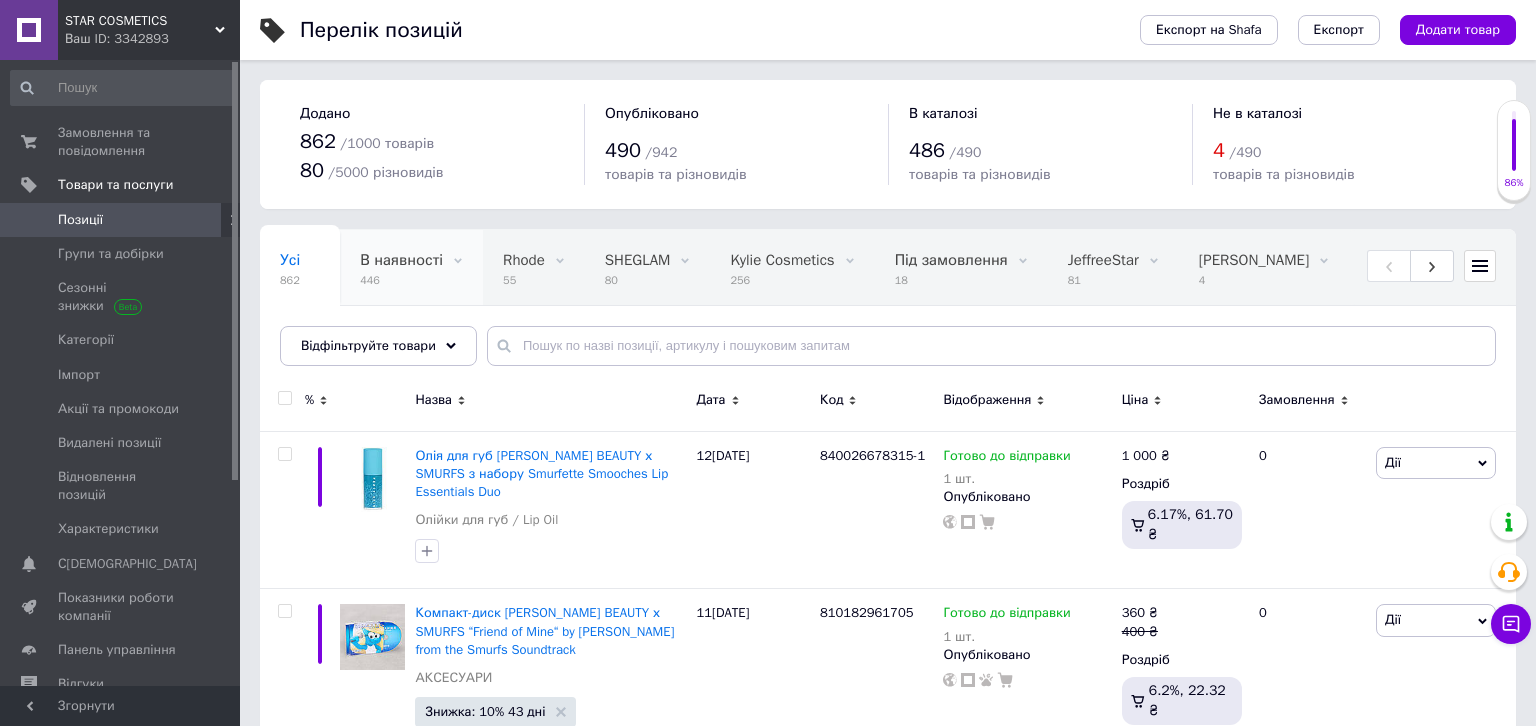 click on "В наявності" at bounding box center [401, 260] 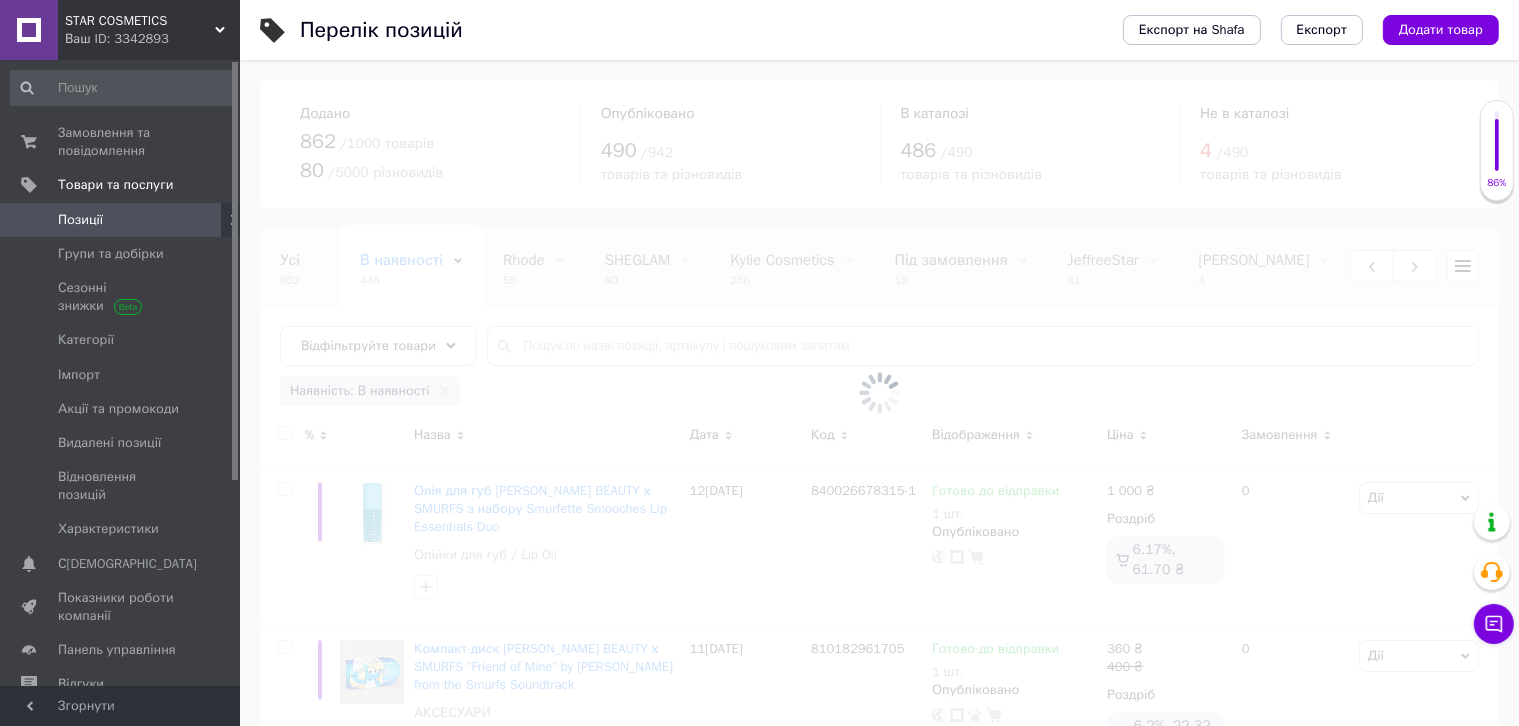 scroll, scrollTop: 0, scrollLeft: 88, axis: horizontal 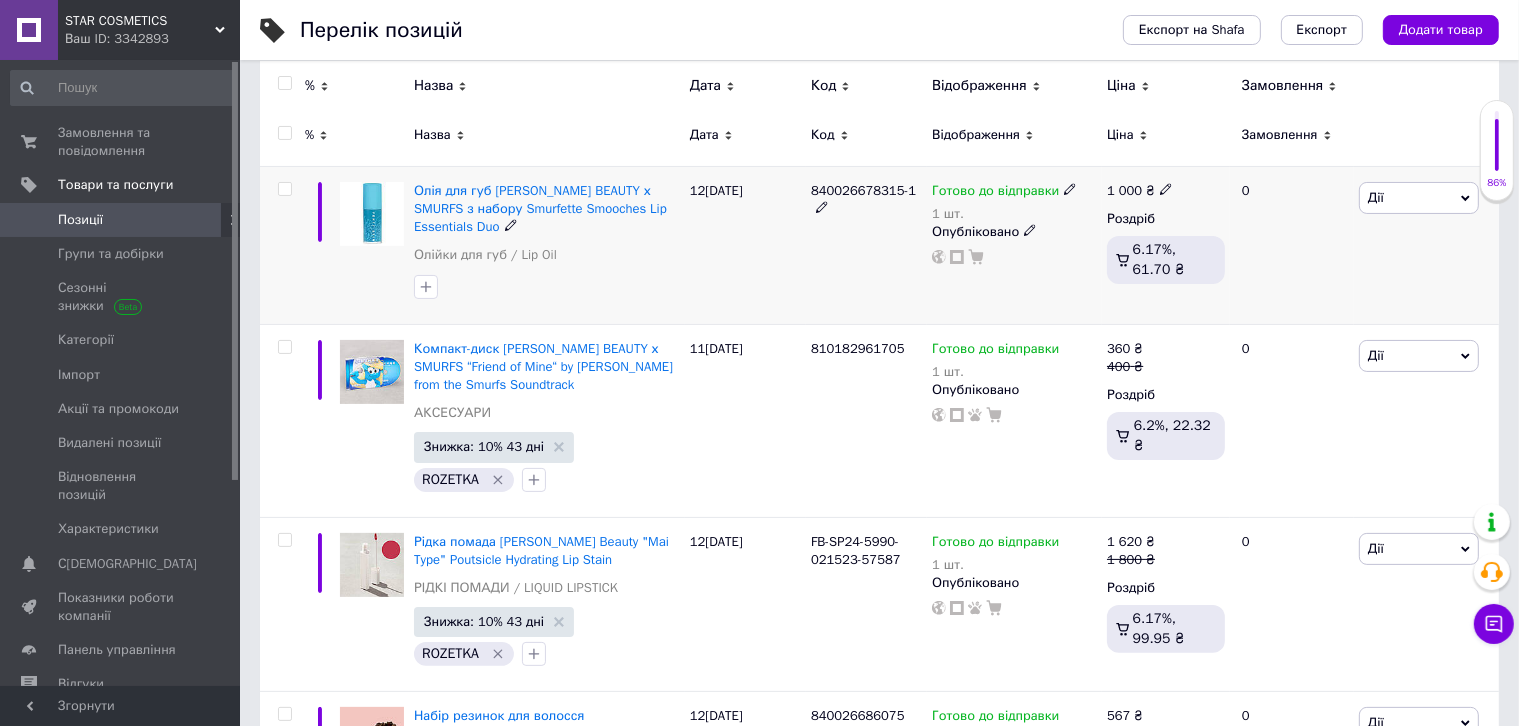 click at bounding box center (284, 189) 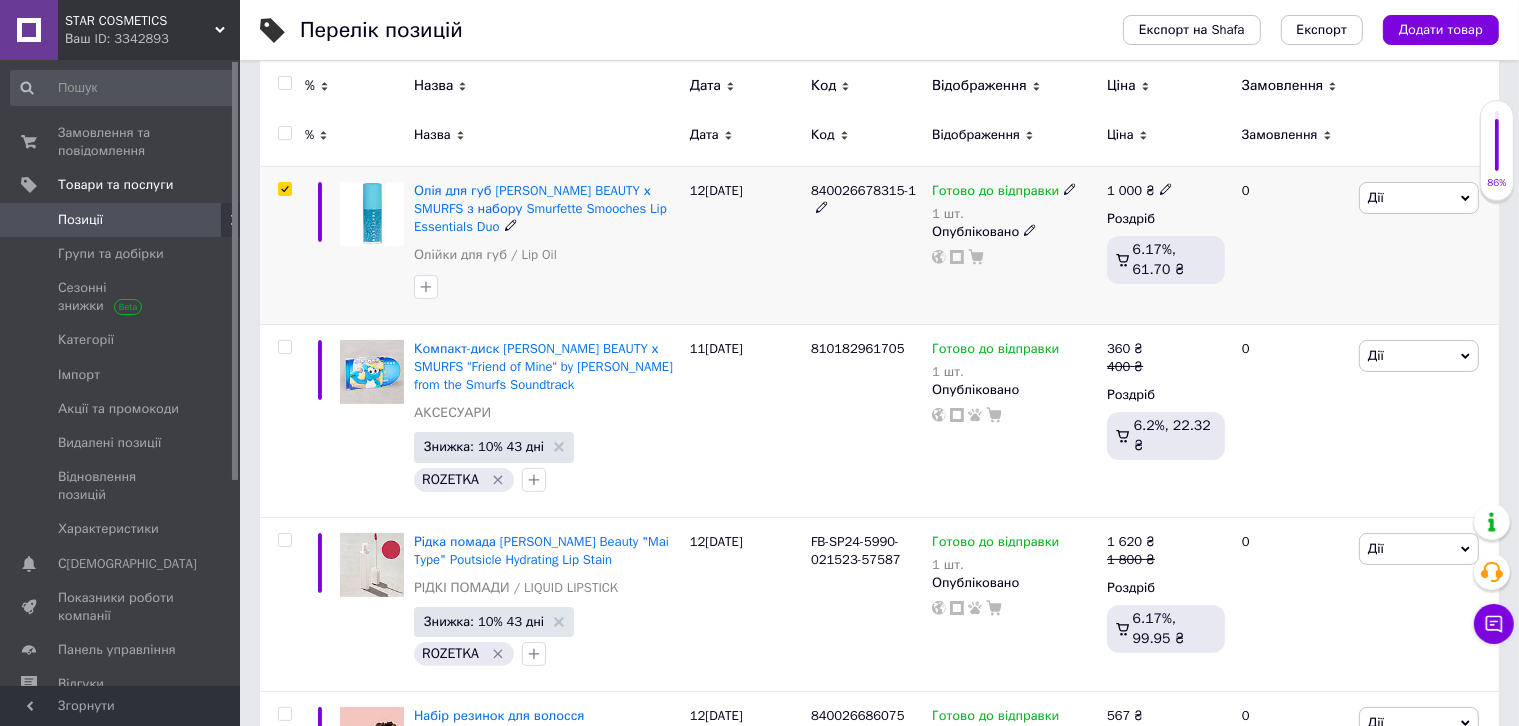 checkbox on "true" 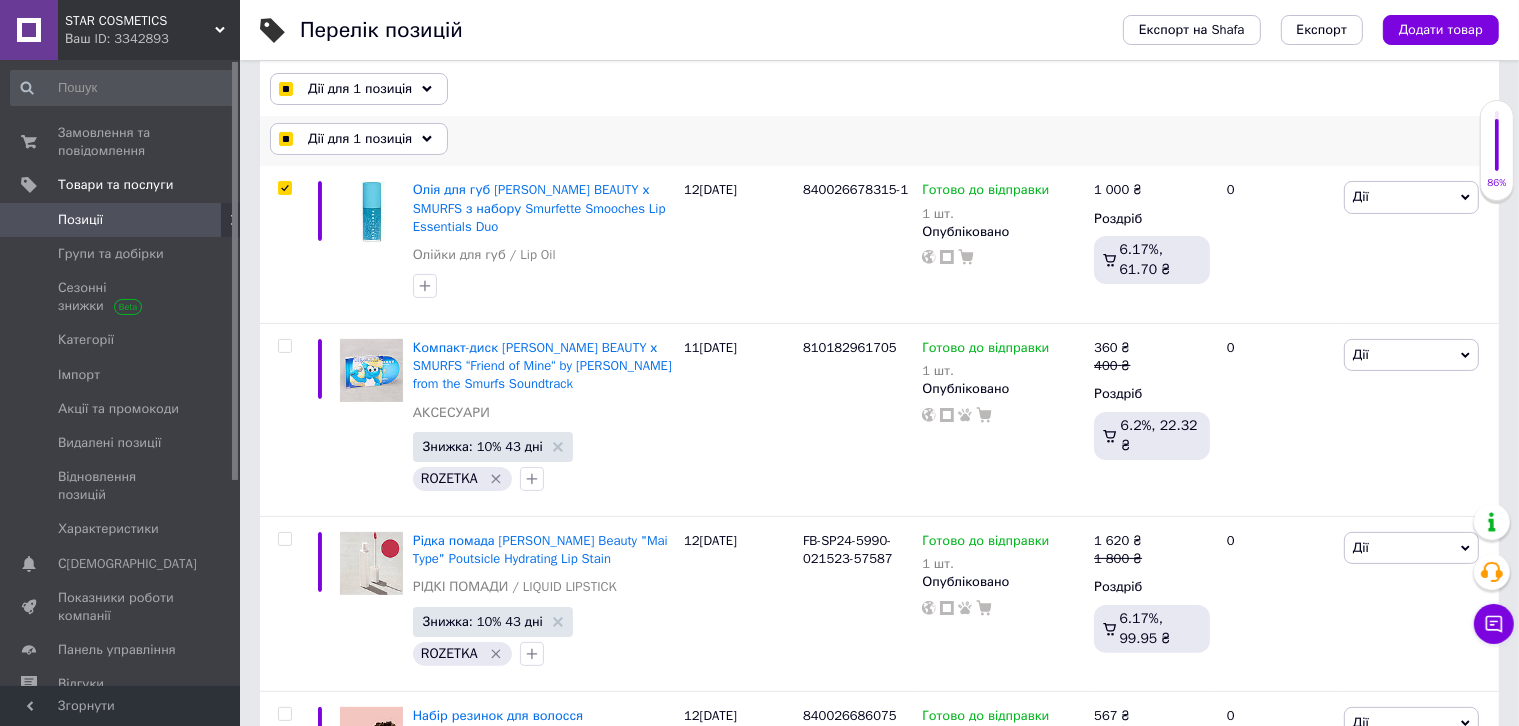 click on "Дії для 1 позиція" at bounding box center [360, 139] 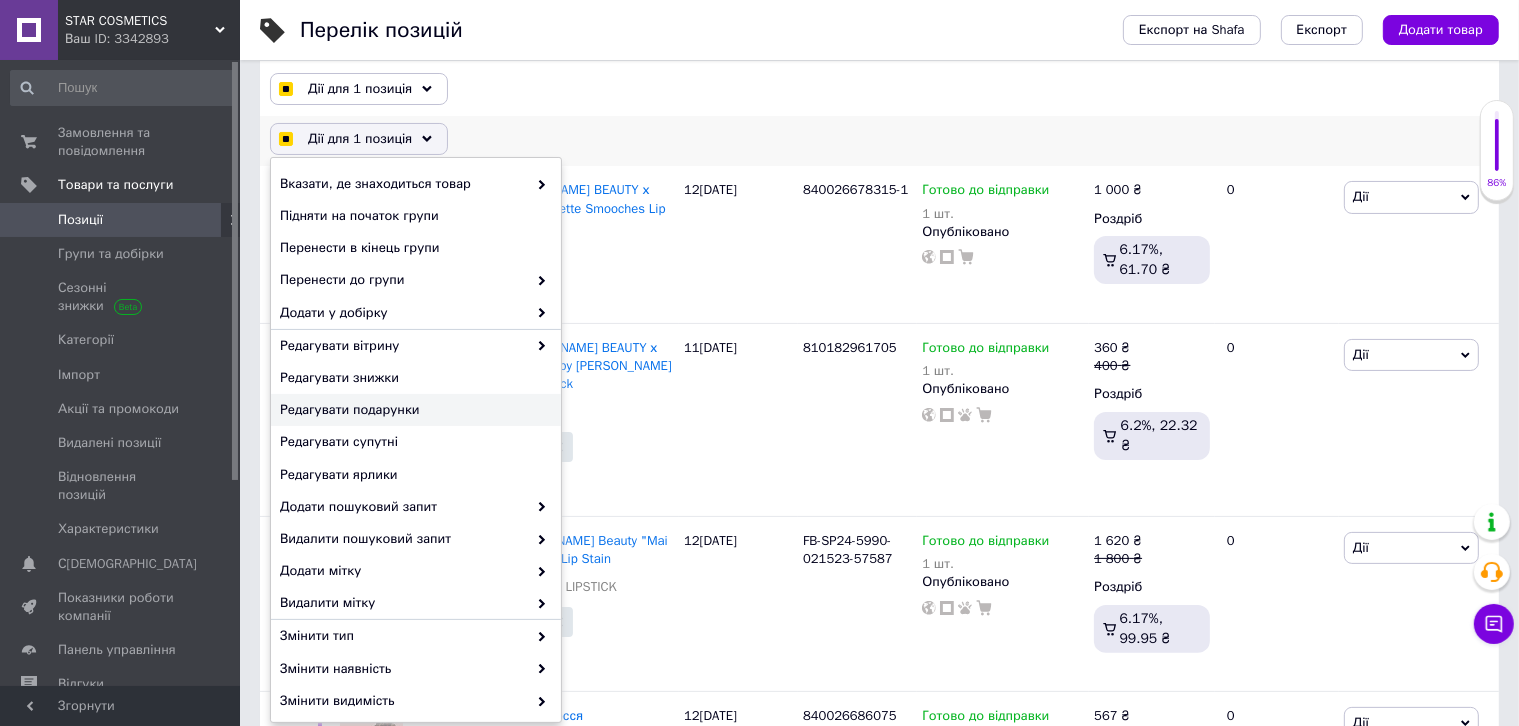 scroll, scrollTop: 100, scrollLeft: 0, axis: vertical 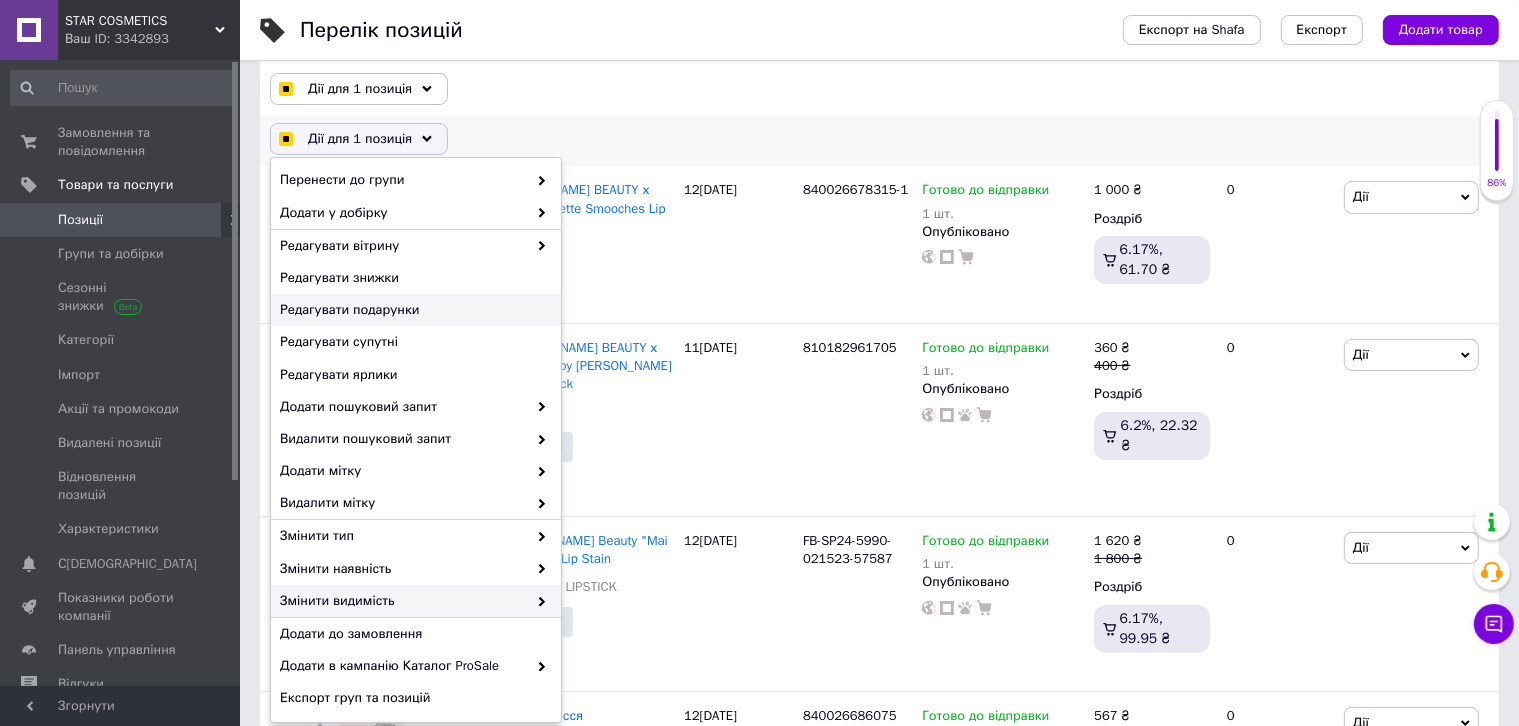checkbox on "true" 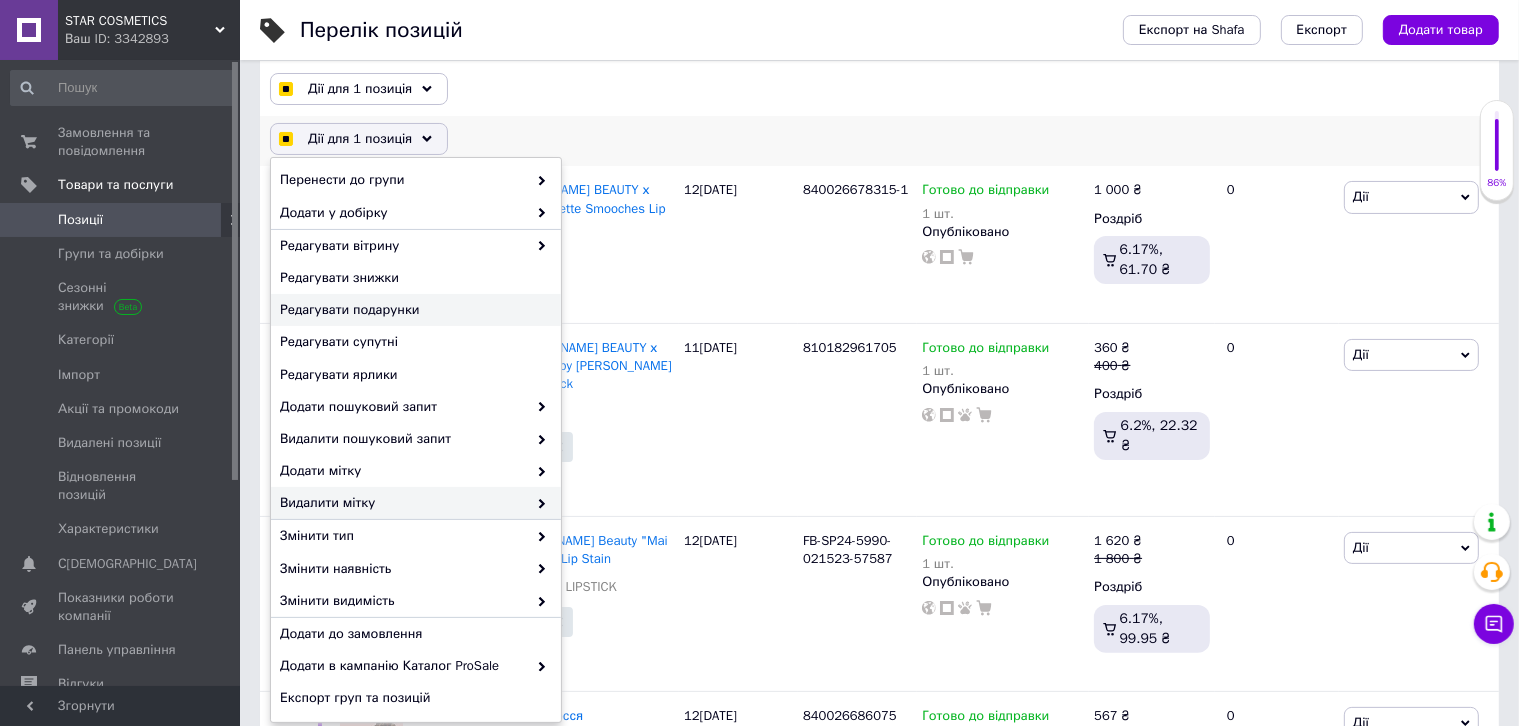 checkbox on "true" 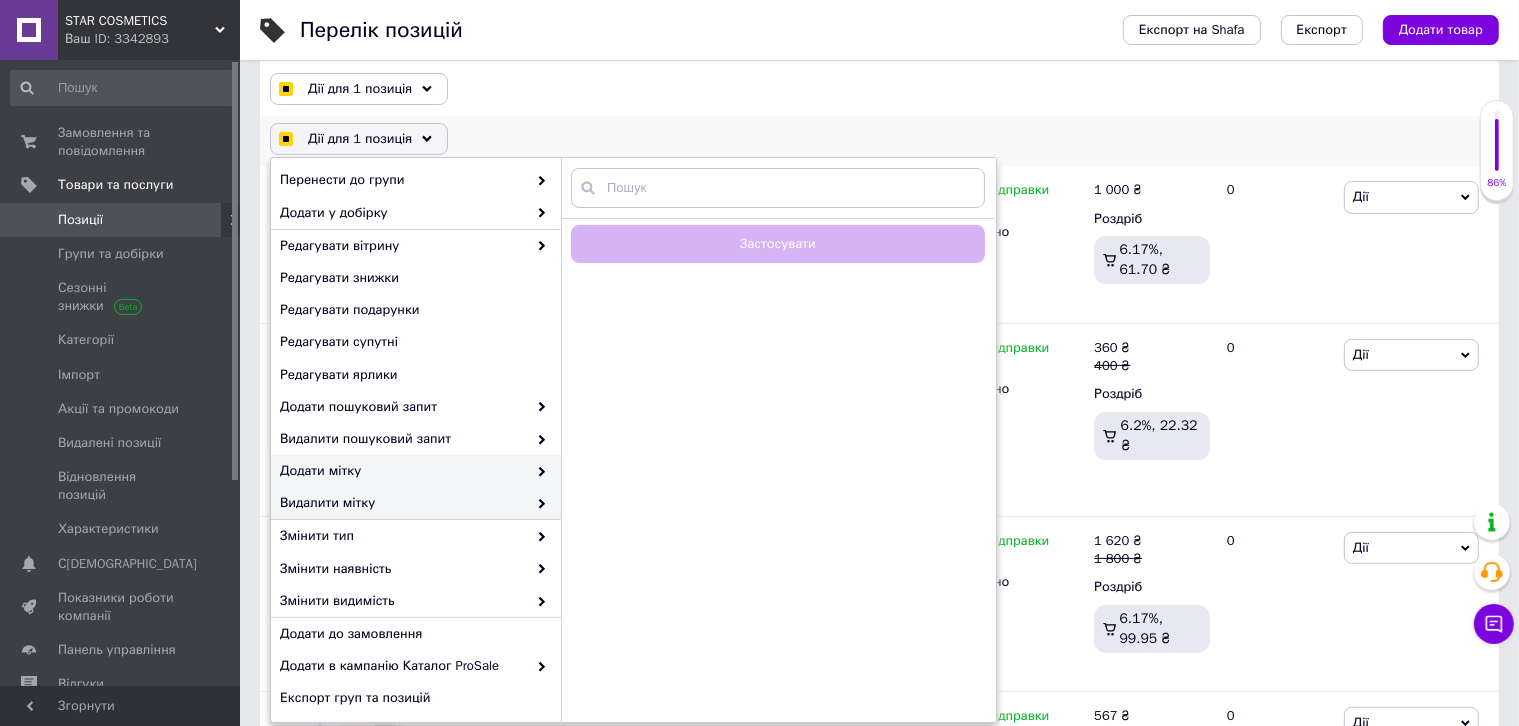 click 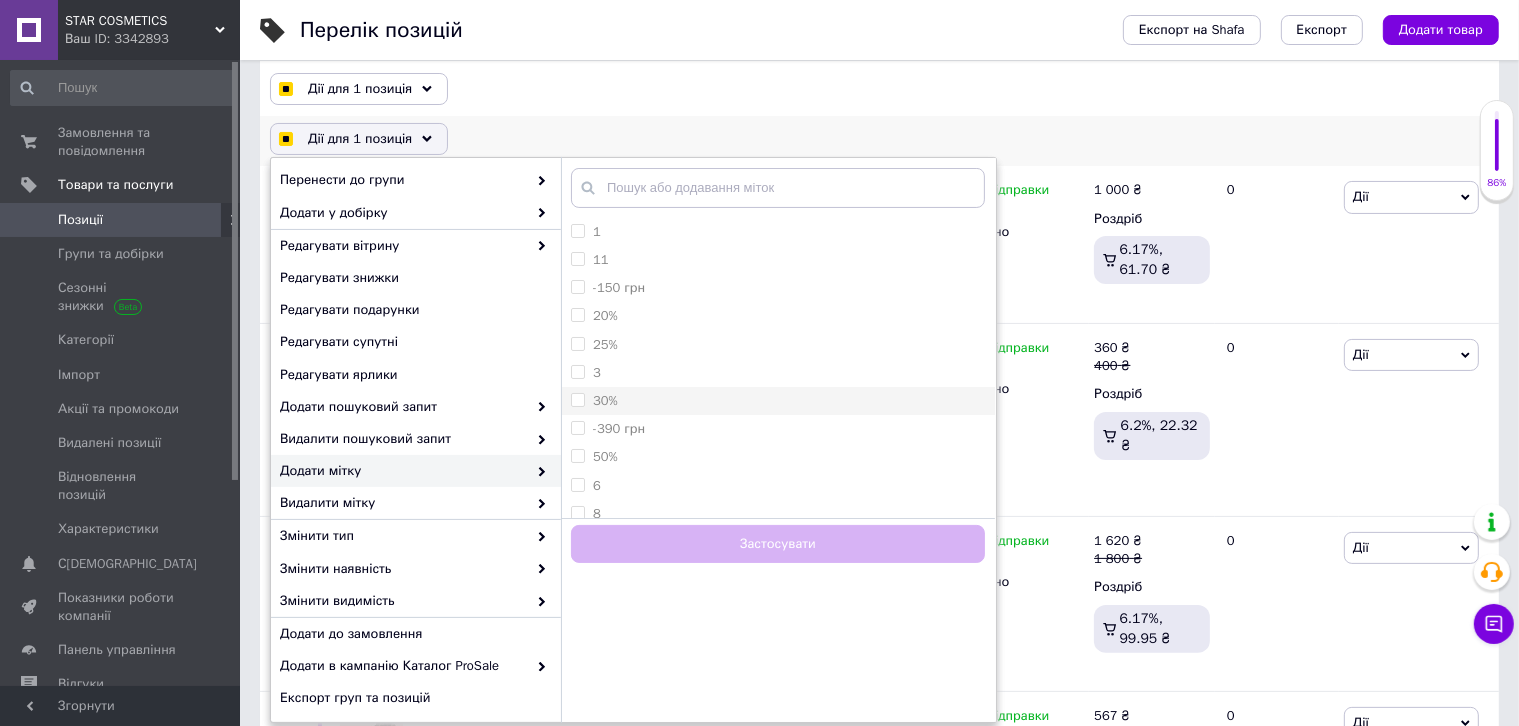 checkbox on "true" 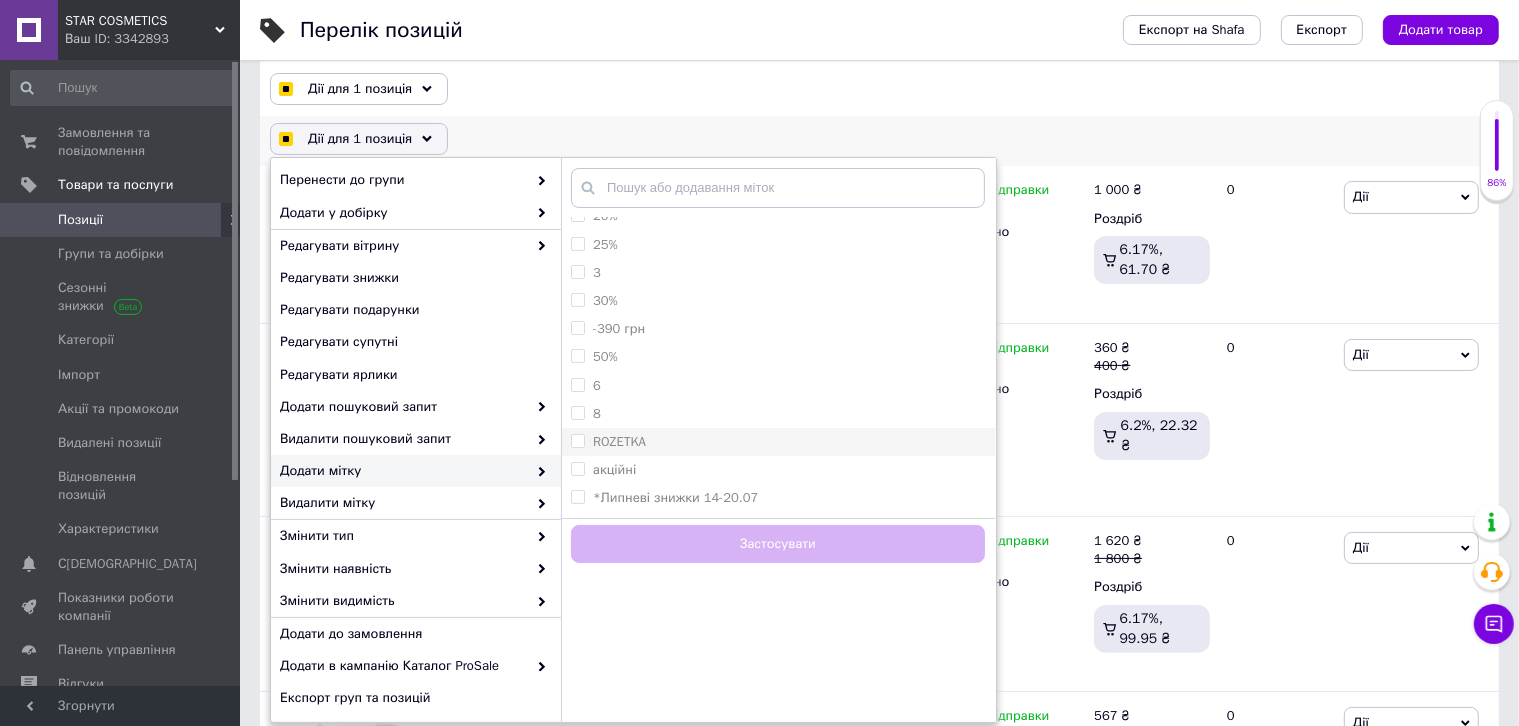click on "ROZETKA" at bounding box center (619, 441) 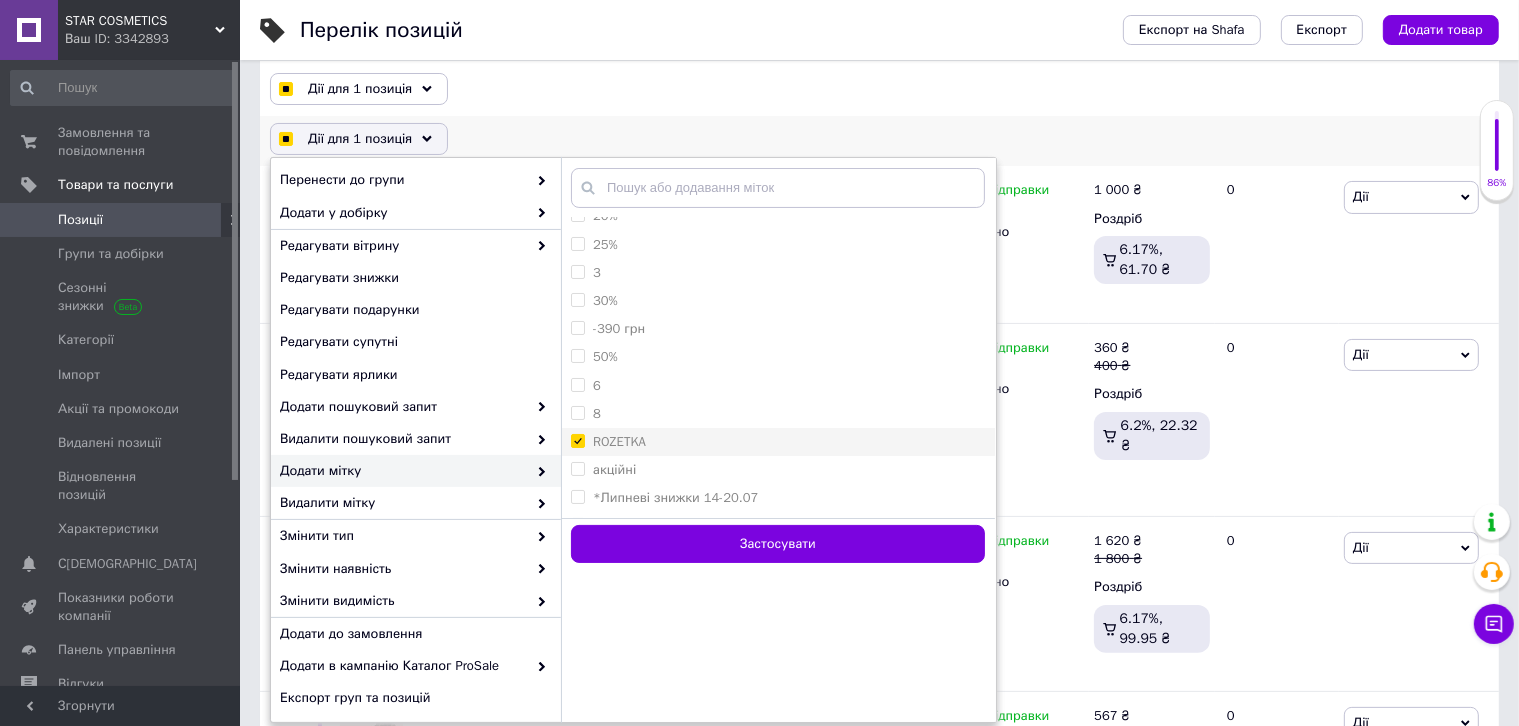 checkbox on "true" 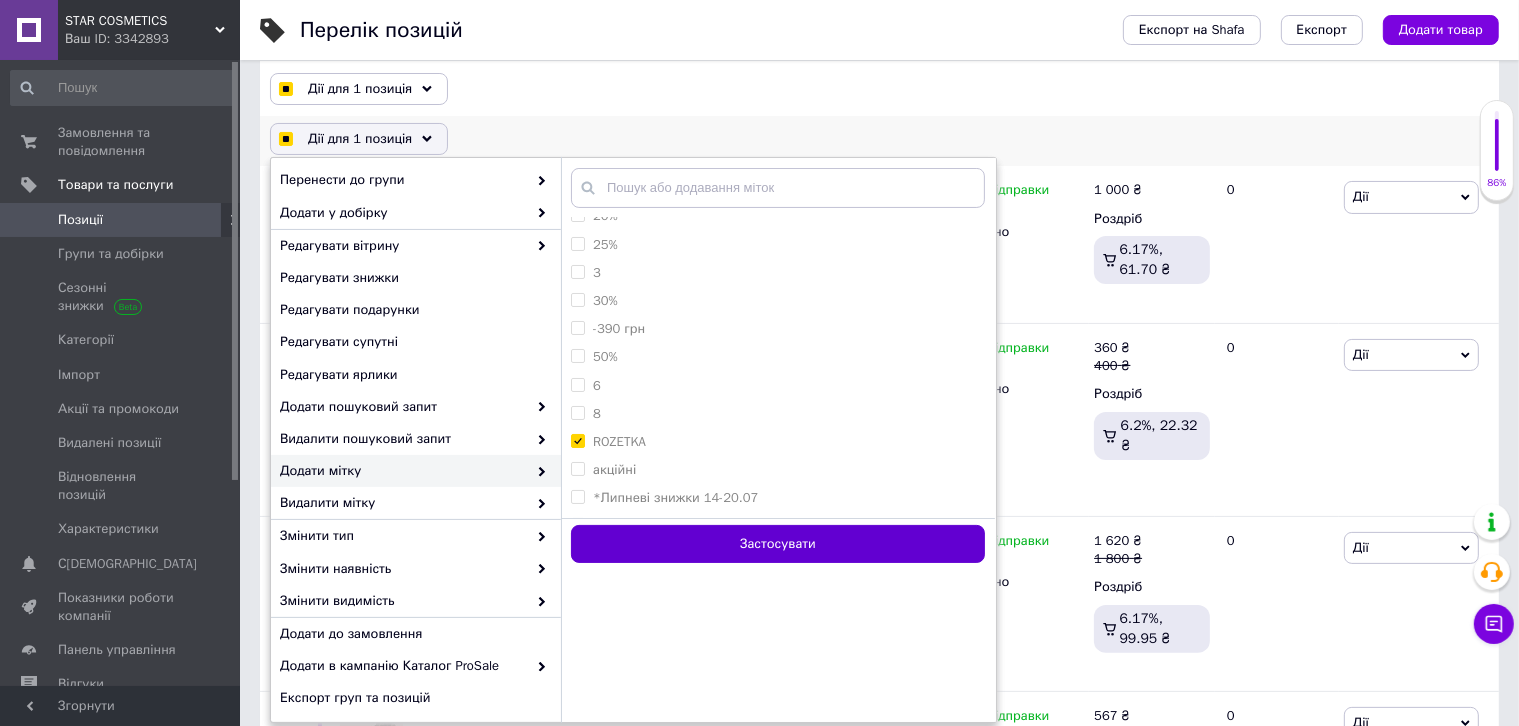 click on "Застосувати" at bounding box center [778, 544] 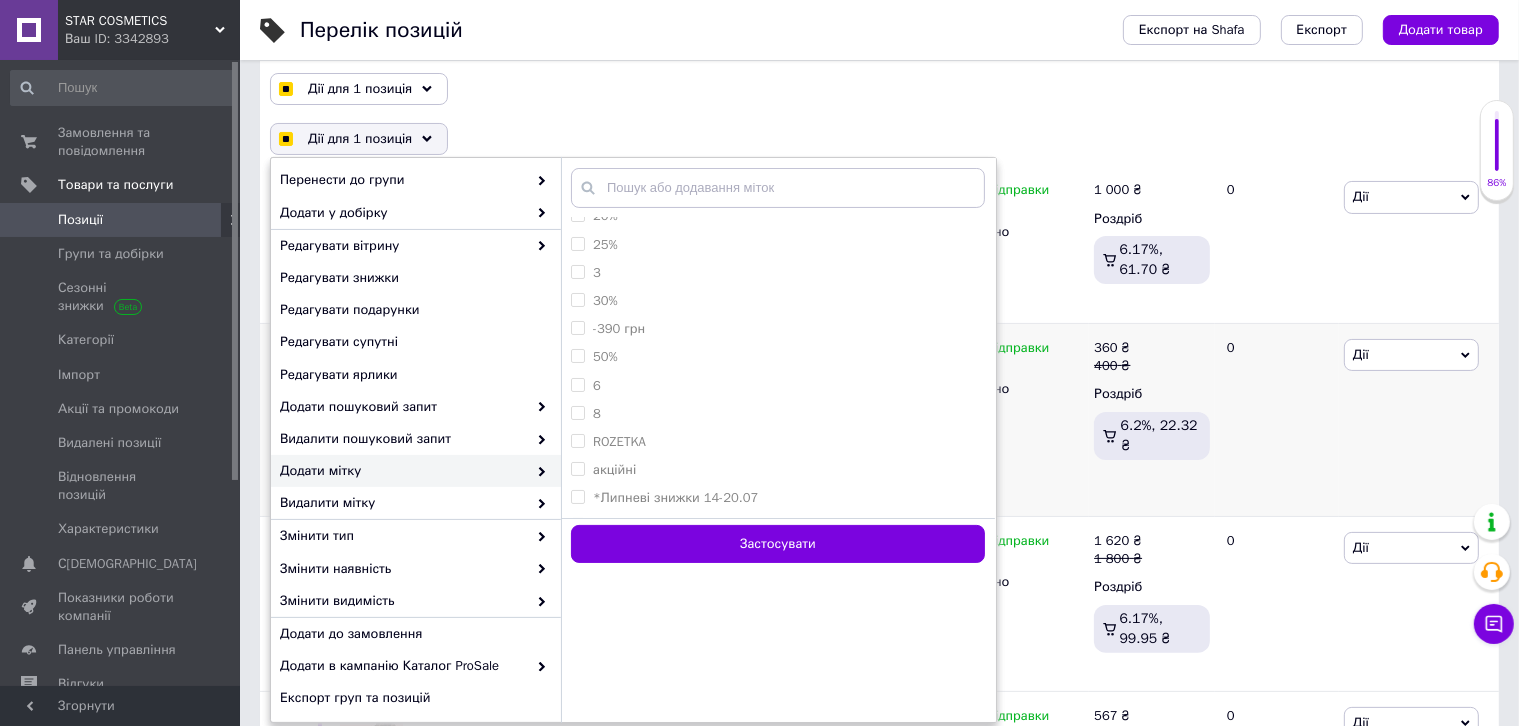 checkbox on "false" 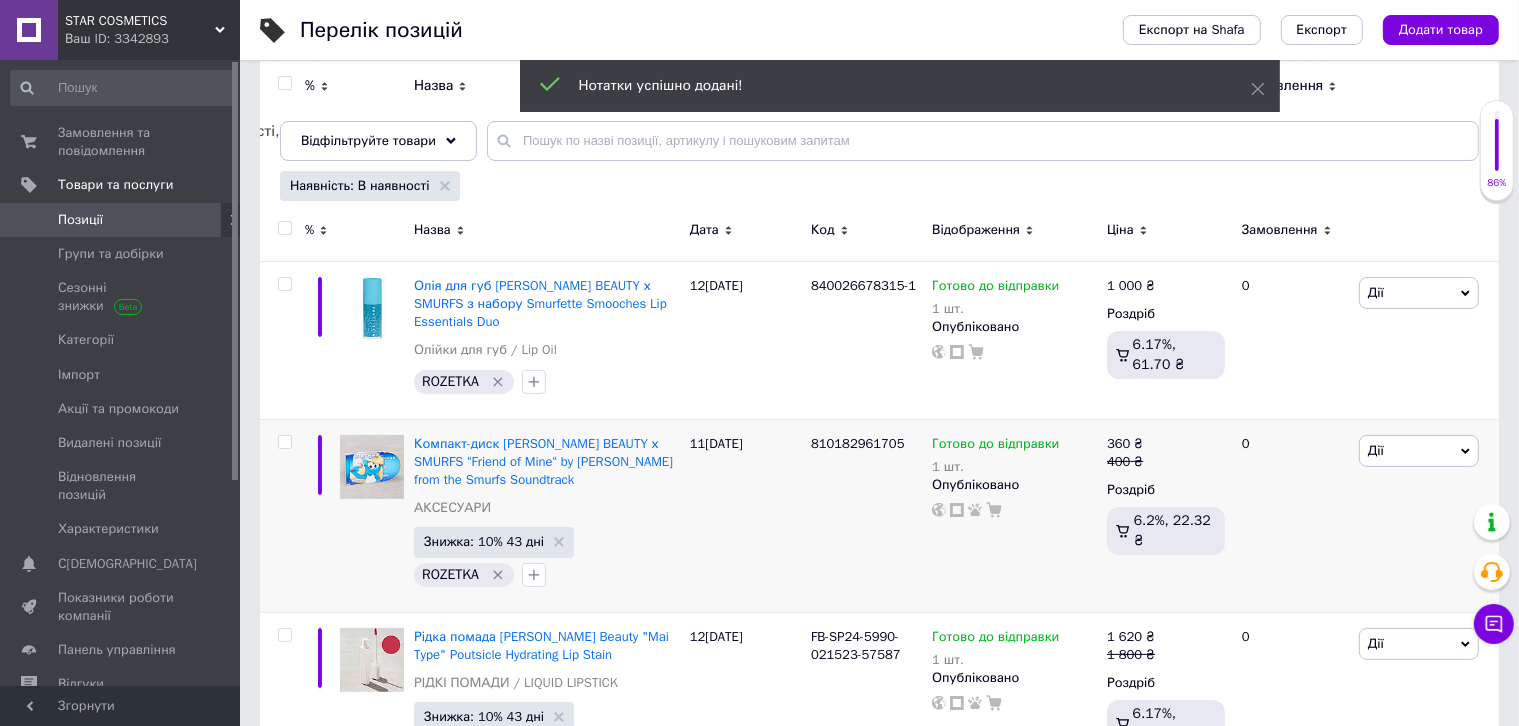 scroll, scrollTop: 0, scrollLeft: 0, axis: both 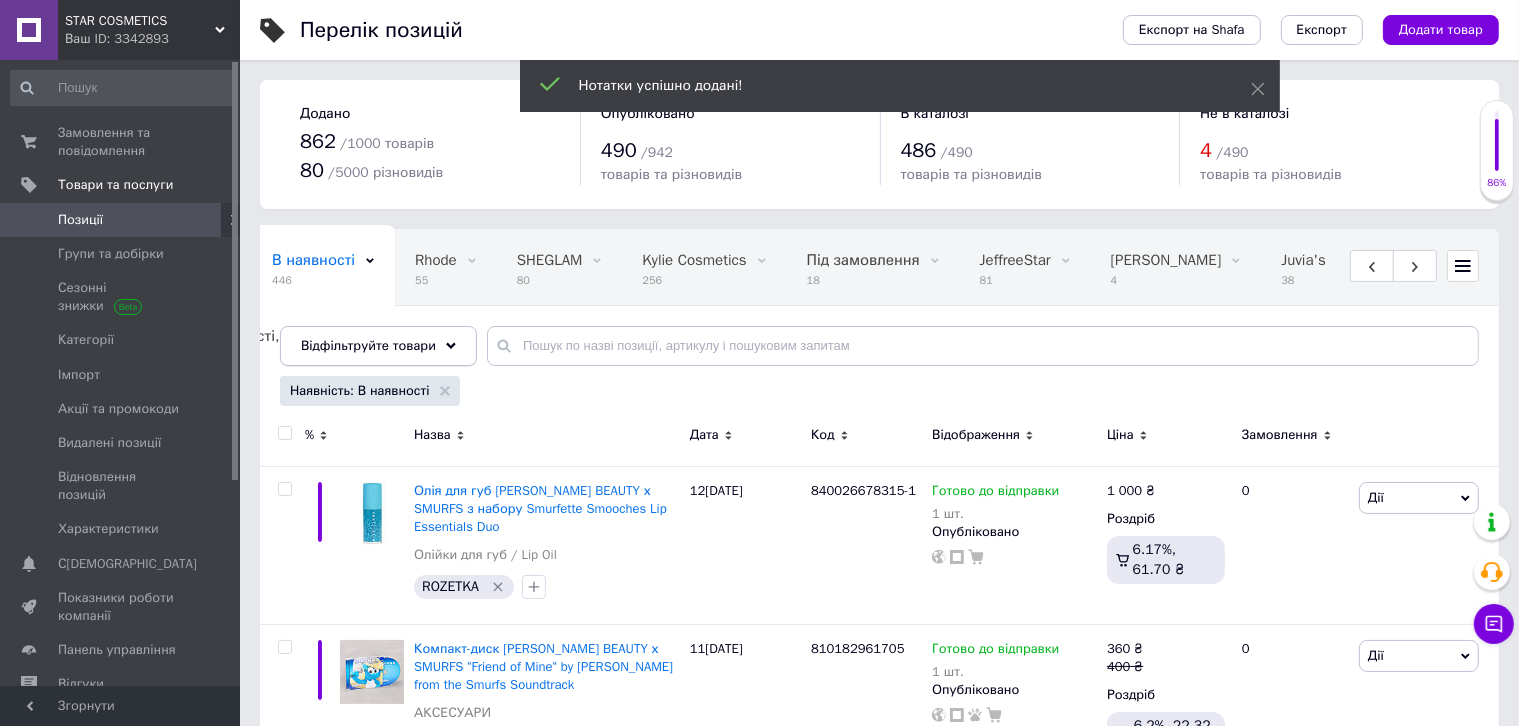 click on "Відфільтруйте товари" at bounding box center (368, 345) 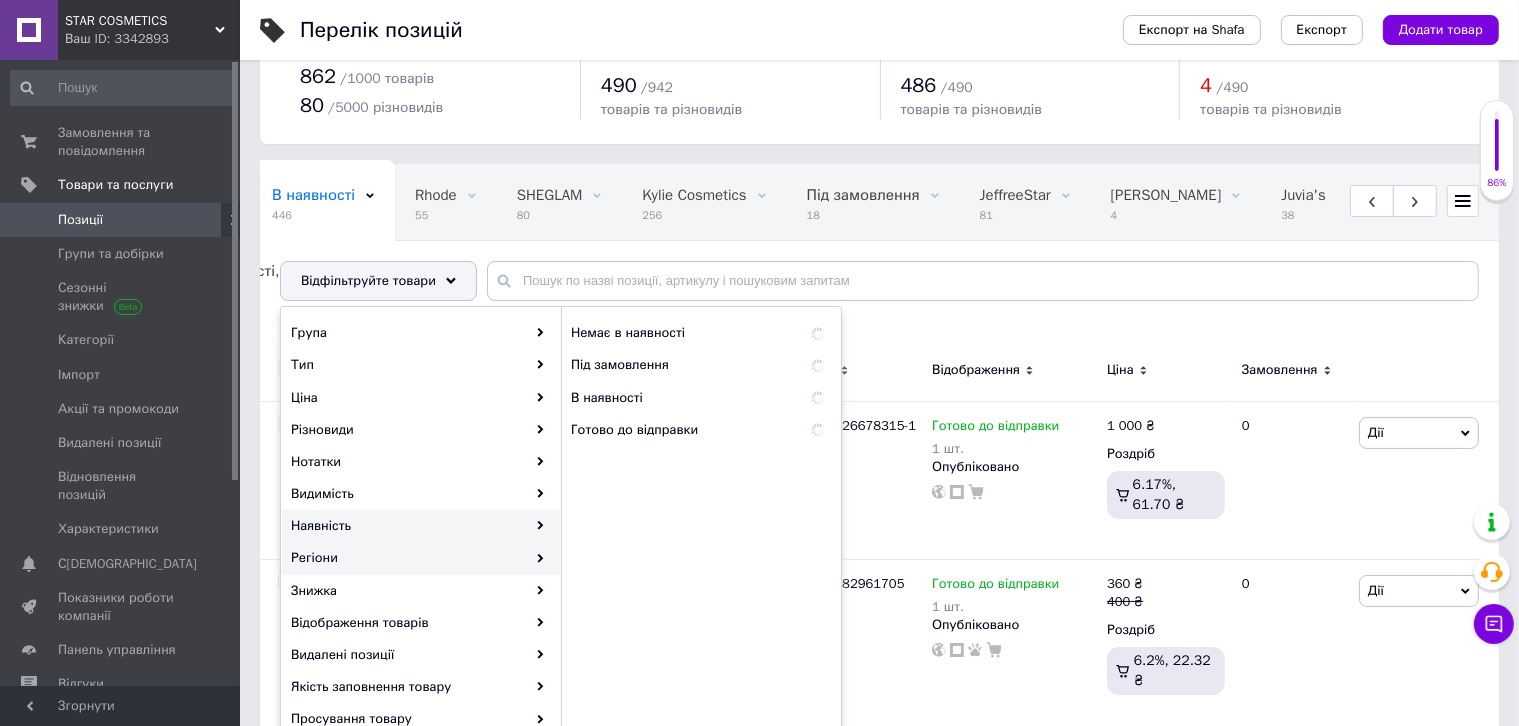 scroll, scrollTop: 100, scrollLeft: 0, axis: vertical 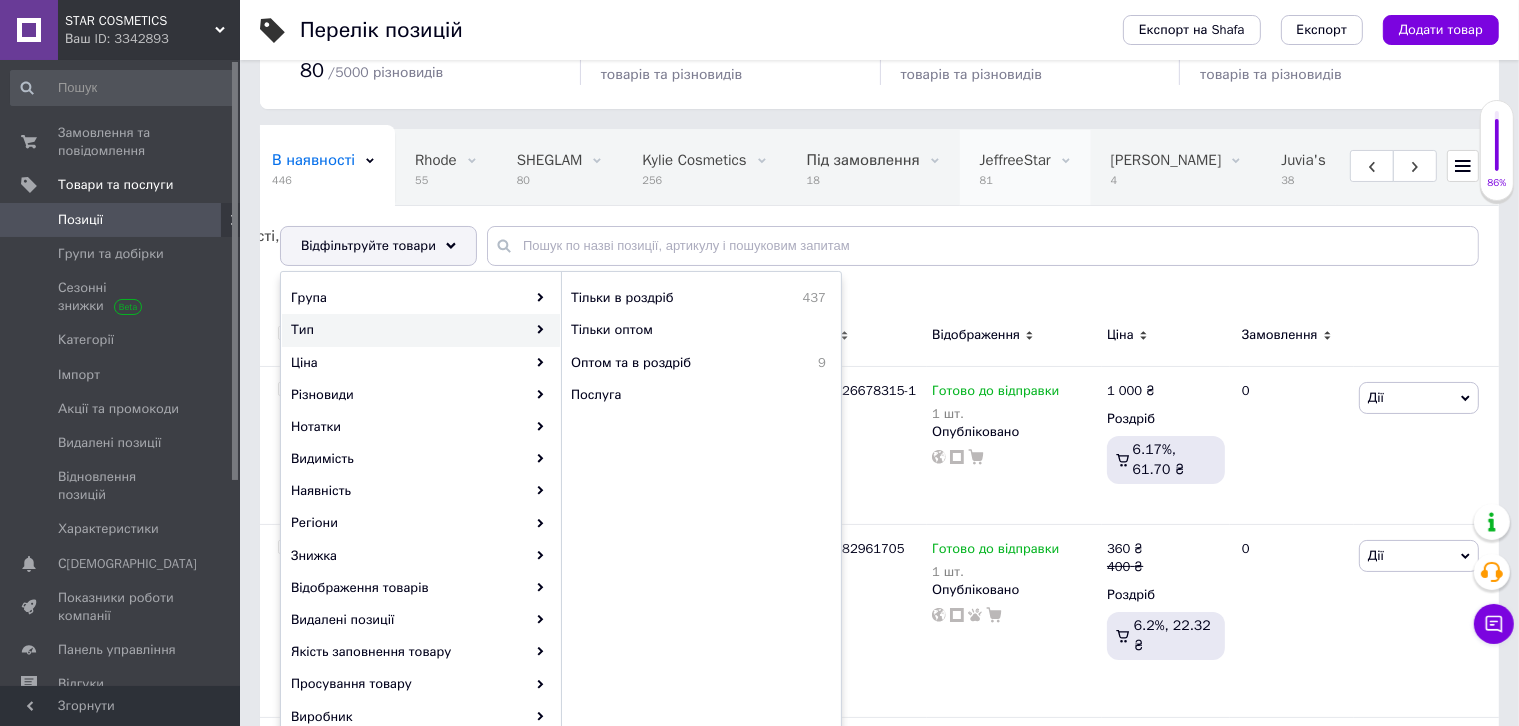 click on "JeffreeStar 81" at bounding box center (1025, 168) 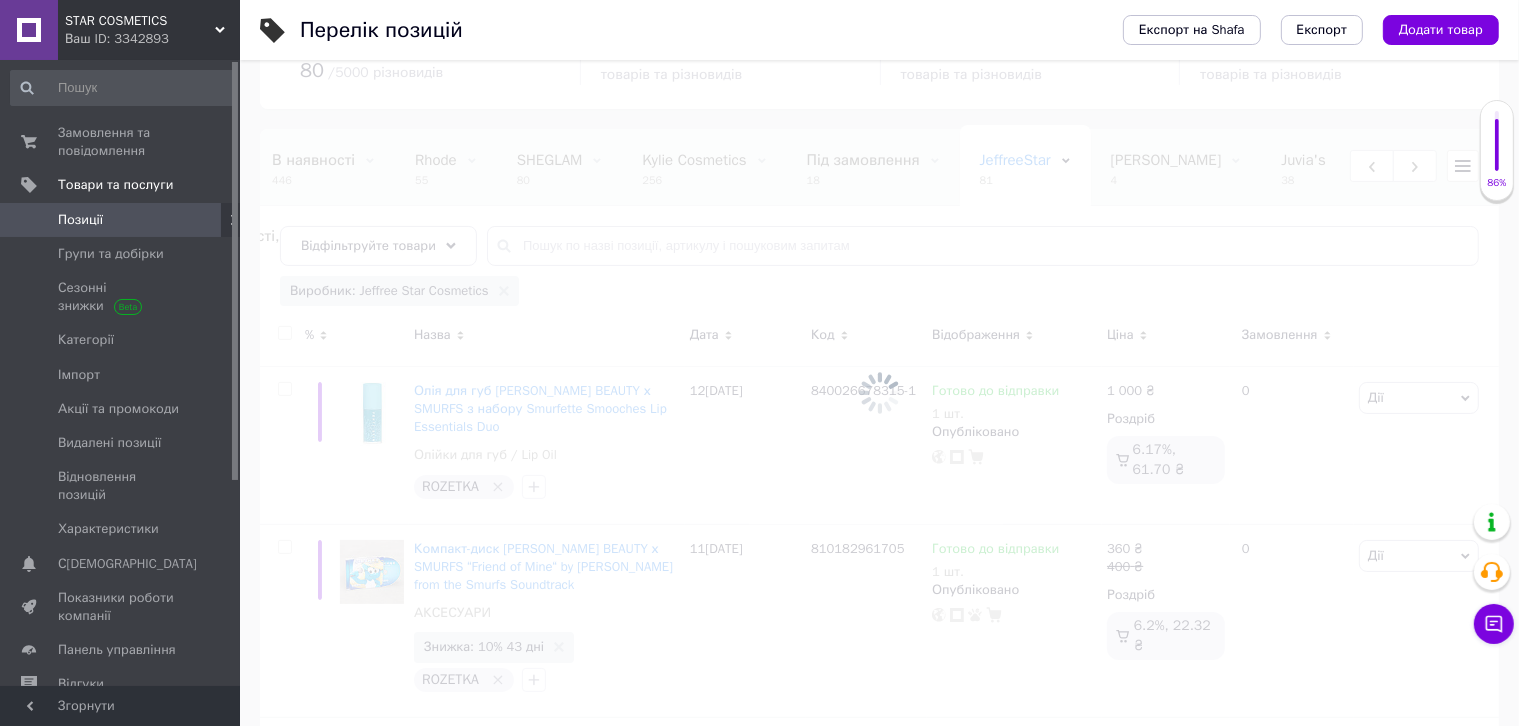 scroll, scrollTop: 0, scrollLeft: 788, axis: horizontal 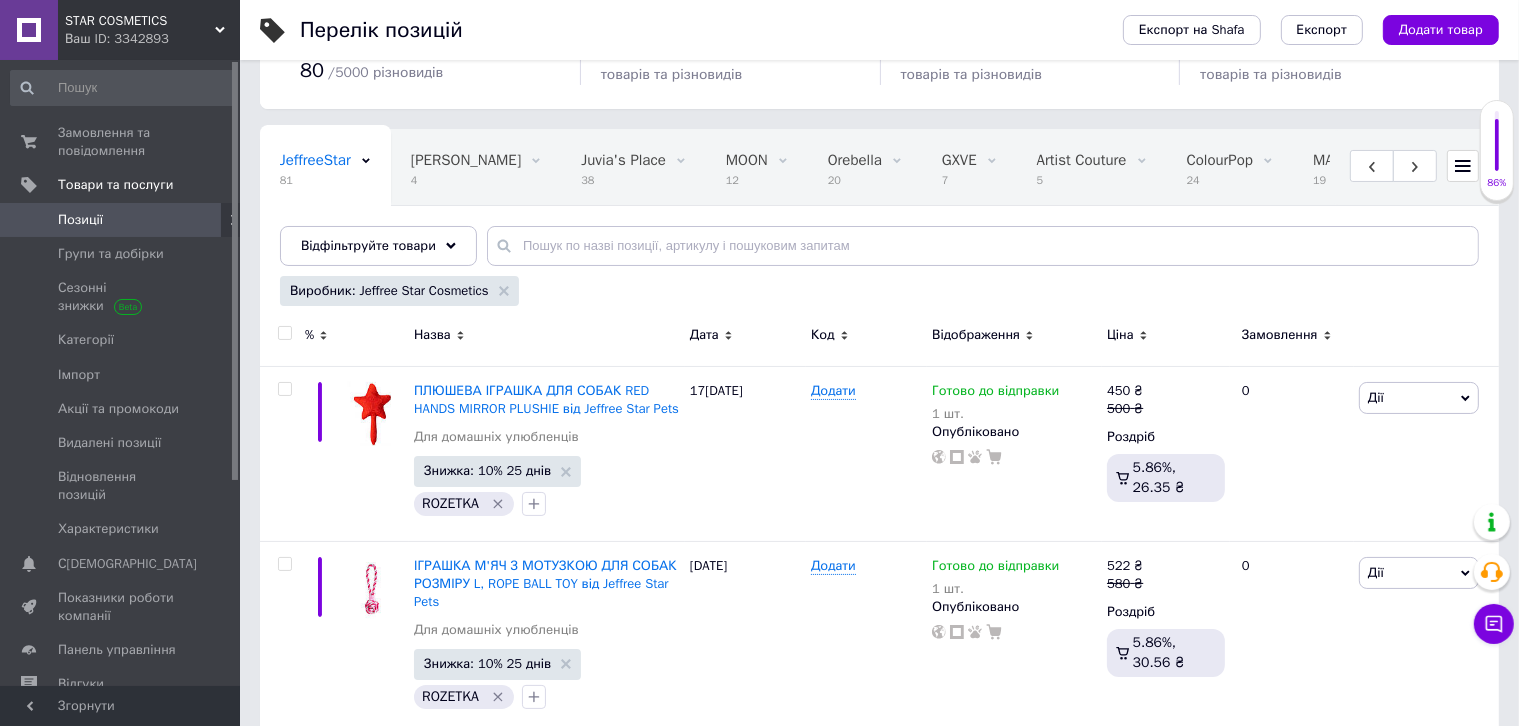 click on "Замовлення та повідомлення 0 0 Товари та послуги Позиції Групи та добірки Сезонні знижки Категорії Імпорт Акції та промокоди Видалені позиції Відновлення позицій Характеристики Сповіщення 0 0 Показники роботи компанії Панель управління Відгуки Покупці Каталог ProSale Аналітика Інструменти веб-майстра та SEO Управління сайтом Гаманець компанії [PERSON_NAME] Тарифи та рахунки Prom мікс 1 000" at bounding box center (120, 373) 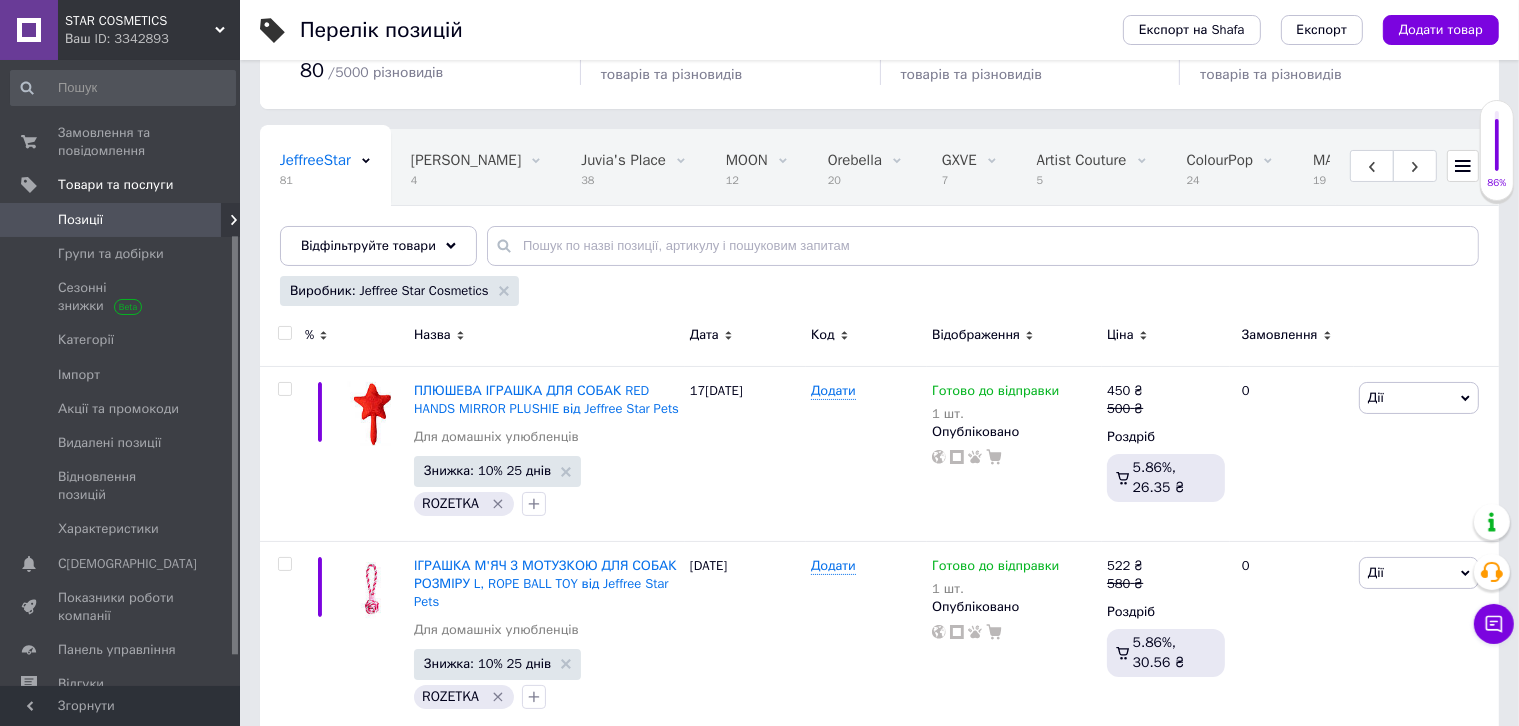 scroll, scrollTop: 305, scrollLeft: 0, axis: vertical 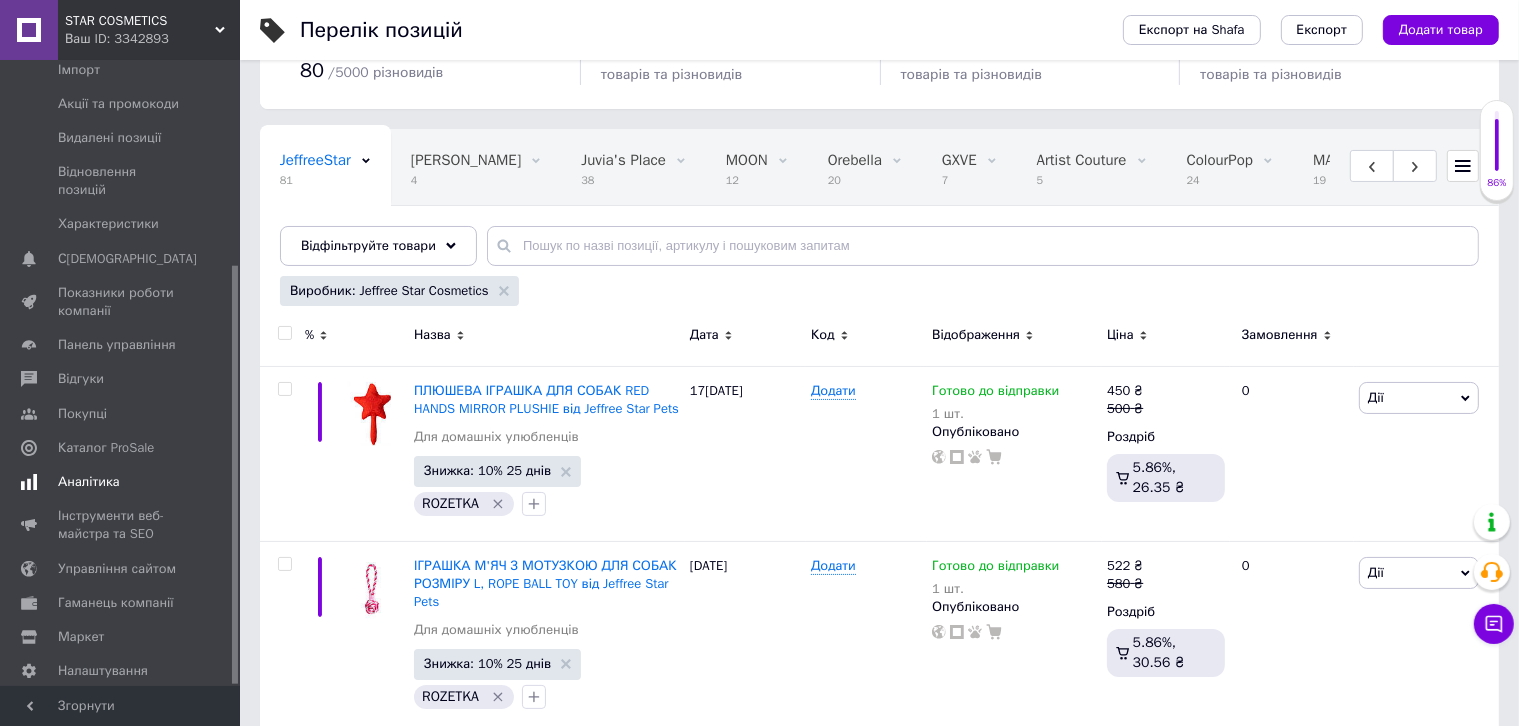 click on "Аналітика" at bounding box center (89, 482) 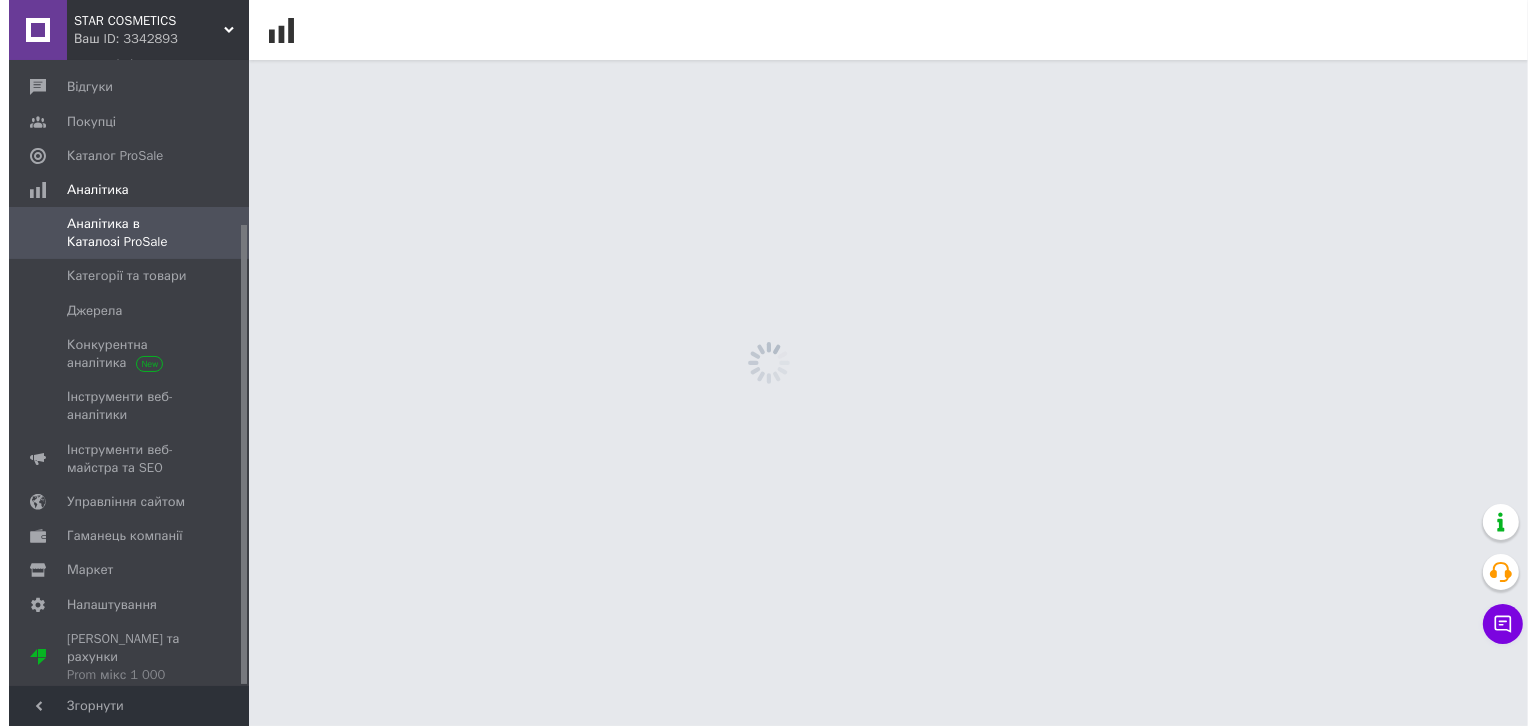 scroll, scrollTop: 0, scrollLeft: 0, axis: both 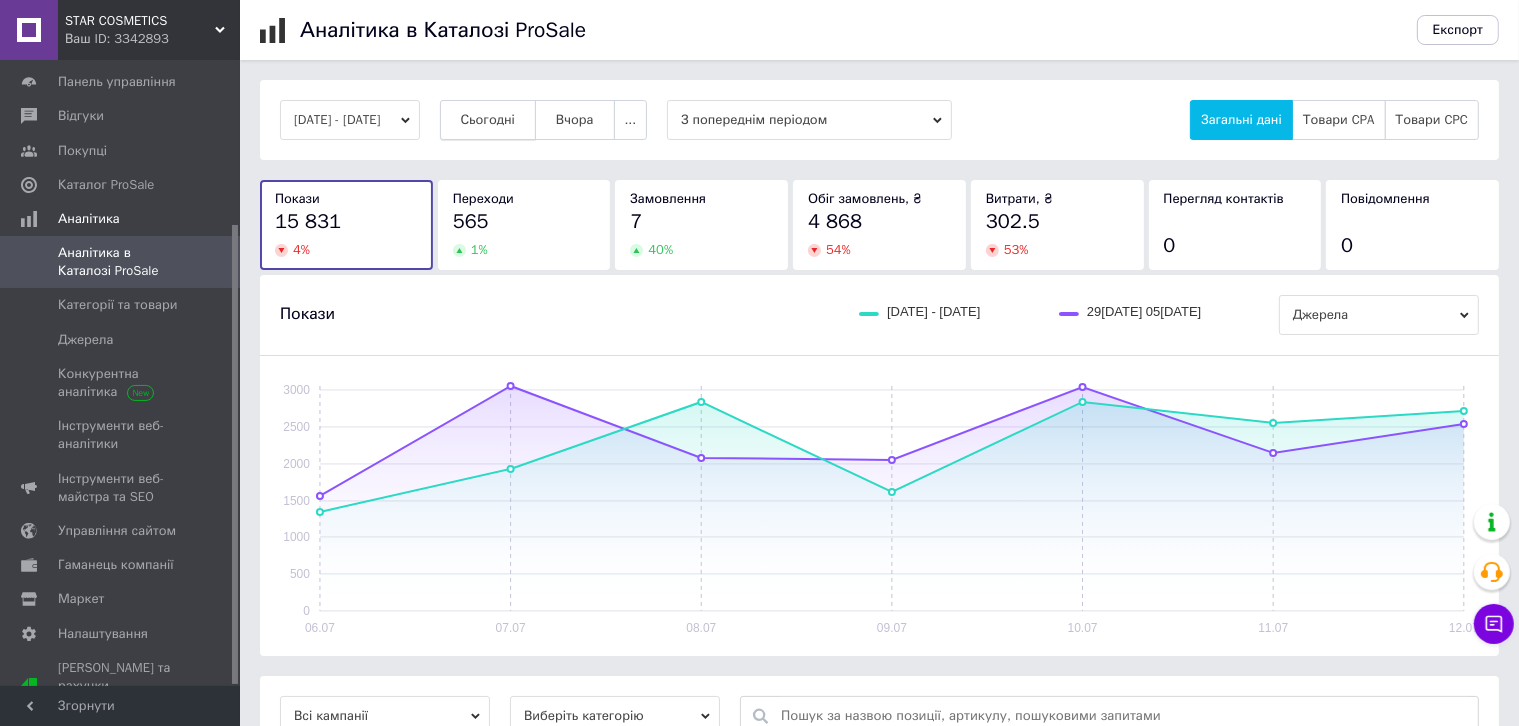 type 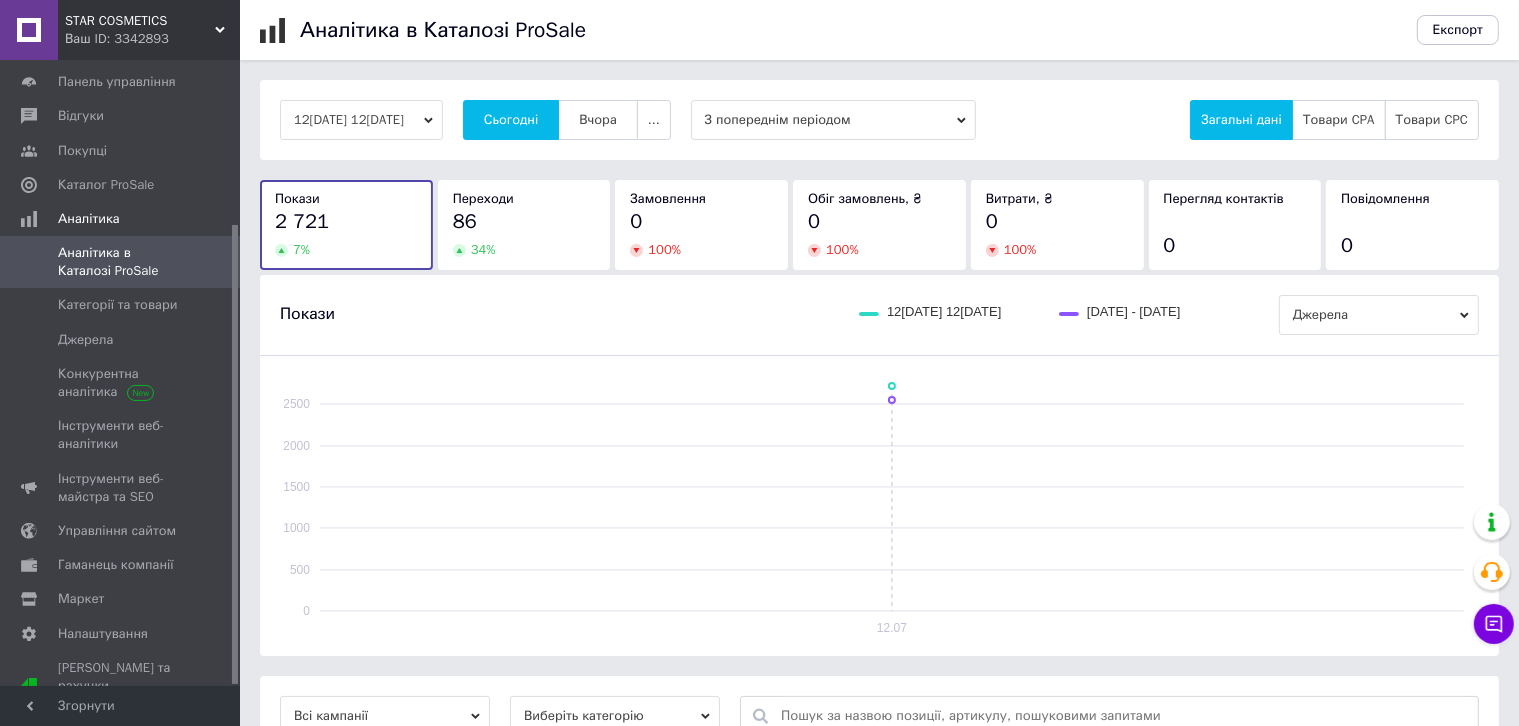 click on "Переходи 86 34 %" at bounding box center (524, 224) 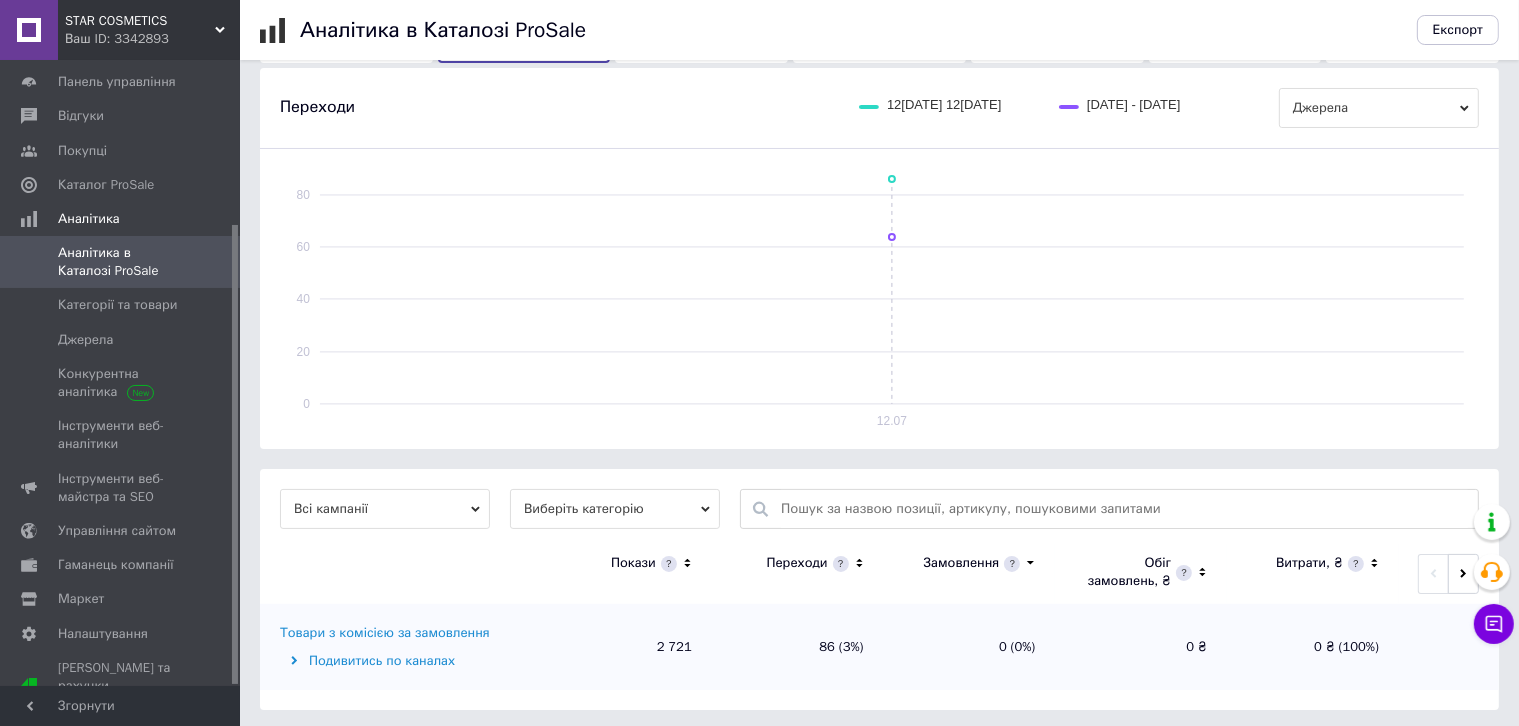 click on "Товари з комісією за замовлення" at bounding box center (385, 633) 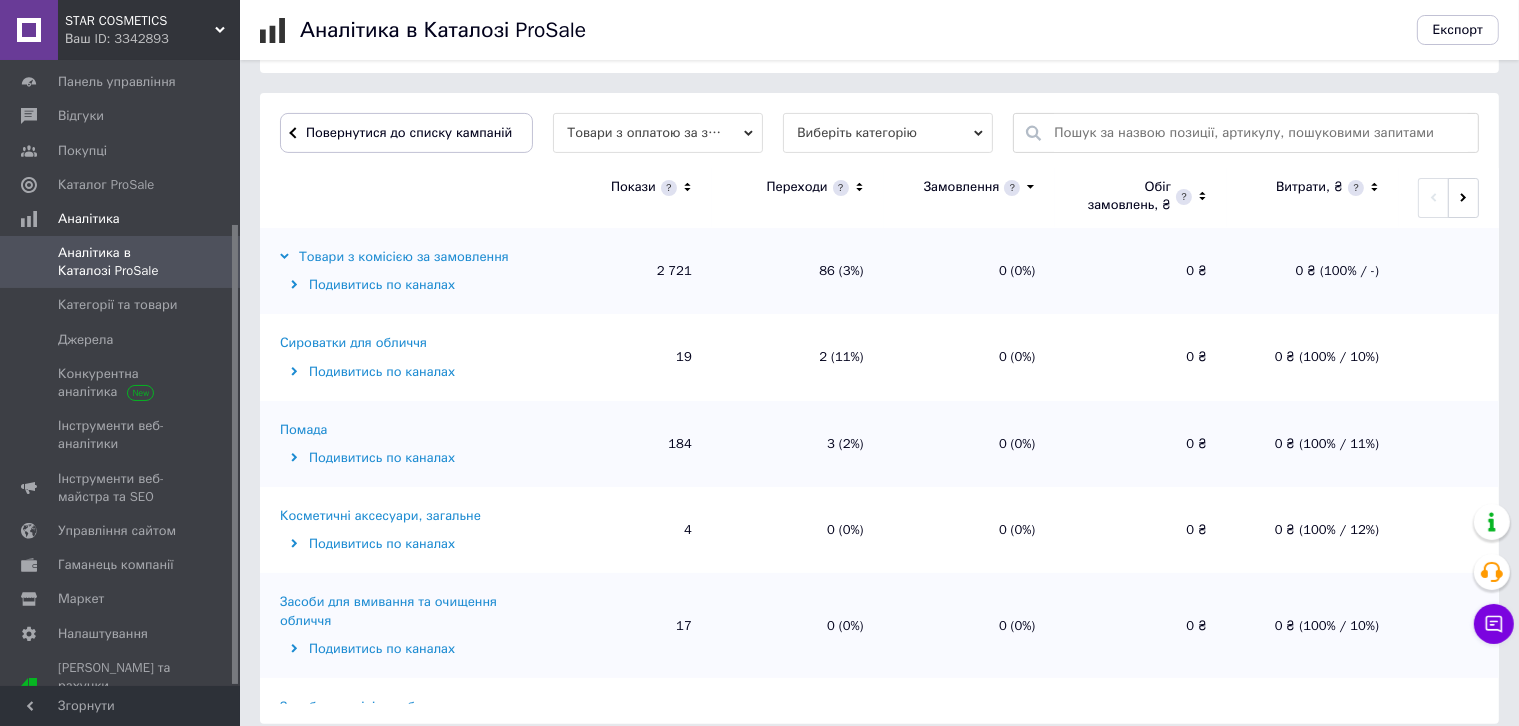 scroll, scrollTop: 599, scrollLeft: 0, axis: vertical 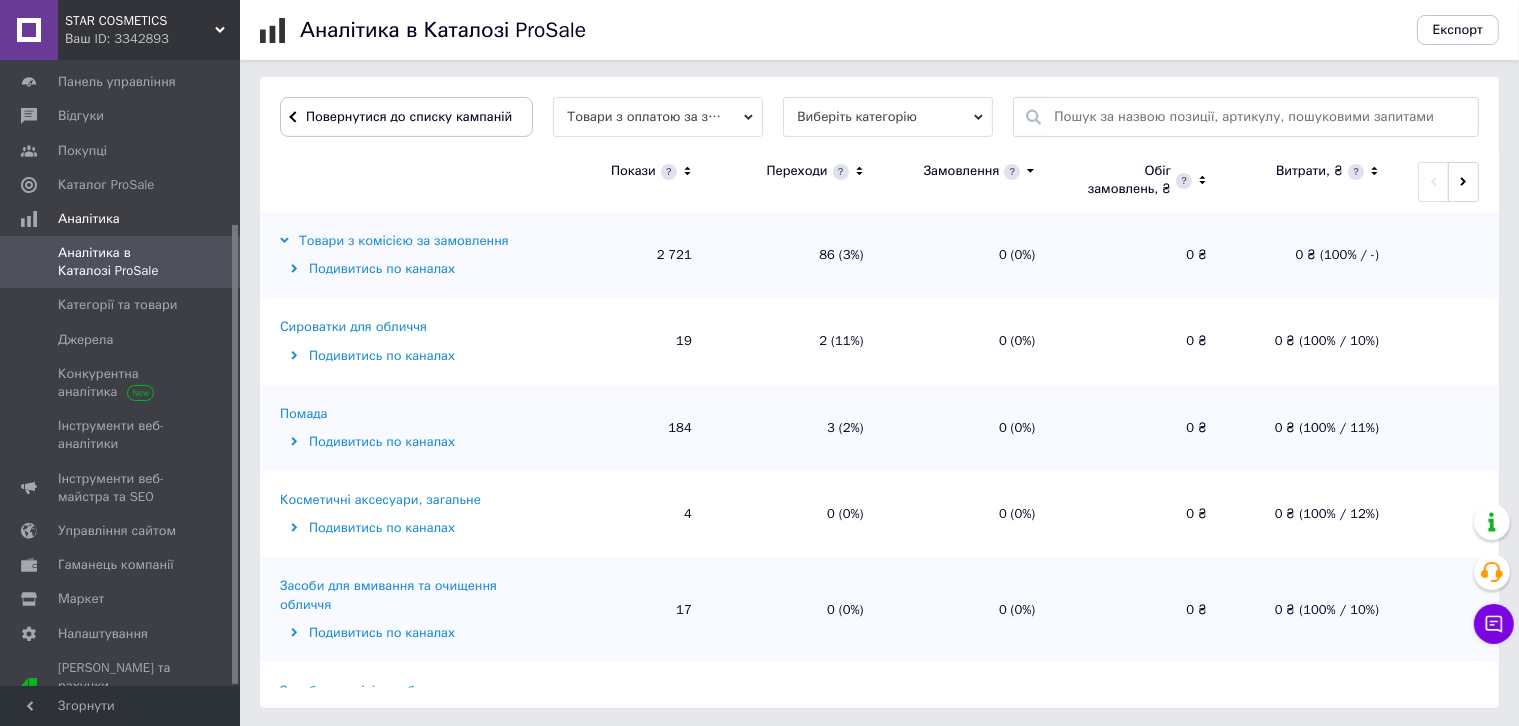 click 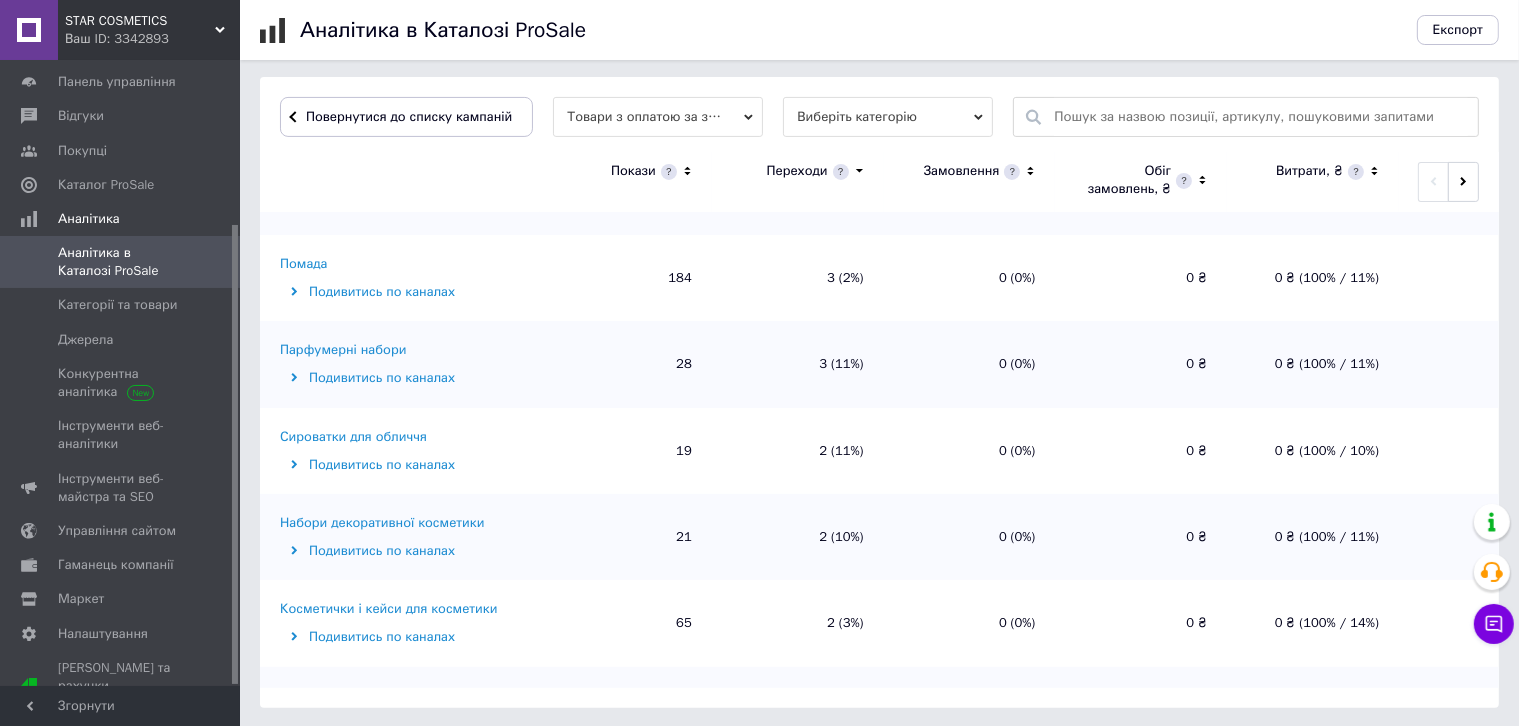 scroll, scrollTop: 800, scrollLeft: 0, axis: vertical 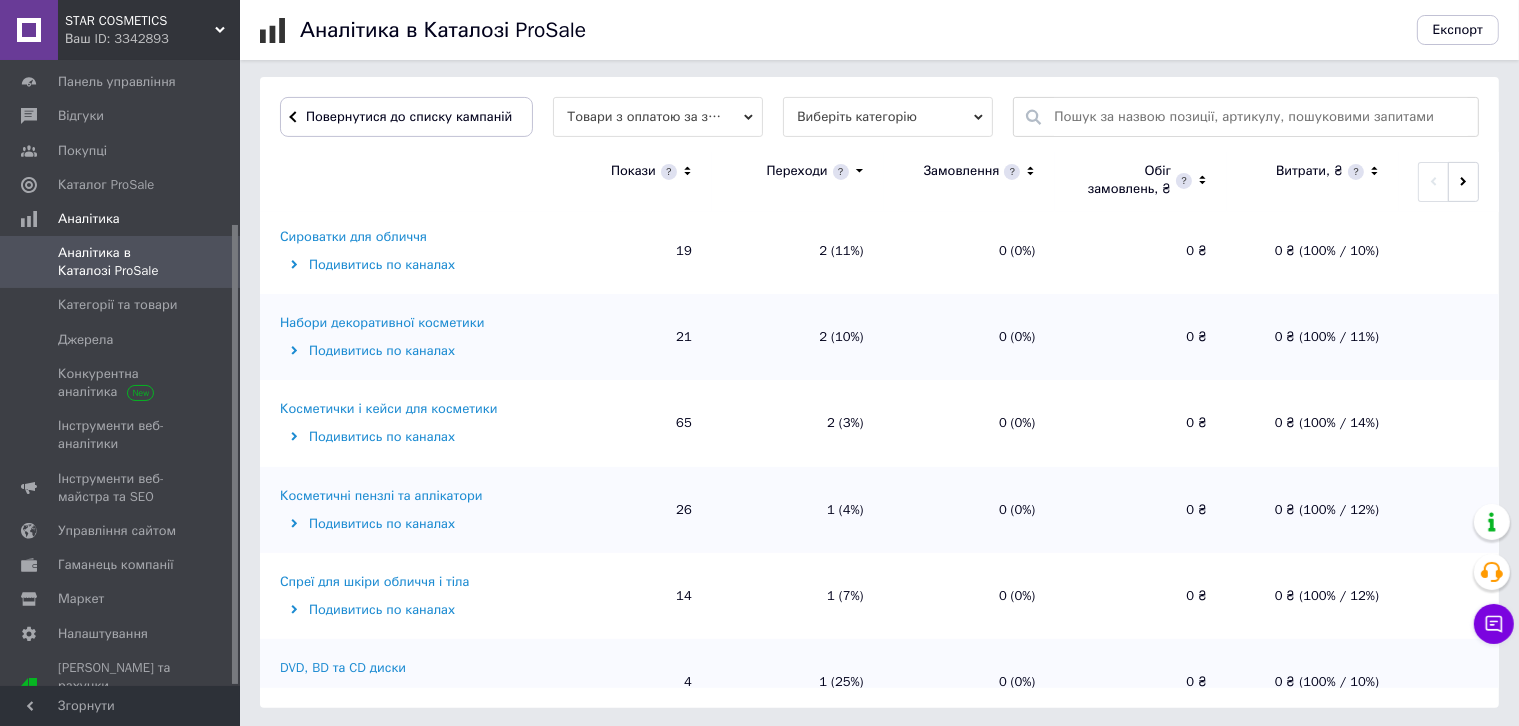 click on "Набори декоративної косметики" at bounding box center (382, 323) 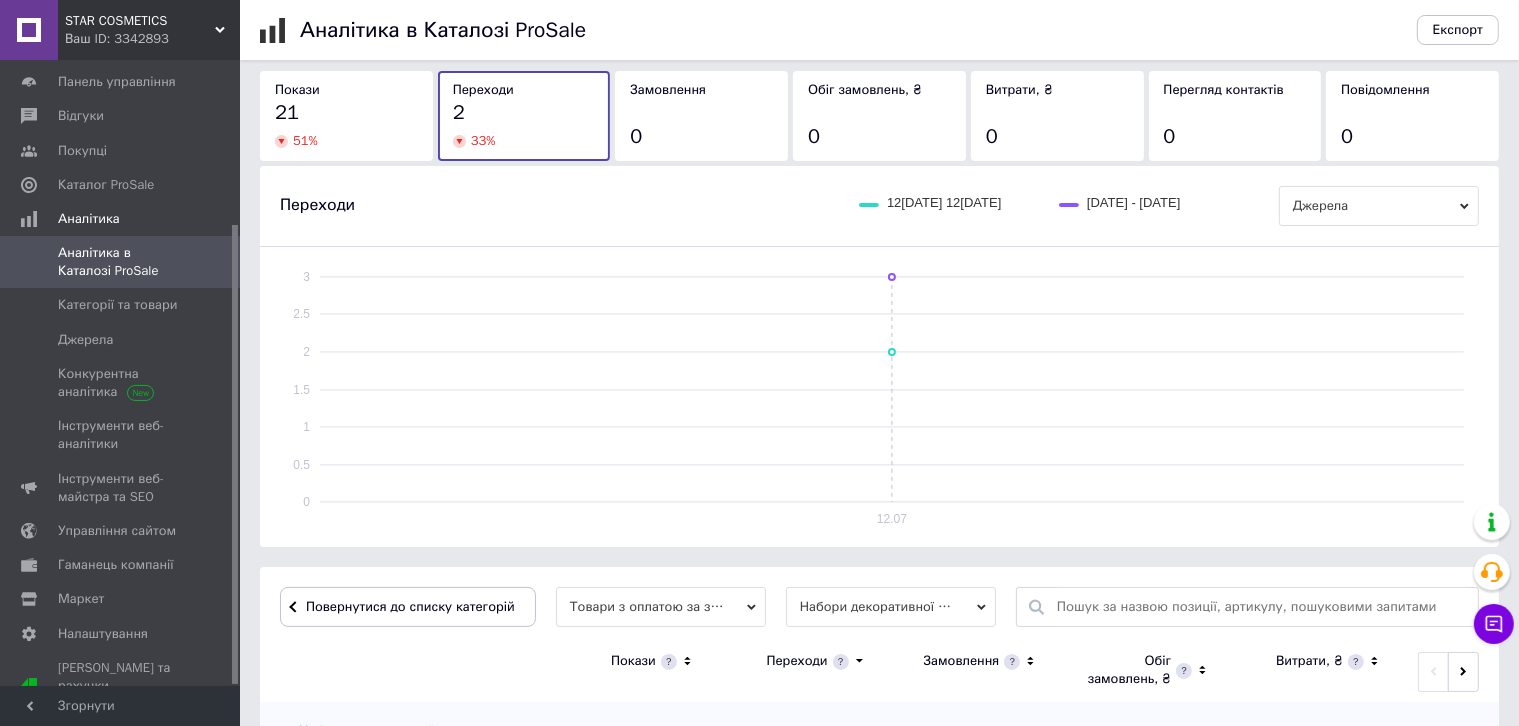 scroll, scrollTop: 569, scrollLeft: 0, axis: vertical 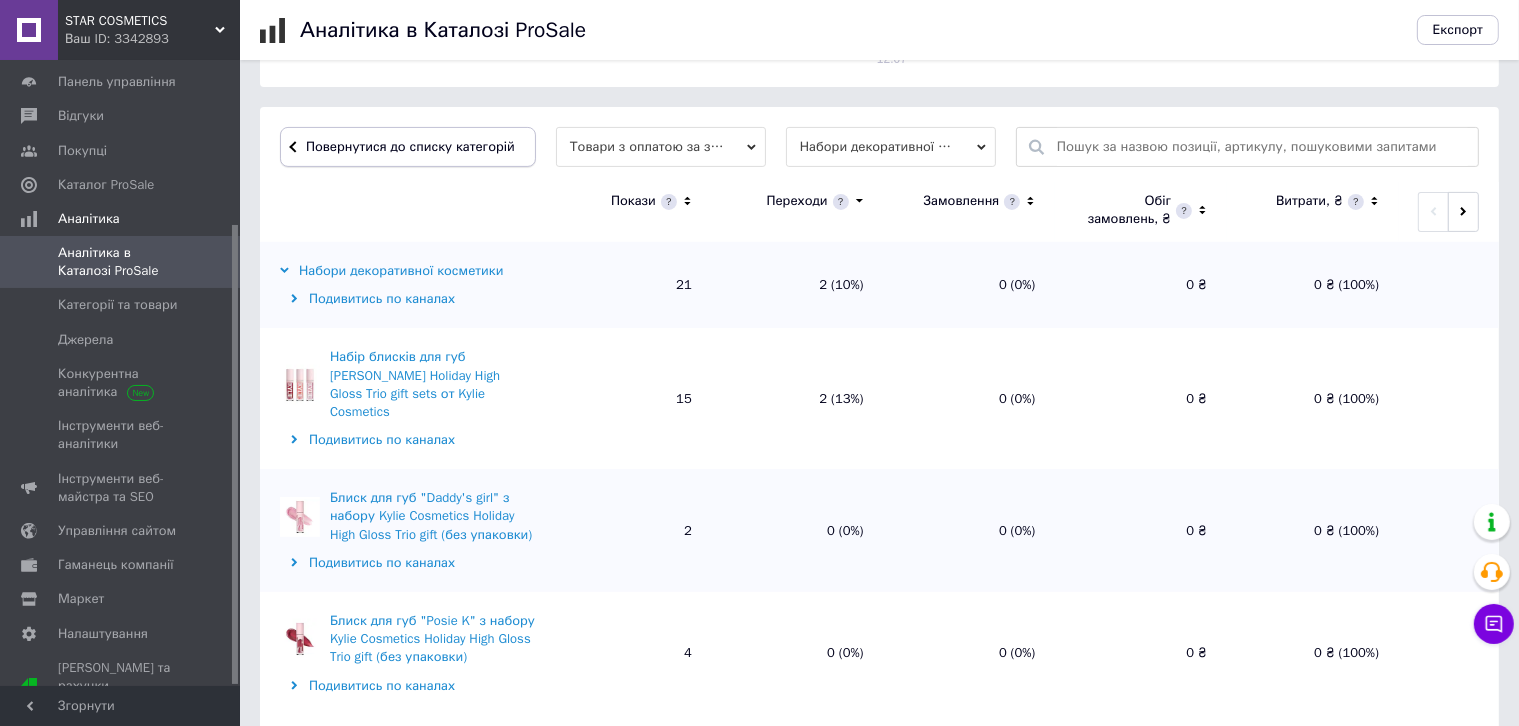 type 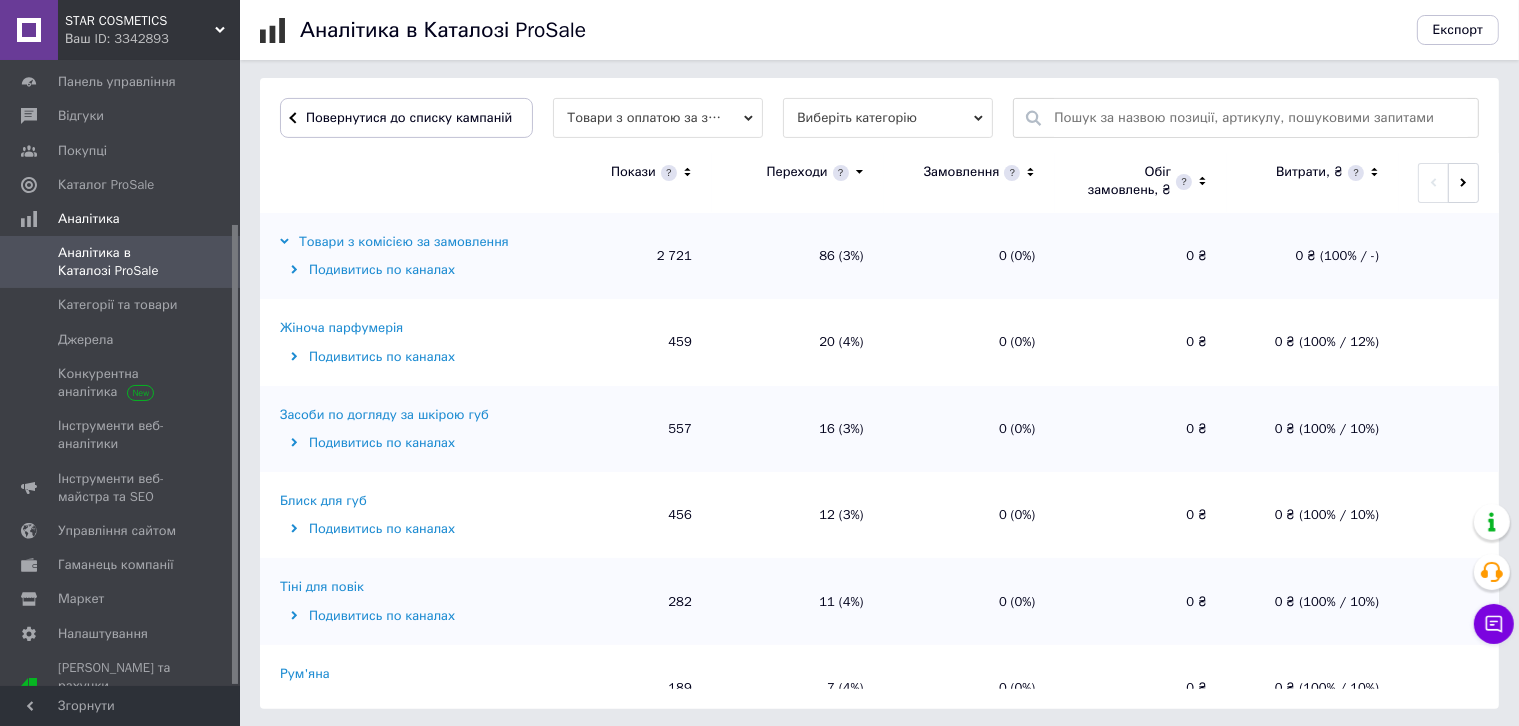 scroll, scrollTop: 599, scrollLeft: 0, axis: vertical 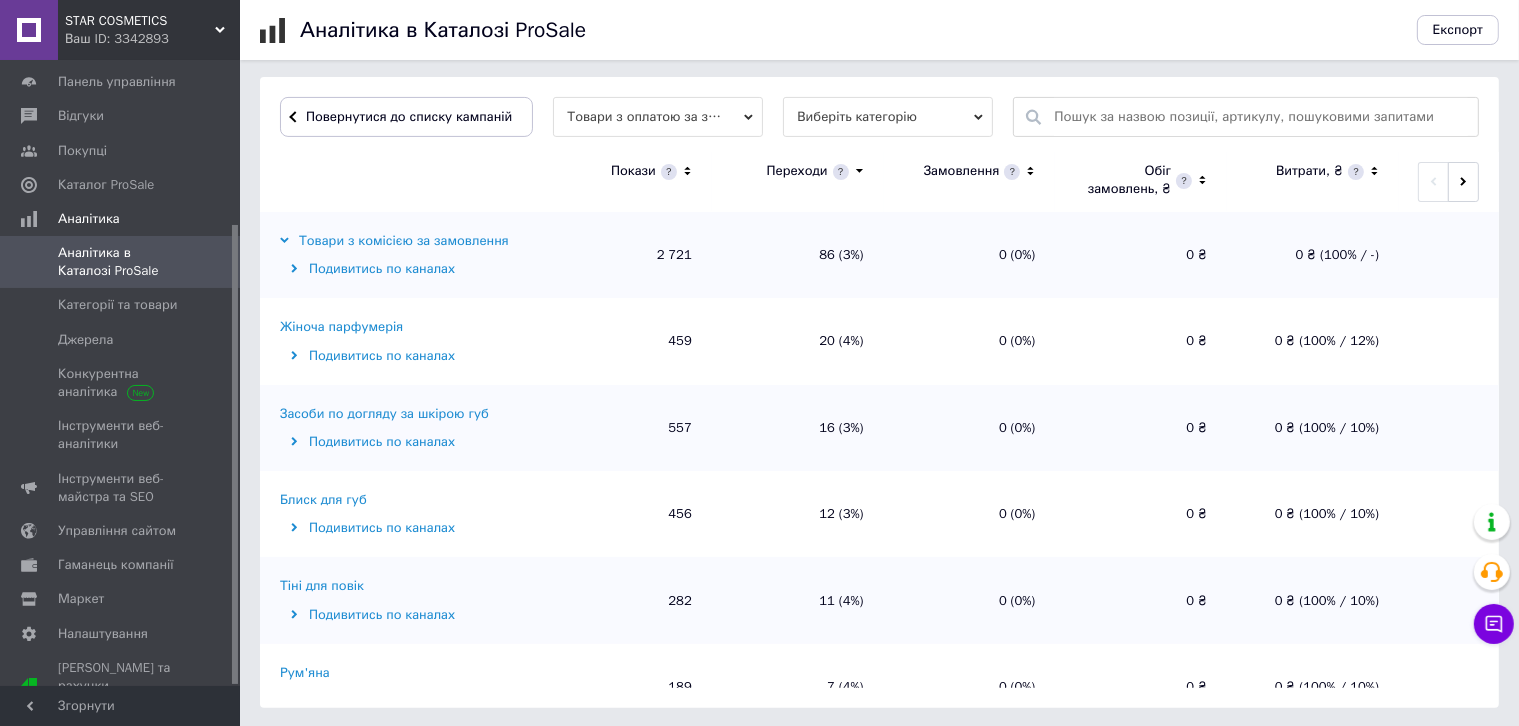 click on "Жіноча парфумерія" at bounding box center (341, 327) 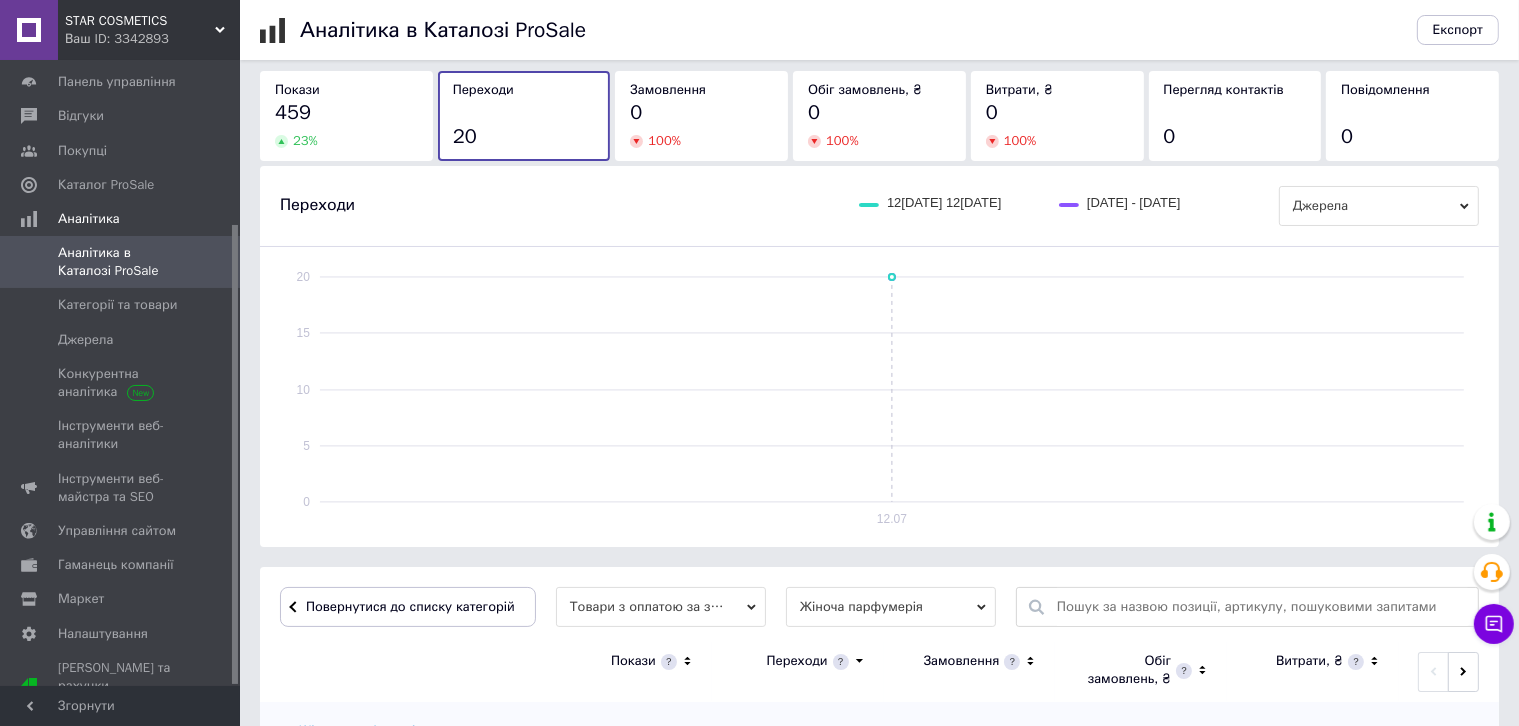 scroll, scrollTop: 599, scrollLeft: 0, axis: vertical 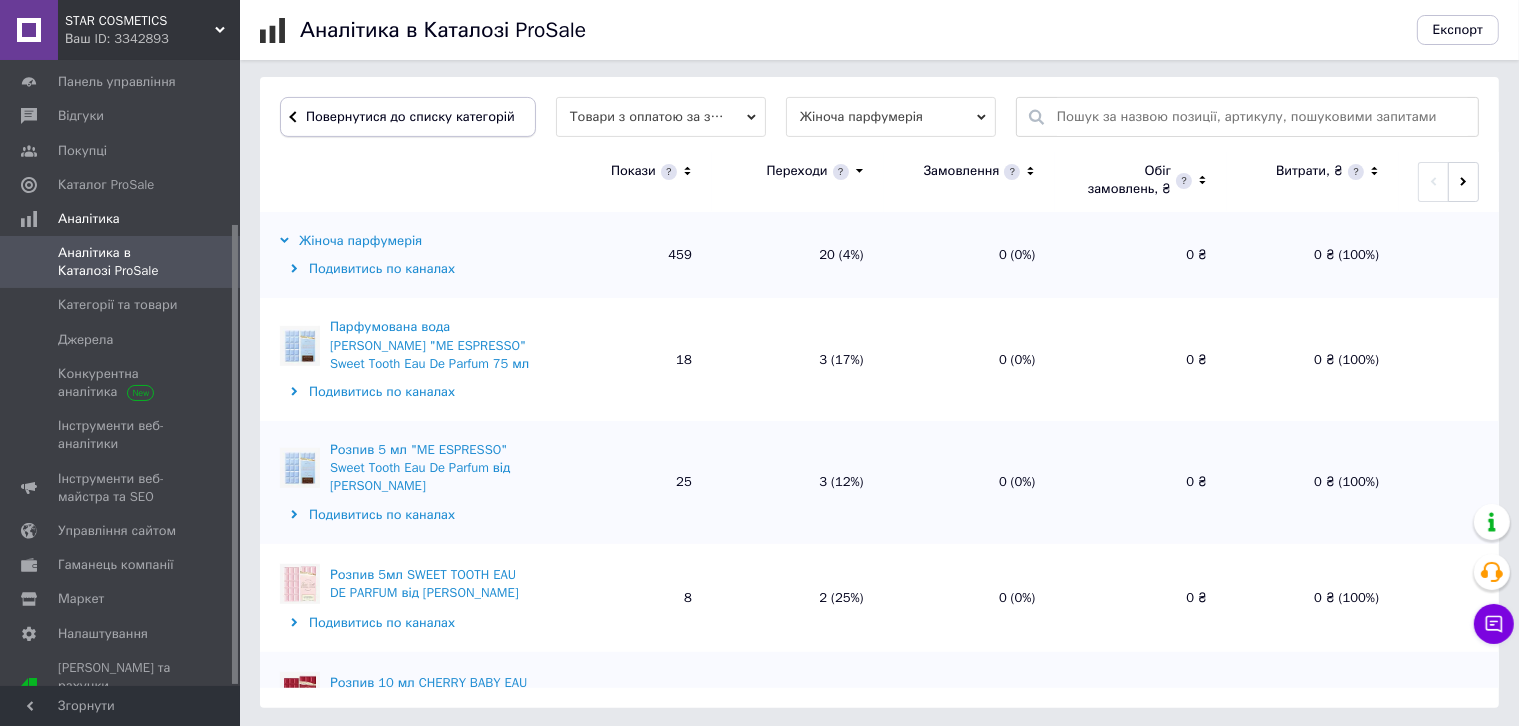 click on "Повернутися до списку категорій" at bounding box center (408, 117) 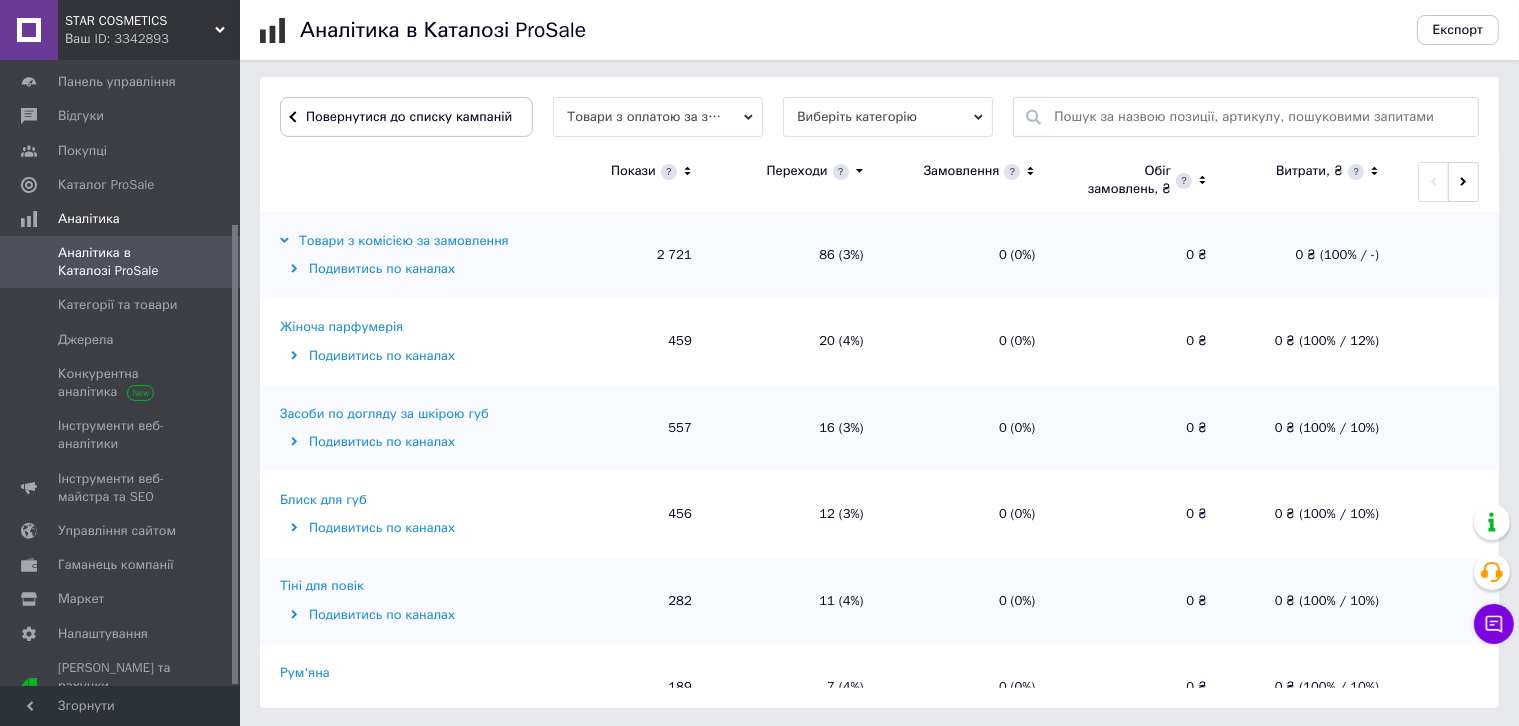 click on "Засоби по догляду за шкірою губ" at bounding box center [384, 414] 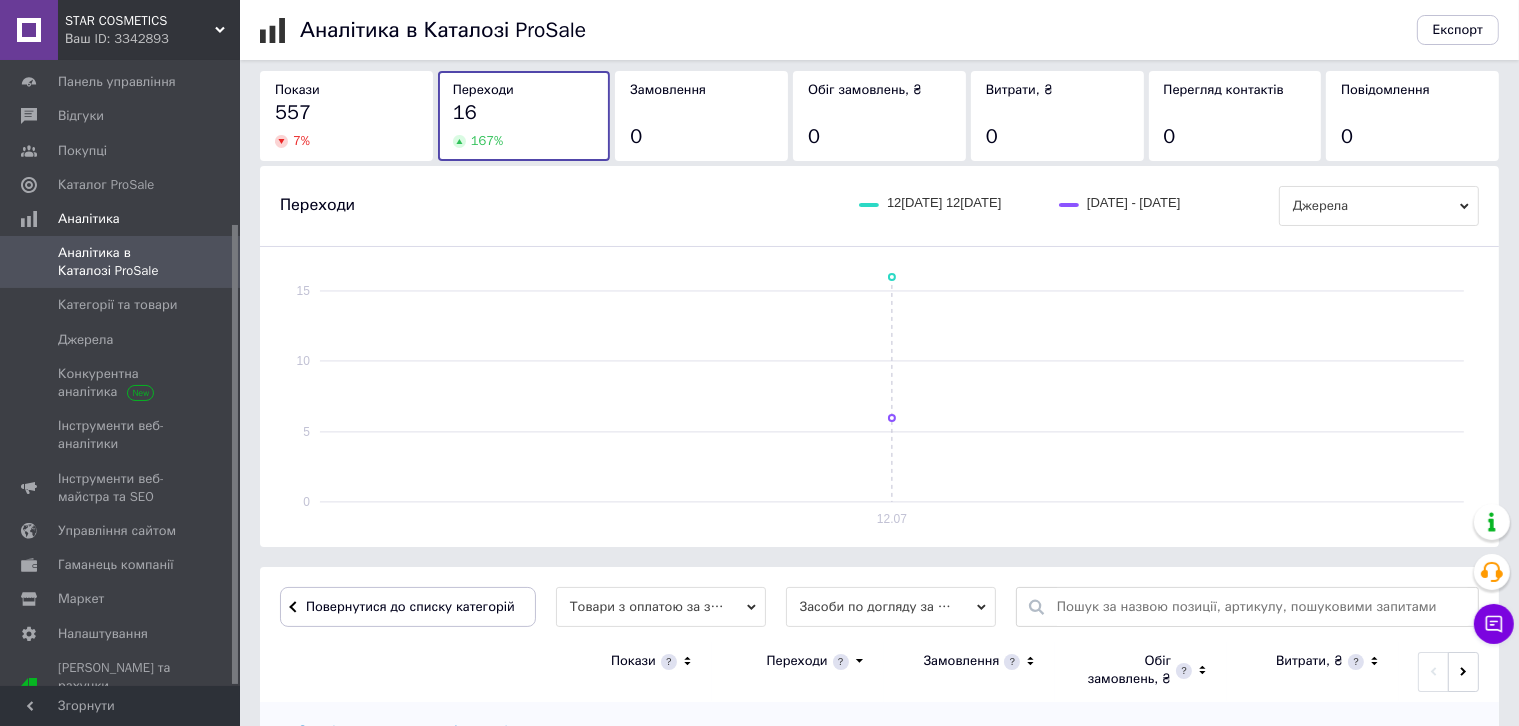 scroll, scrollTop: 599, scrollLeft: 0, axis: vertical 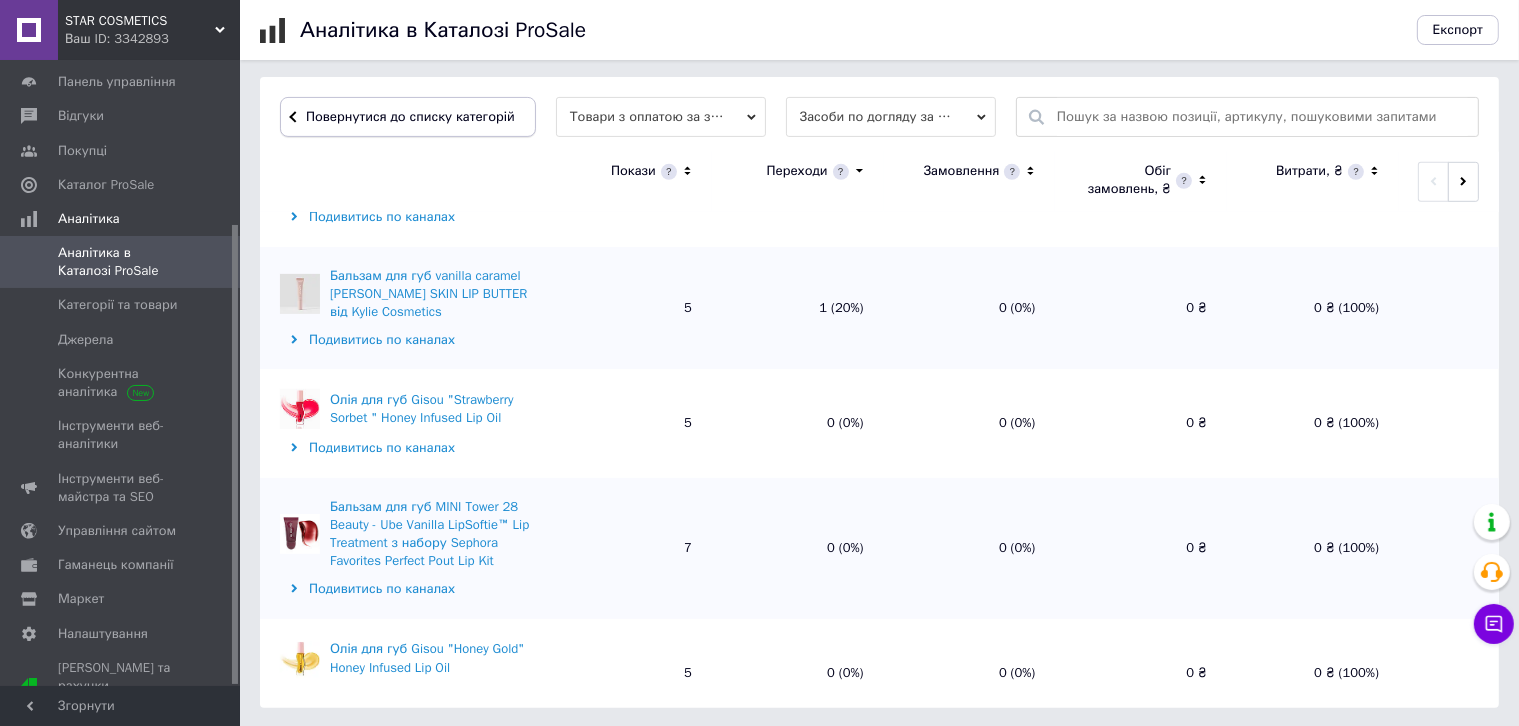 click on "Повернутися до списку категорій" at bounding box center [408, 117] 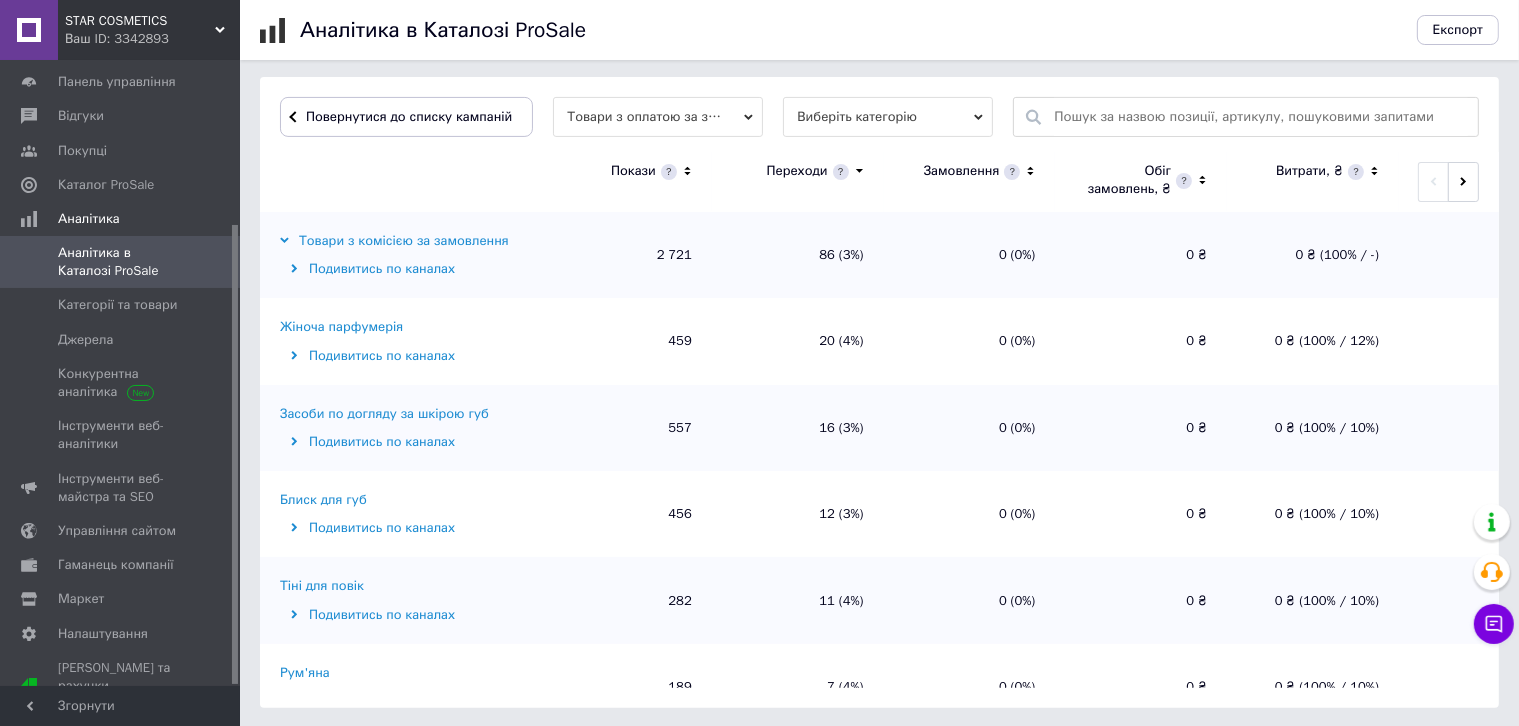 scroll, scrollTop: 599, scrollLeft: 0, axis: vertical 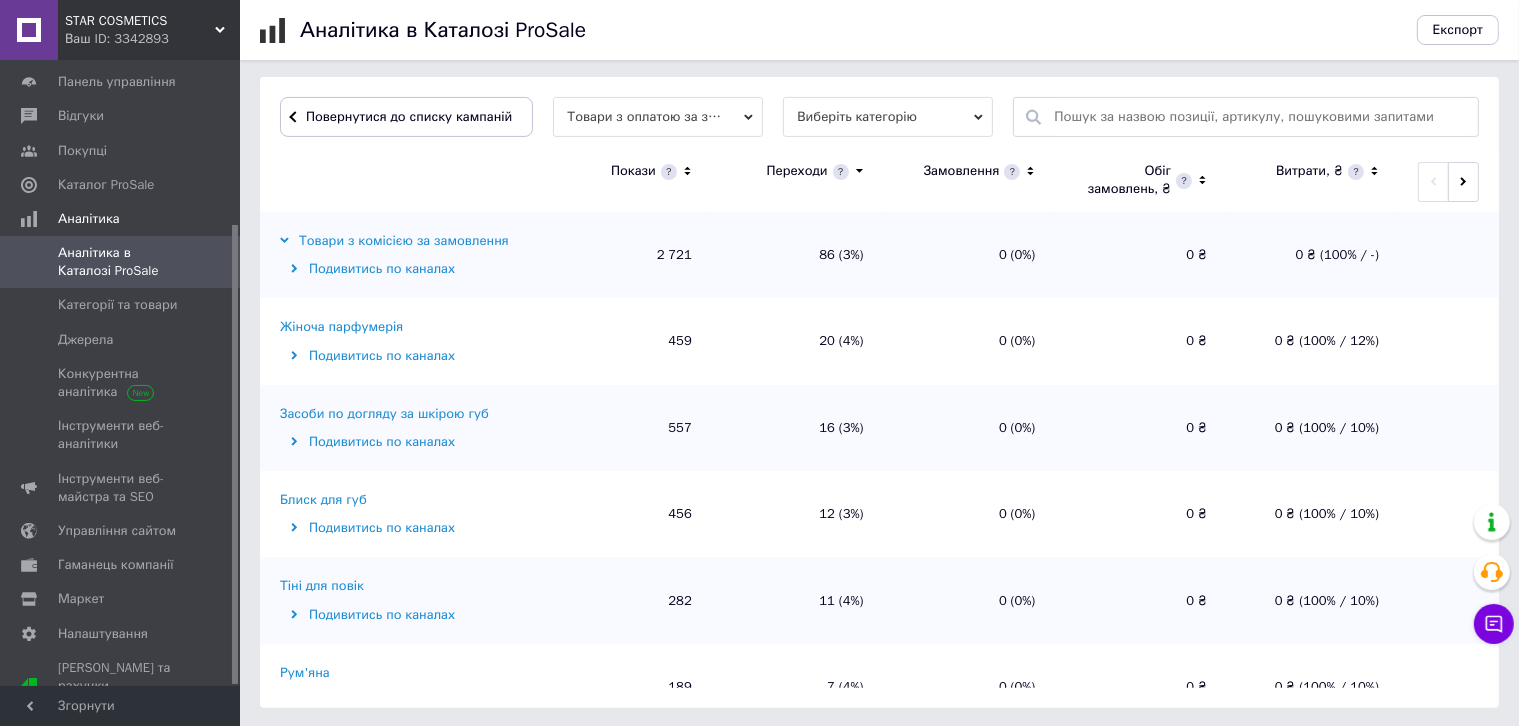 click on "Блиск для губ" at bounding box center (323, 500) 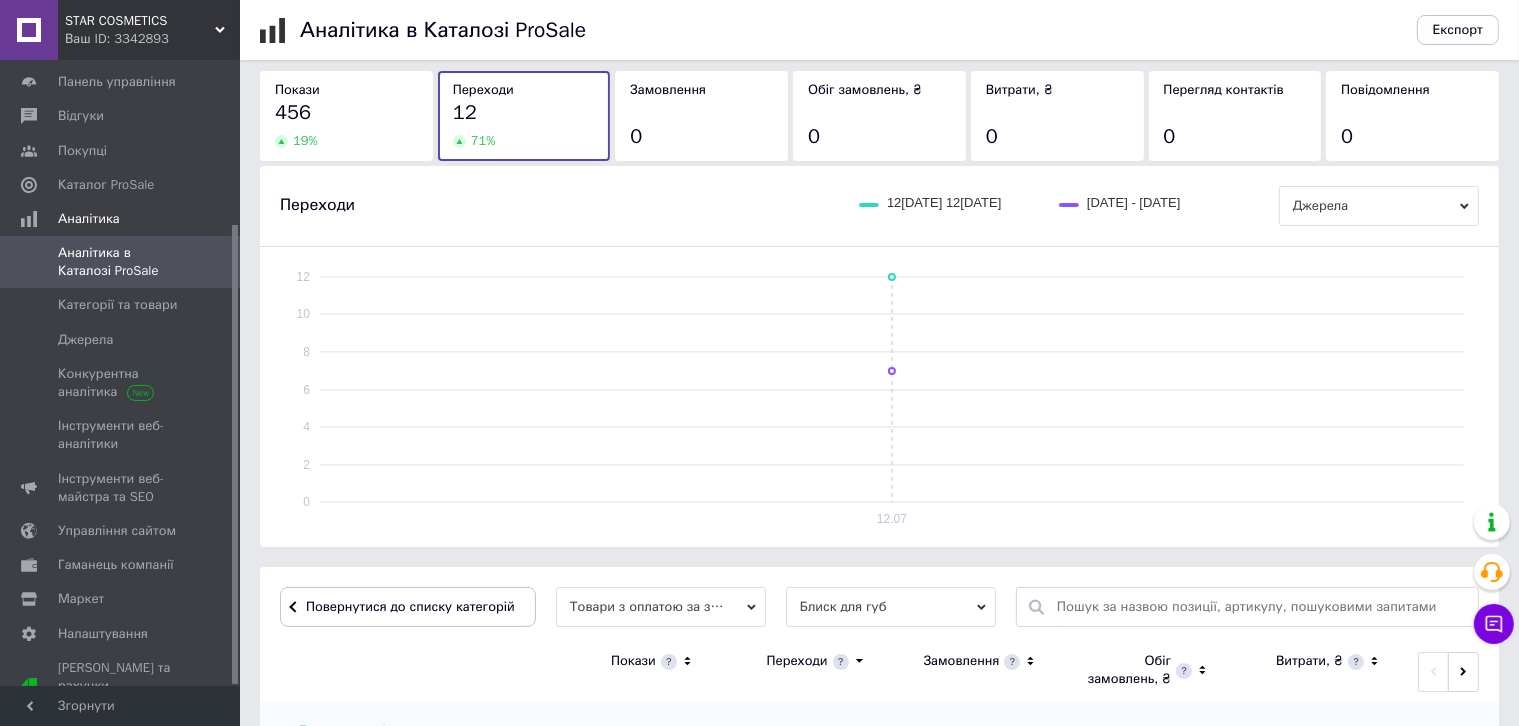 scroll, scrollTop: 599, scrollLeft: 0, axis: vertical 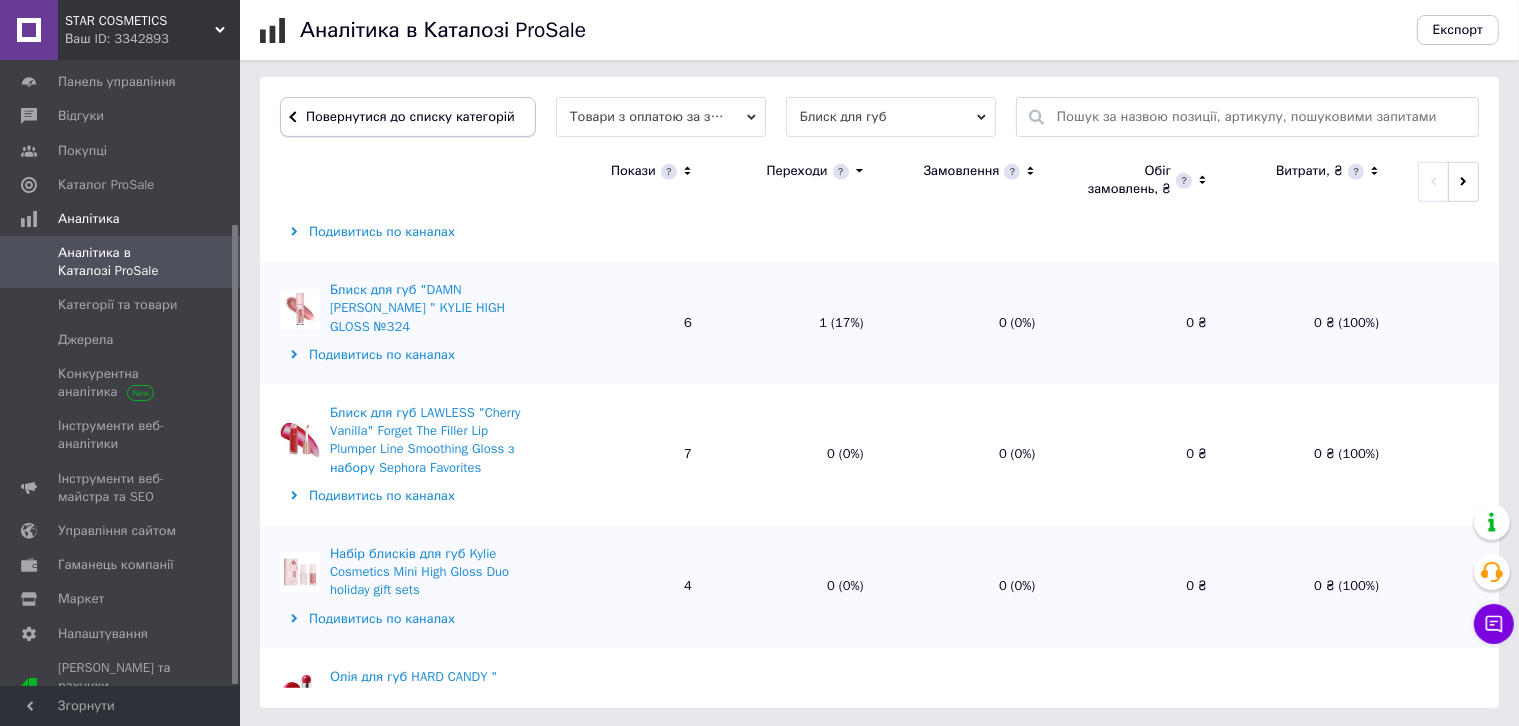 click on "Повернутися до списку категорій" at bounding box center (408, 117) 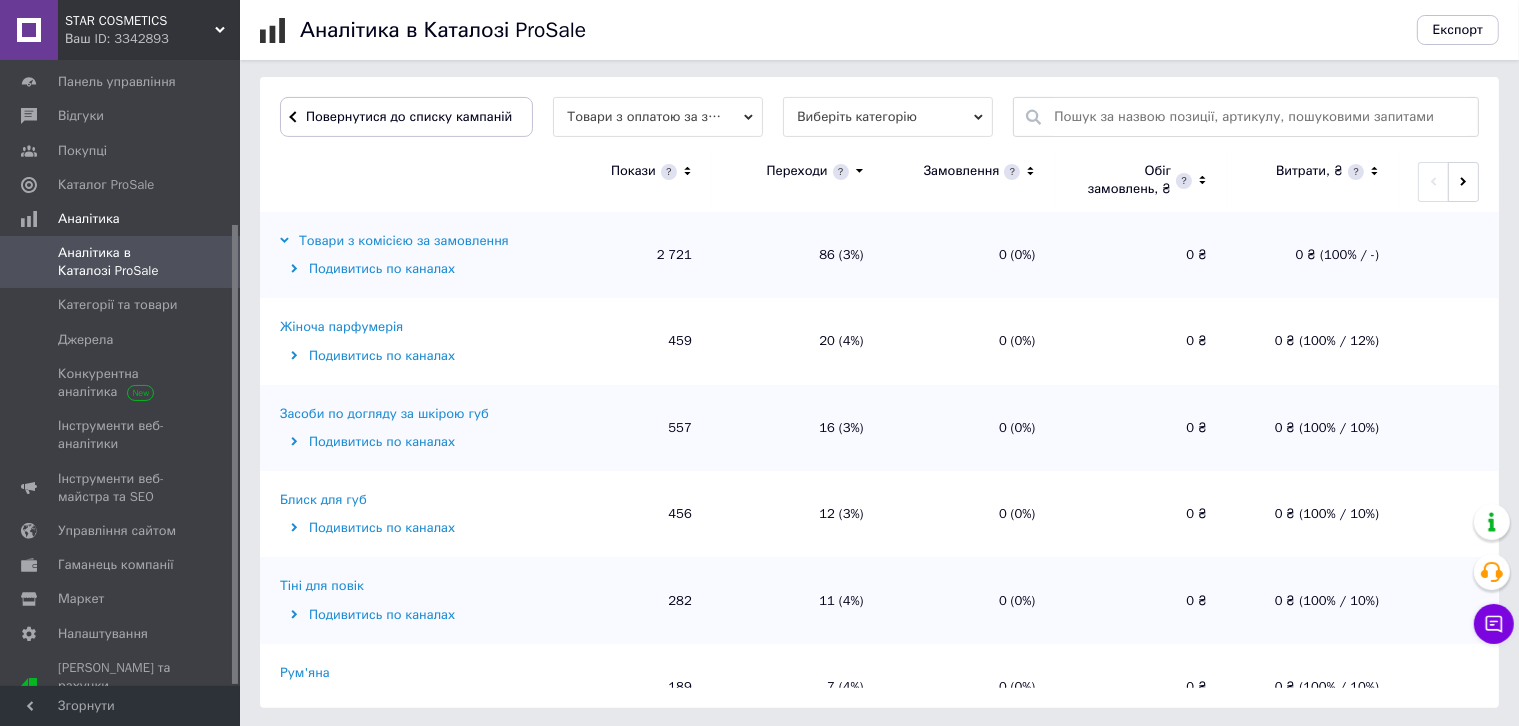 scroll, scrollTop: 599, scrollLeft: 0, axis: vertical 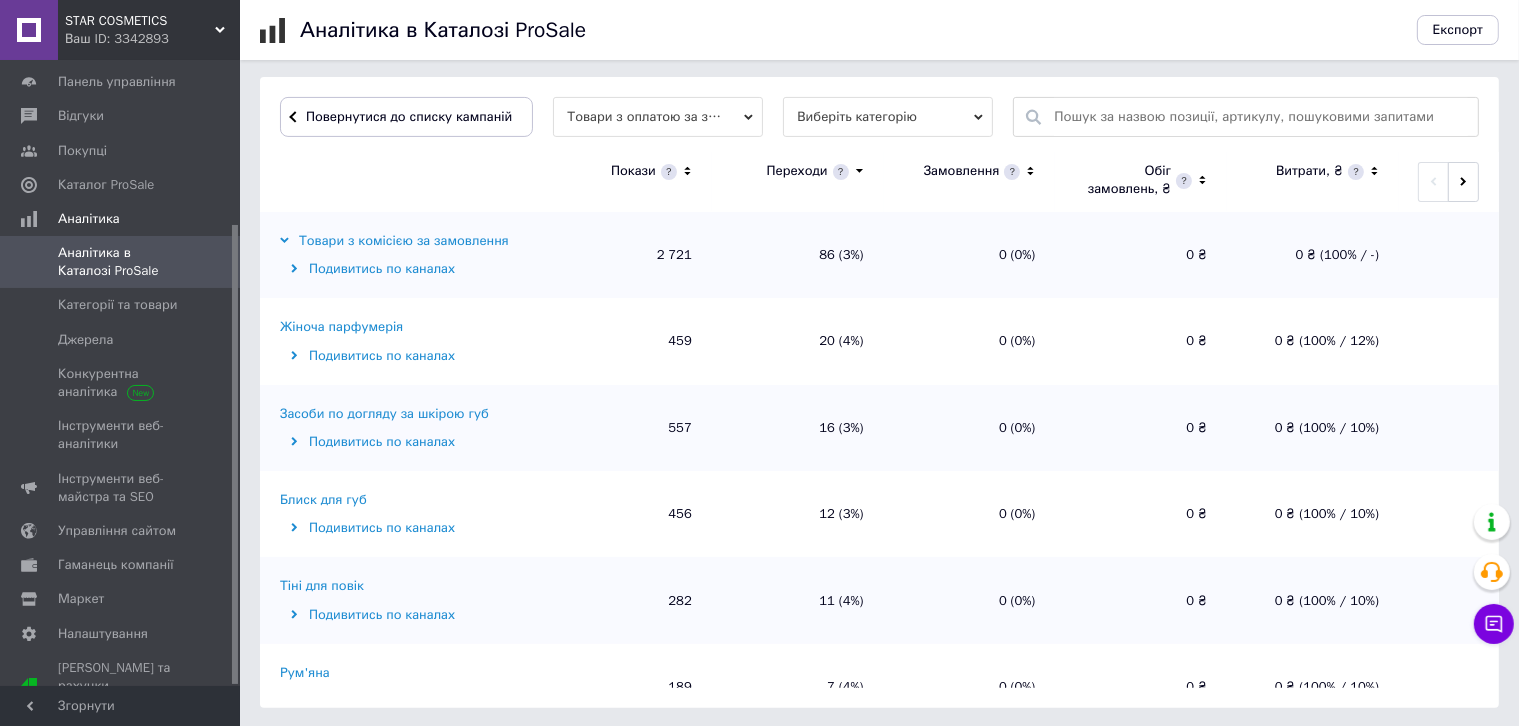 click on "Тіні для повік" at bounding box center (322, 586) 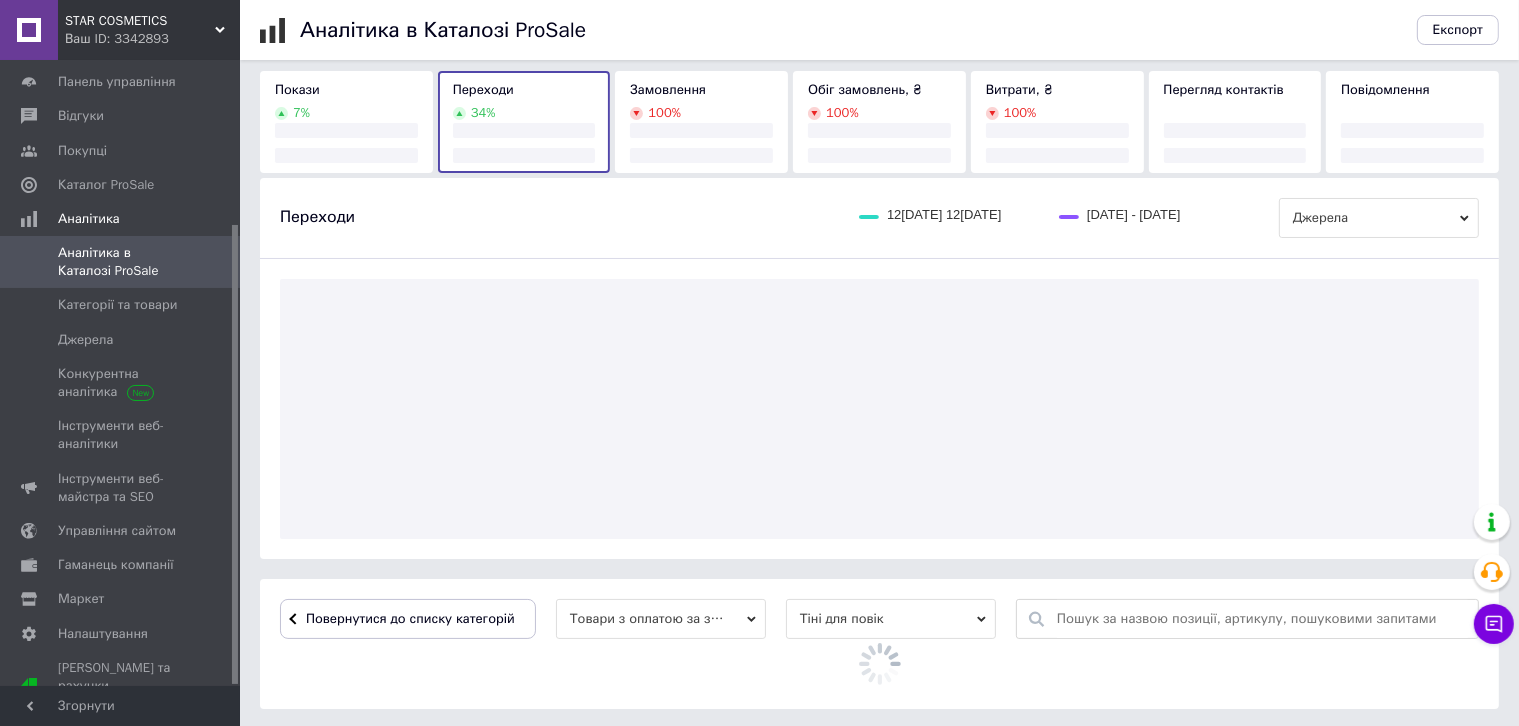 scroll, scrollTop: 599, scrollLeft: 0, axis: vertical 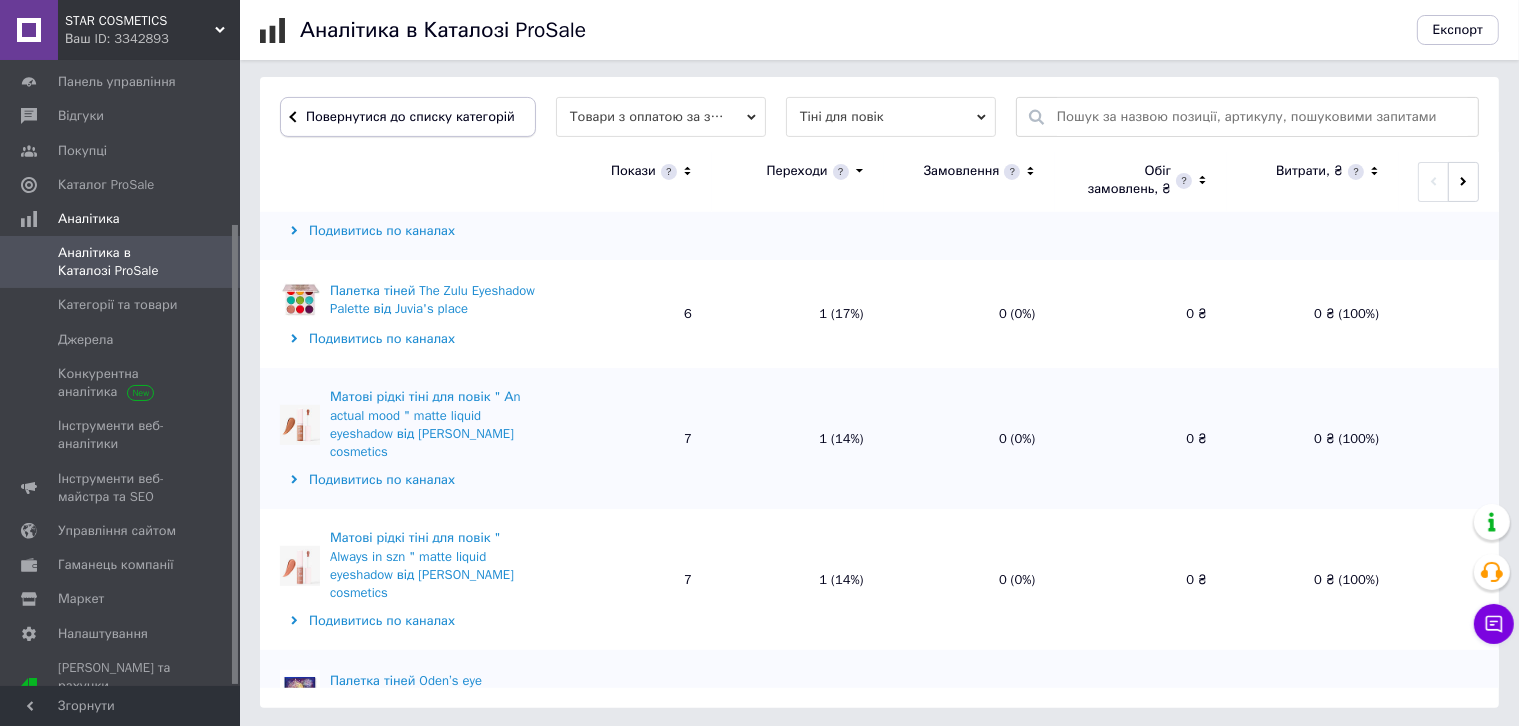 click on "Повернутися до списку категорій" at bounding box center [408, 117] 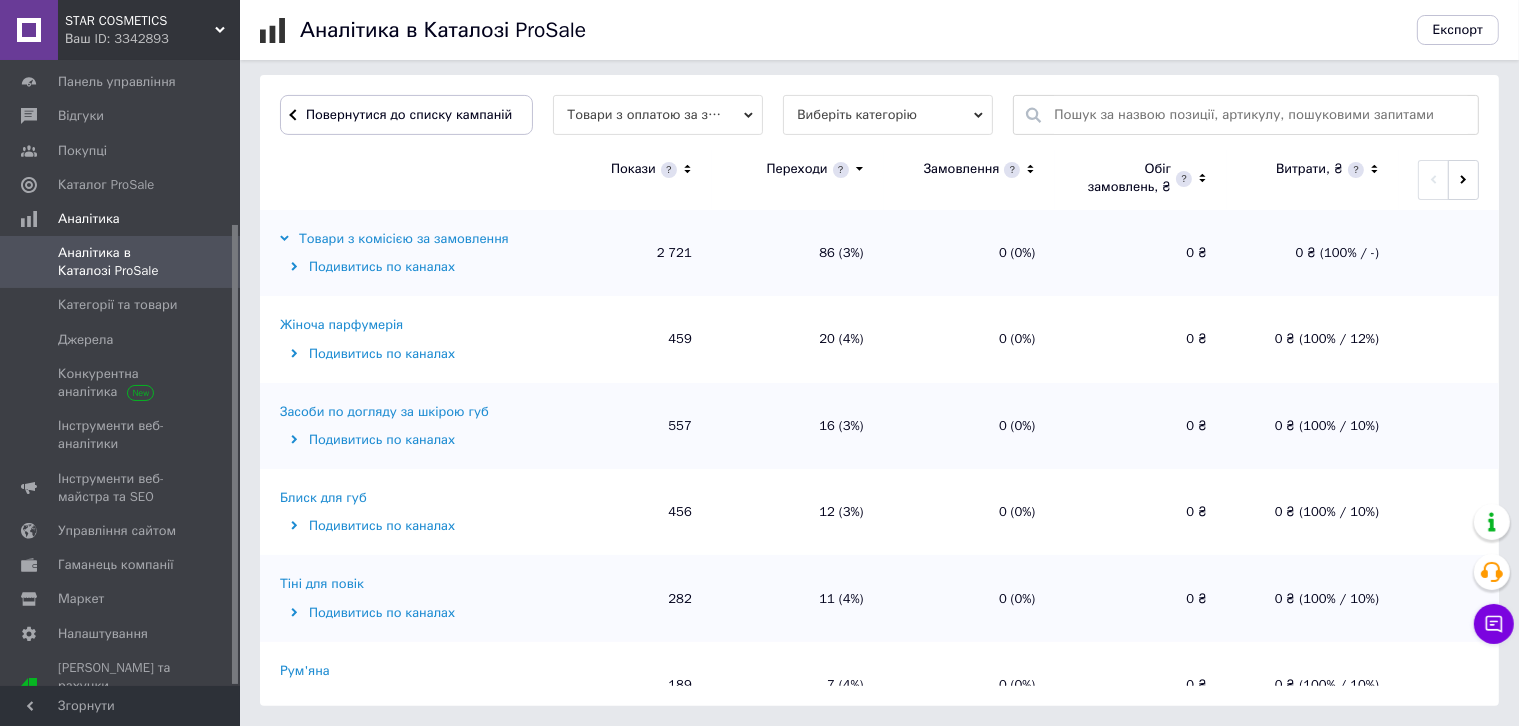scroll, scrollTop: 599, scrollLeft: 0, axis: vertical 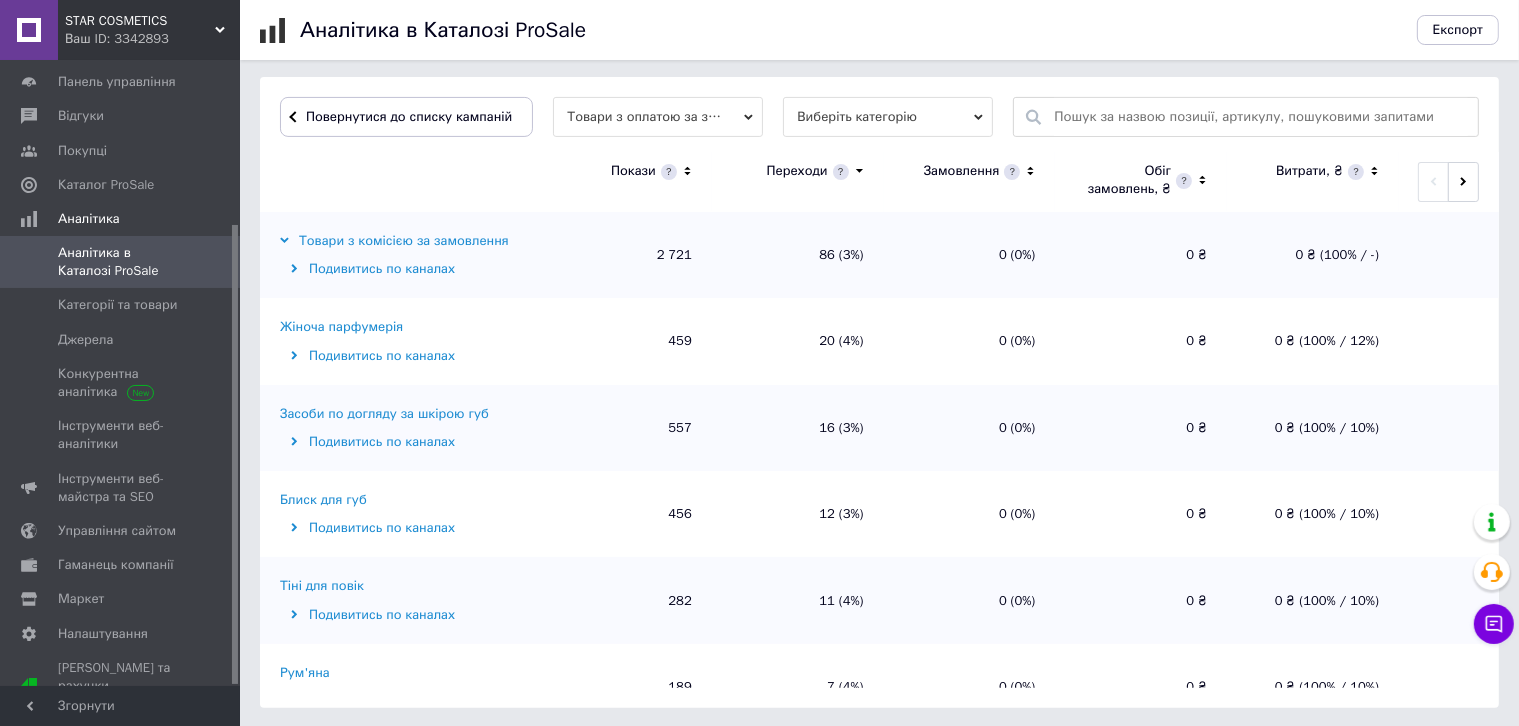 click on "Блиск для губ" at bounding box center [323, 500] 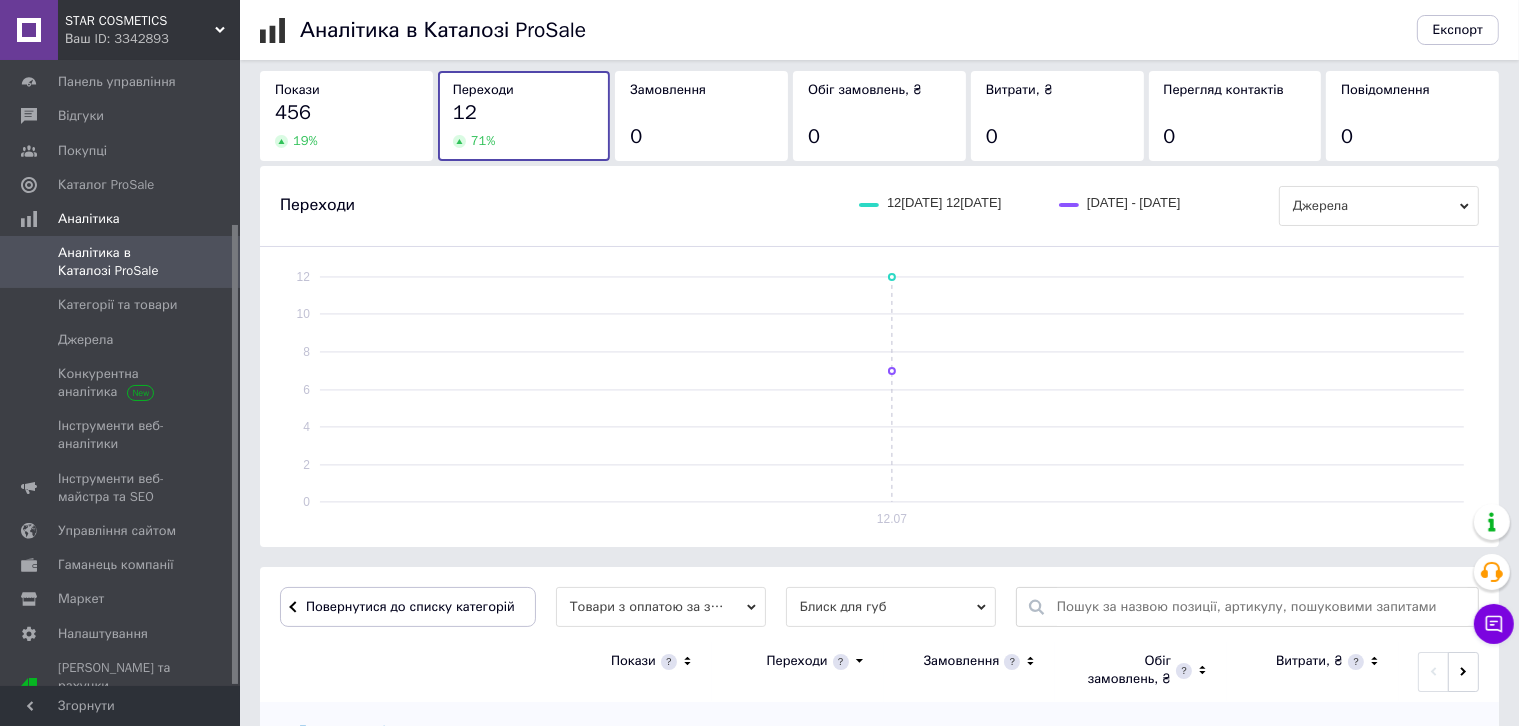 scroll, scrollTop: 599, scrollLeft: 0, axis: vertical 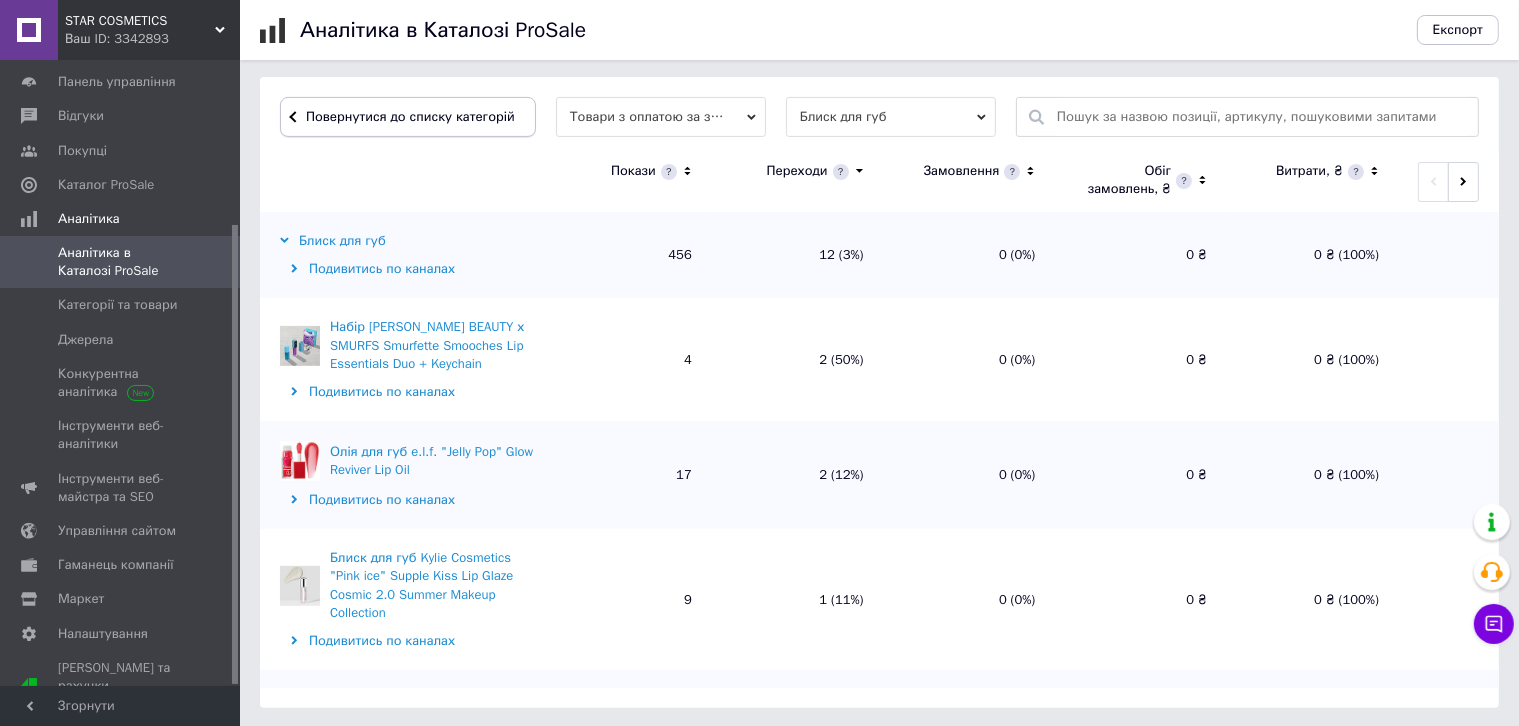 click on "Повернутися до списку категорій" at bounding box center [408, 117] 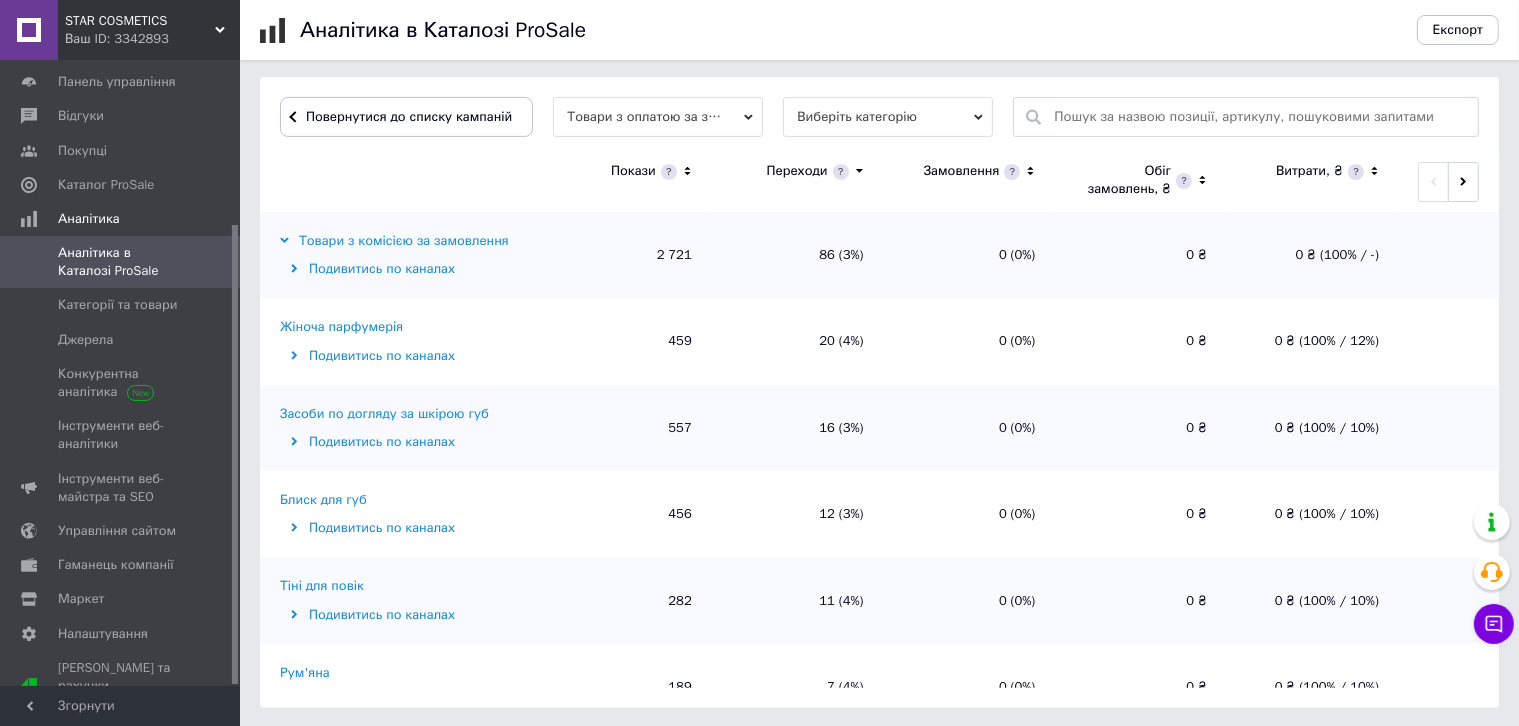 scroll, scrollTop: 599, scrollLeft: 0, axis: vertical 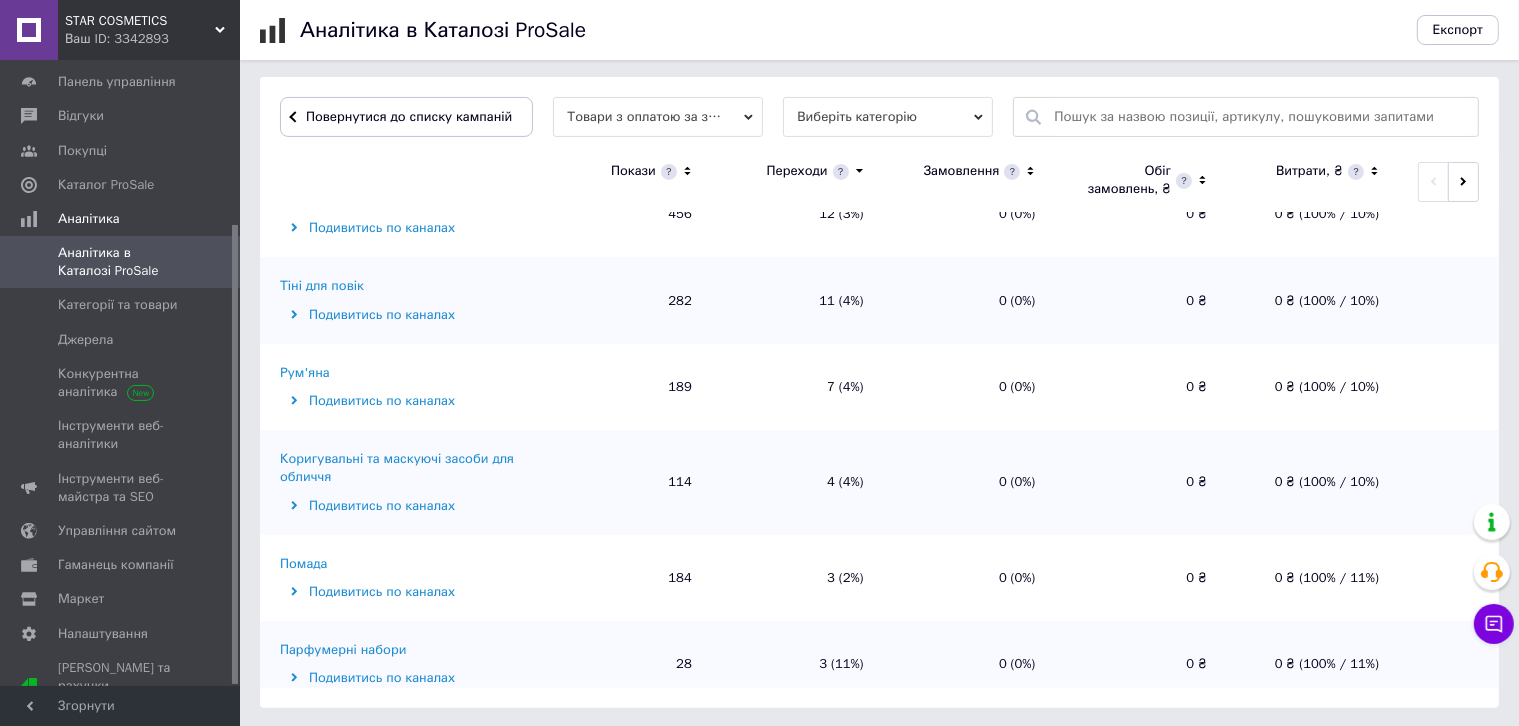 click on "Рум'яна" at bounding box center [305, 373] 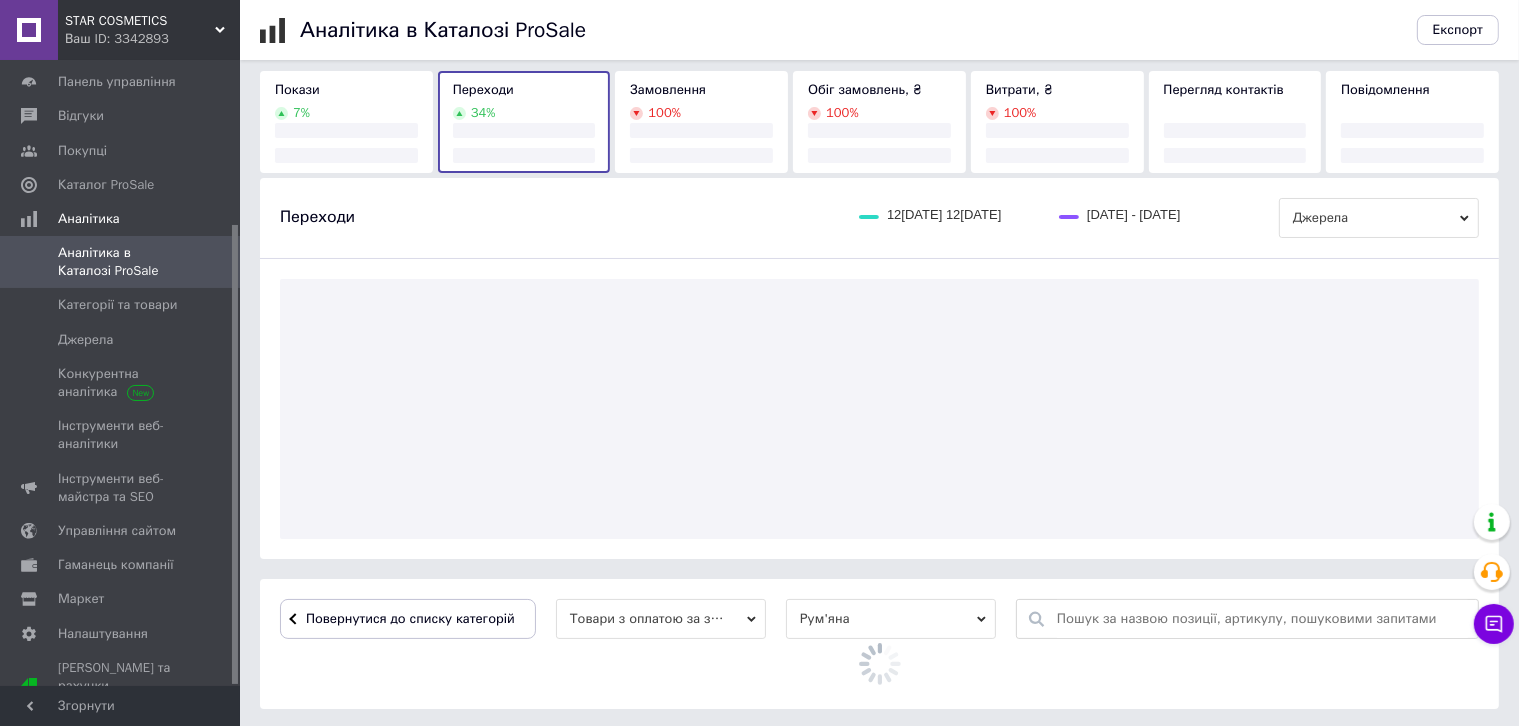 scroll, scrollTop: 599, scrollLeft: 0, axis: vertical 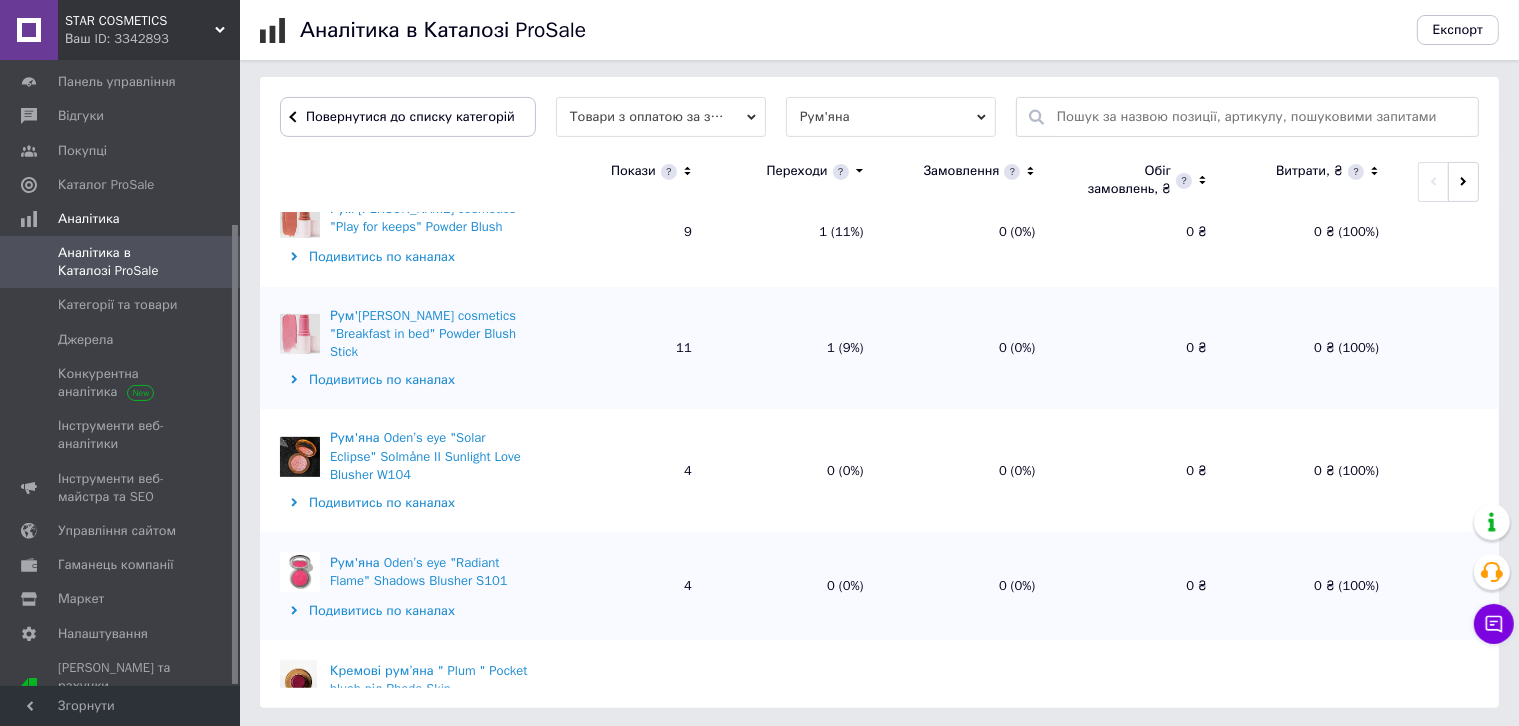 drag, startPoint x: 464, startPoint y: 122, endPoint x: 476, endPoint y: 146, distance: 26.832815 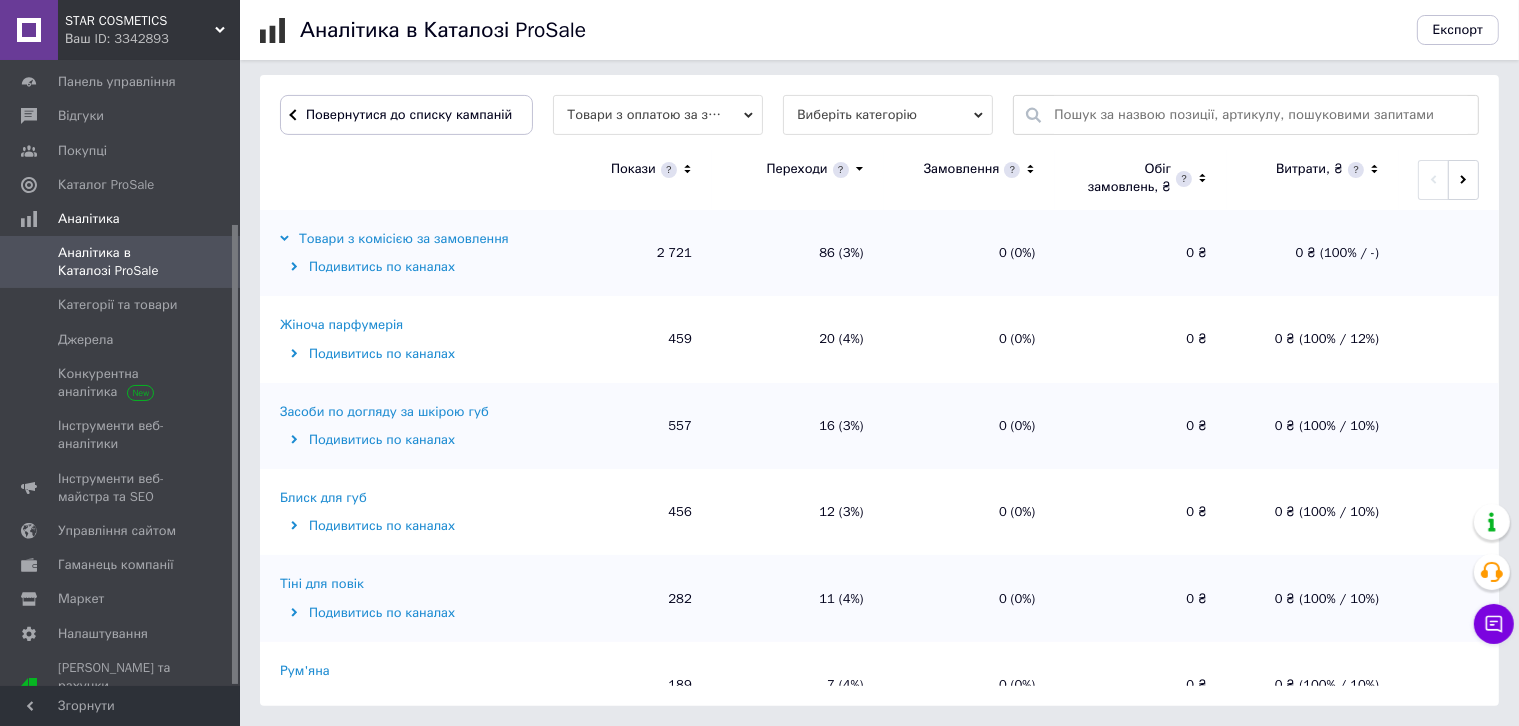scroll, scrollTop: 599, scrollLeft: 0, axis: vertical 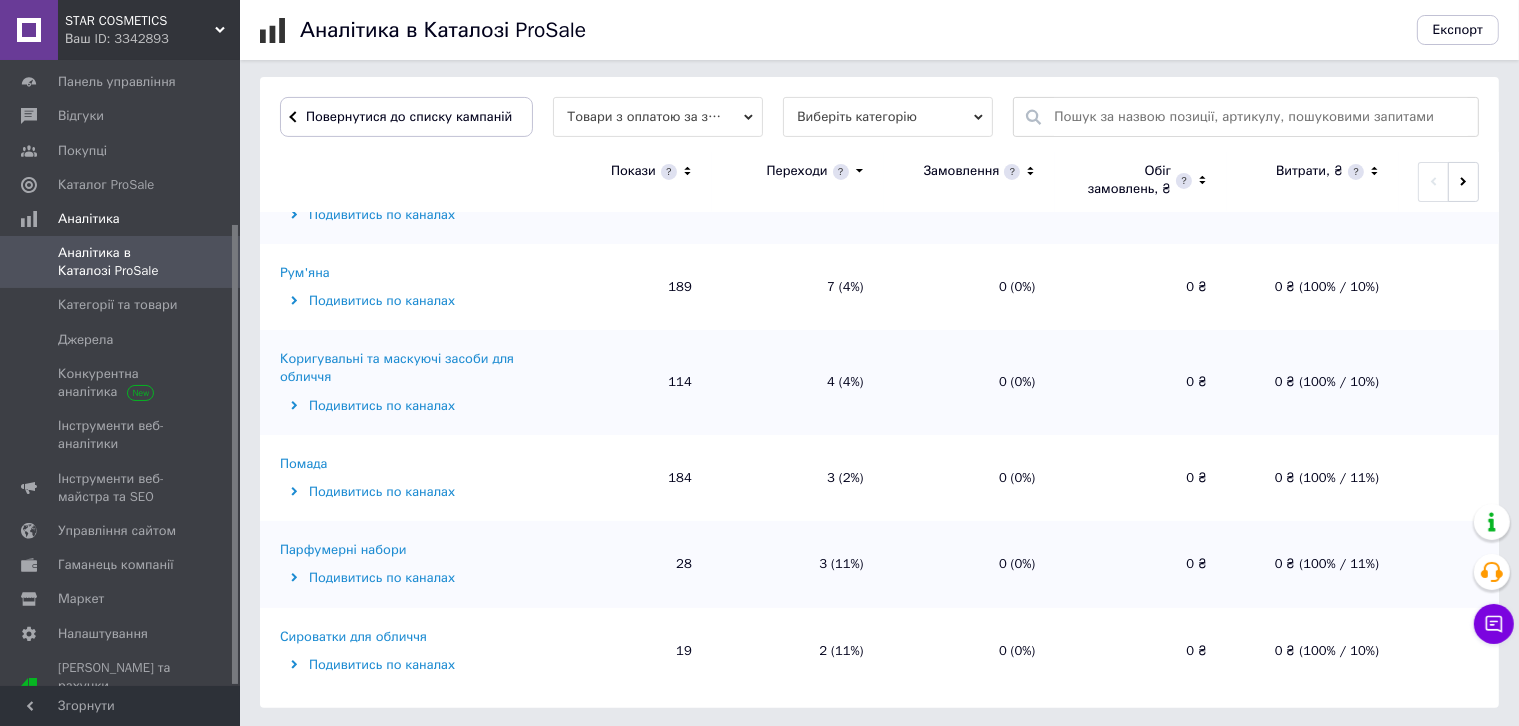 click on "Помада" at bounding box center (303, 464) 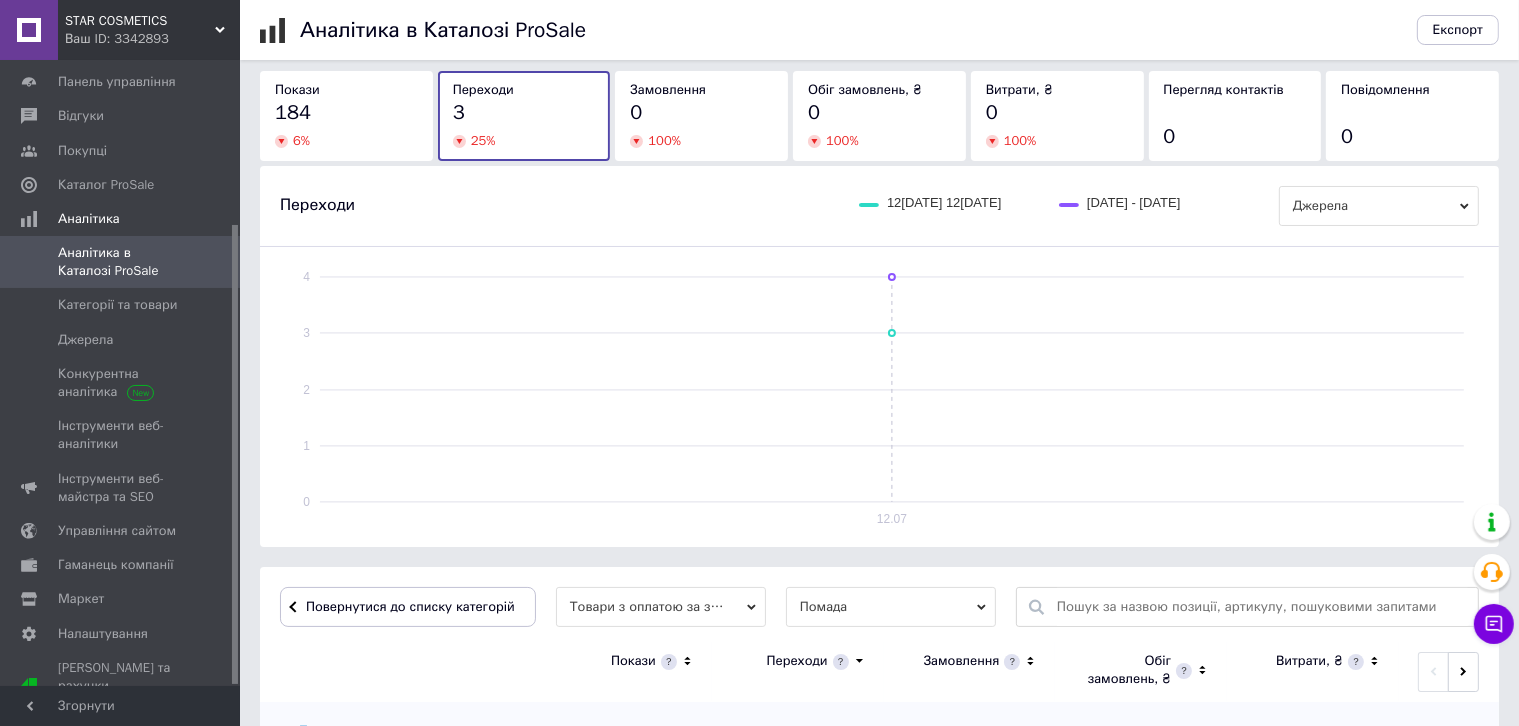 scroll, scrollTop: 599, scrollLeft: 0, axis: vertical 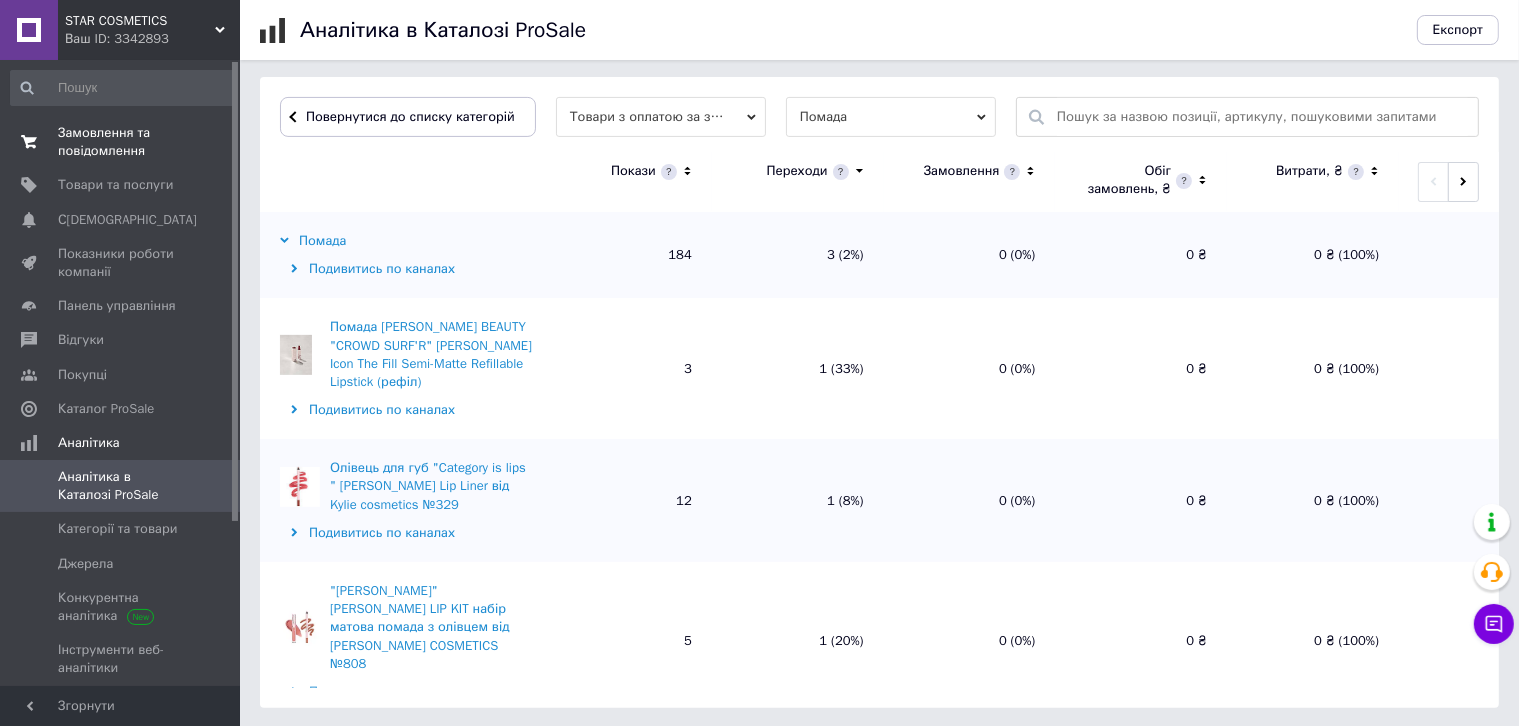 click on "Замовлення та повідомлення" at bounding box center [121, 142] 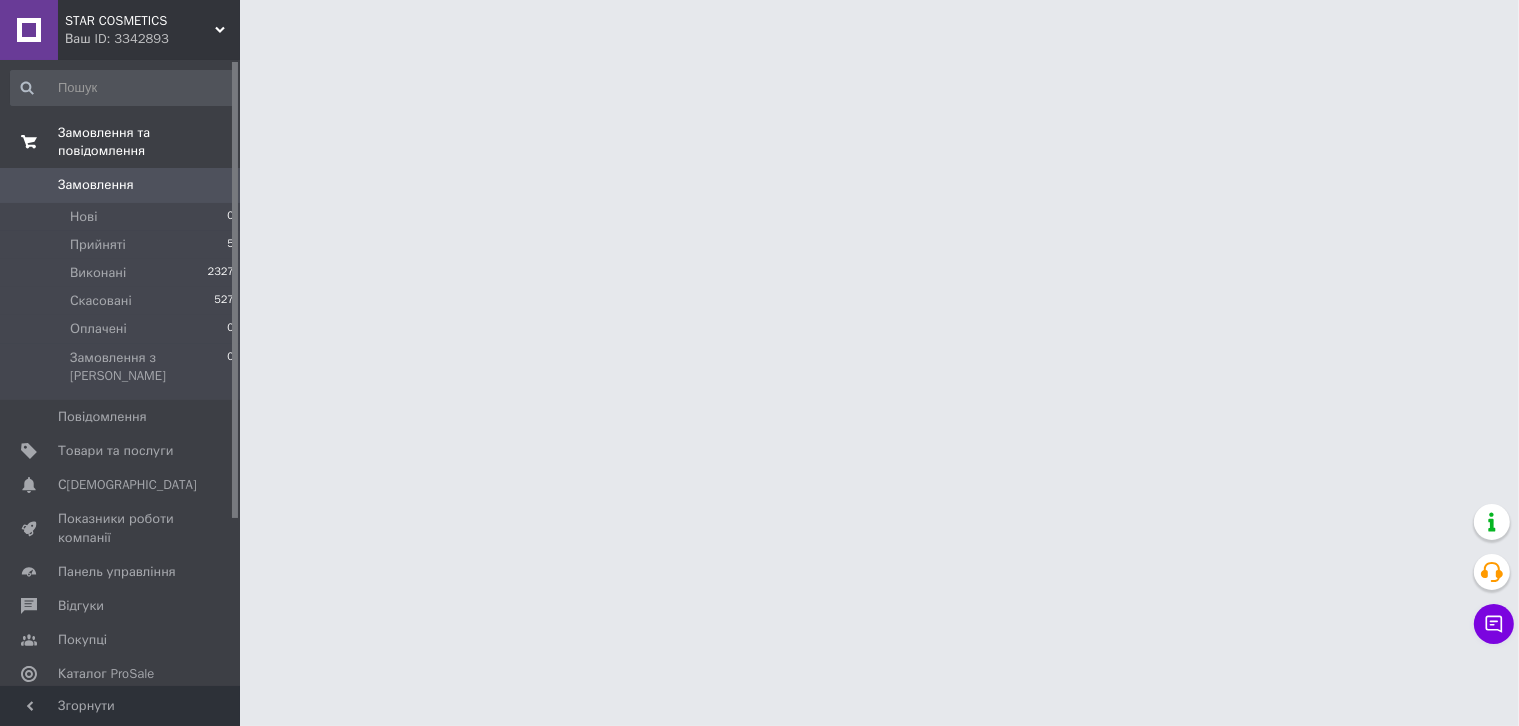 scroll, scrollTop: 0, scrollLeft: 0, axis: both 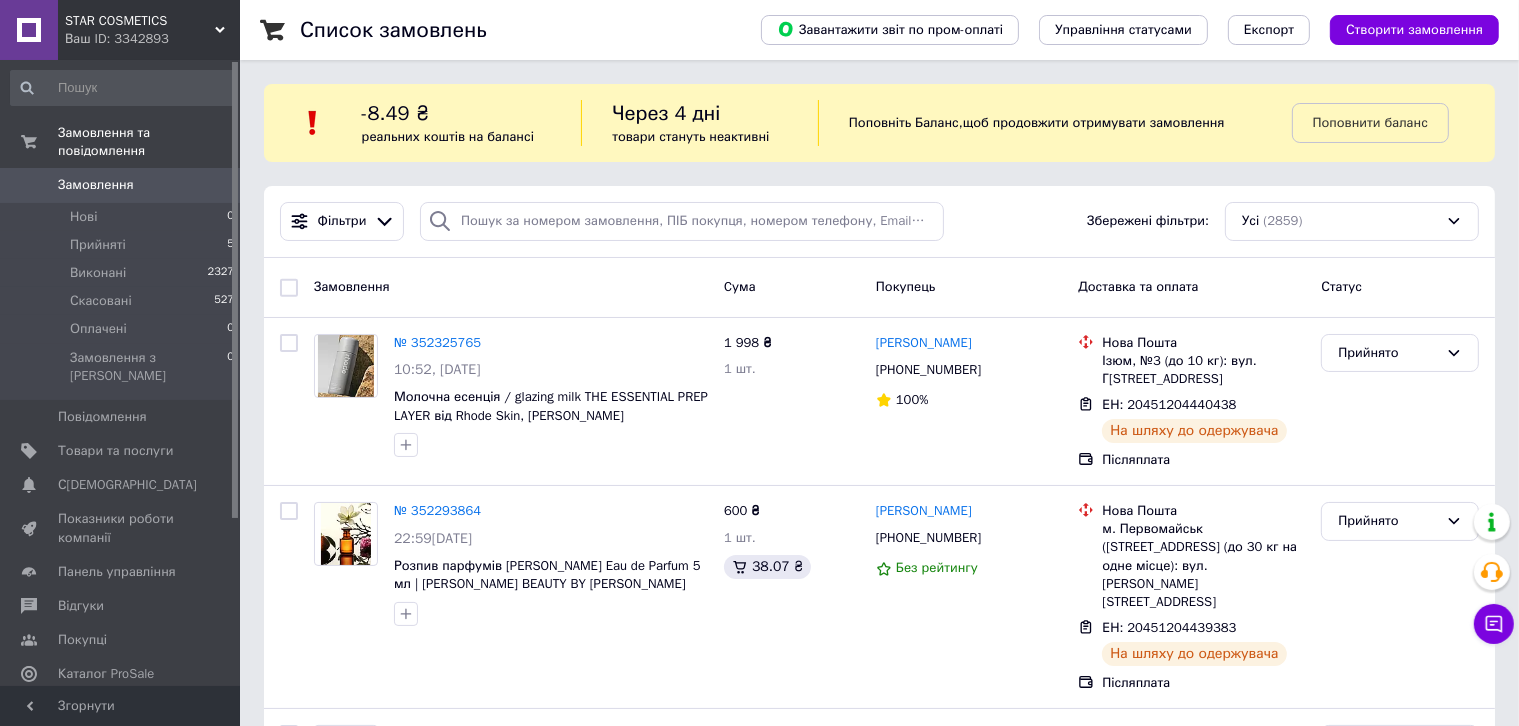 click on "Замовлення" at bounding box center (96, 185) 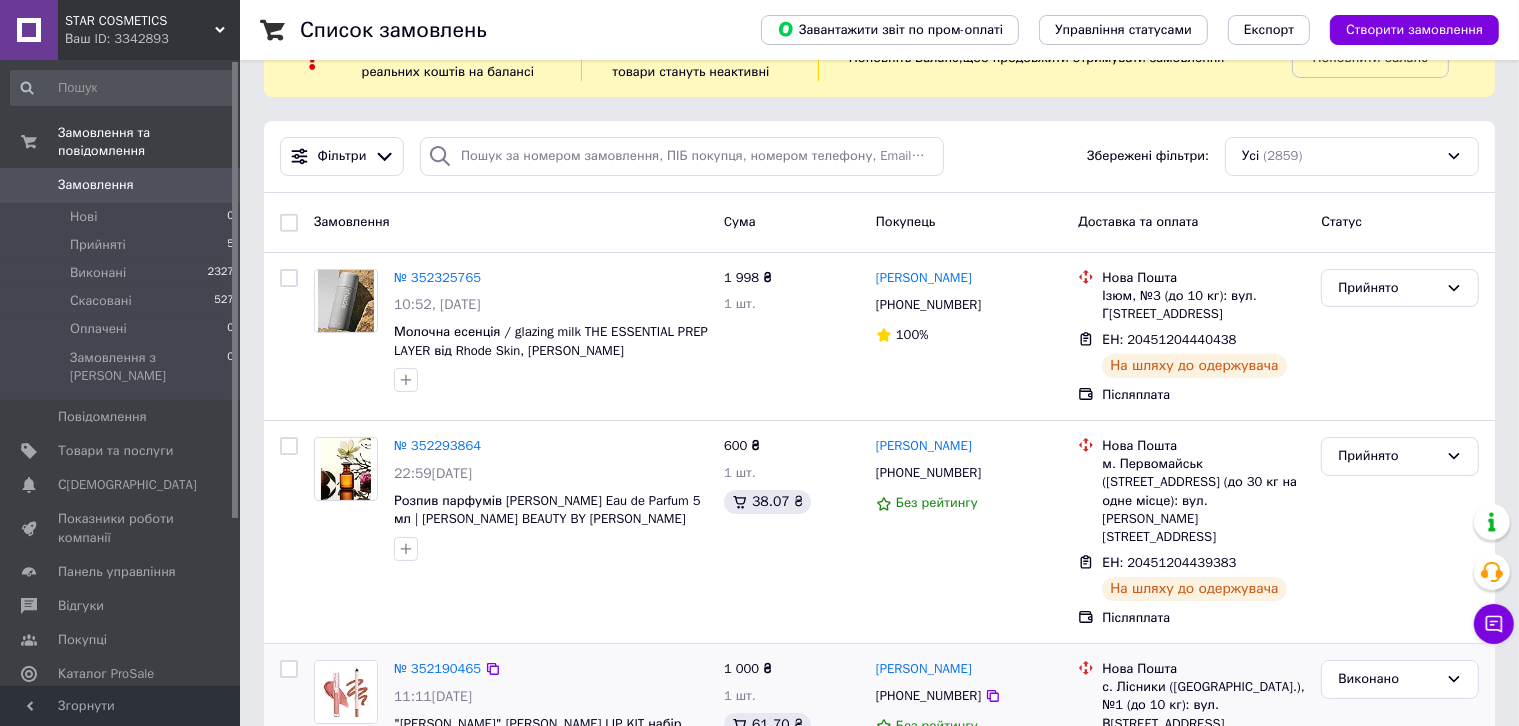 scroll, scrollTop: 100, scrollLeft: 0, axis: vertical 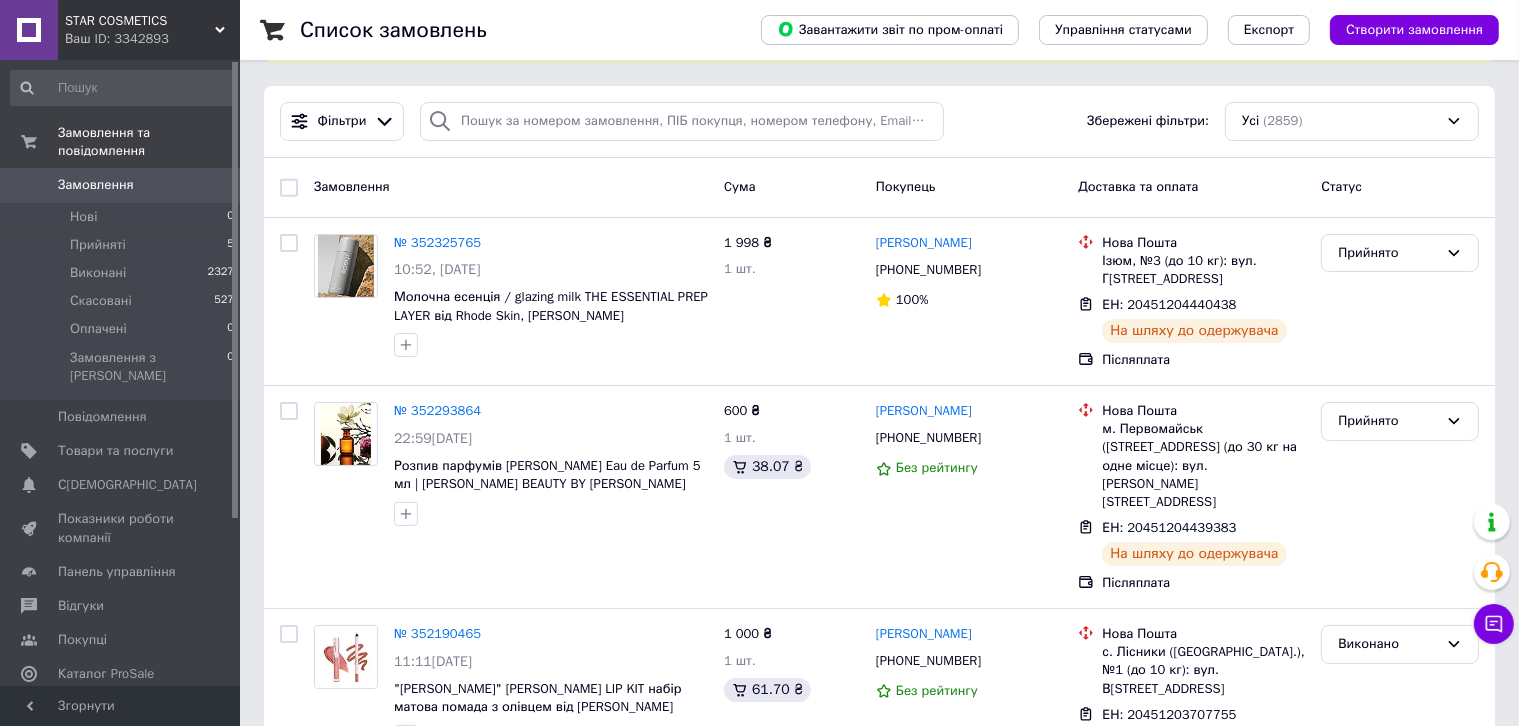 click on "Аналітика" at bounding box center (89, 709) 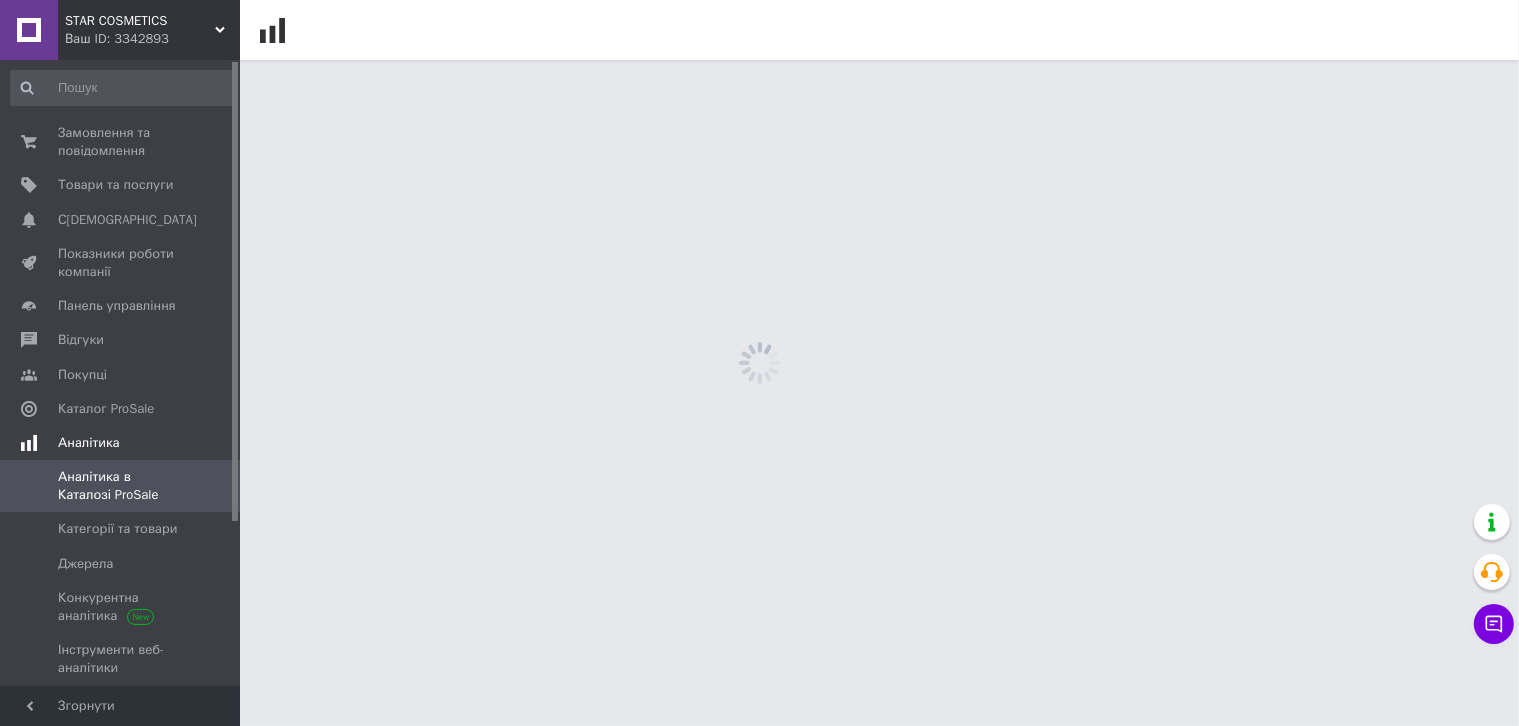 scroll, scrollTop: 0, scrollLeft: 0, axis: both 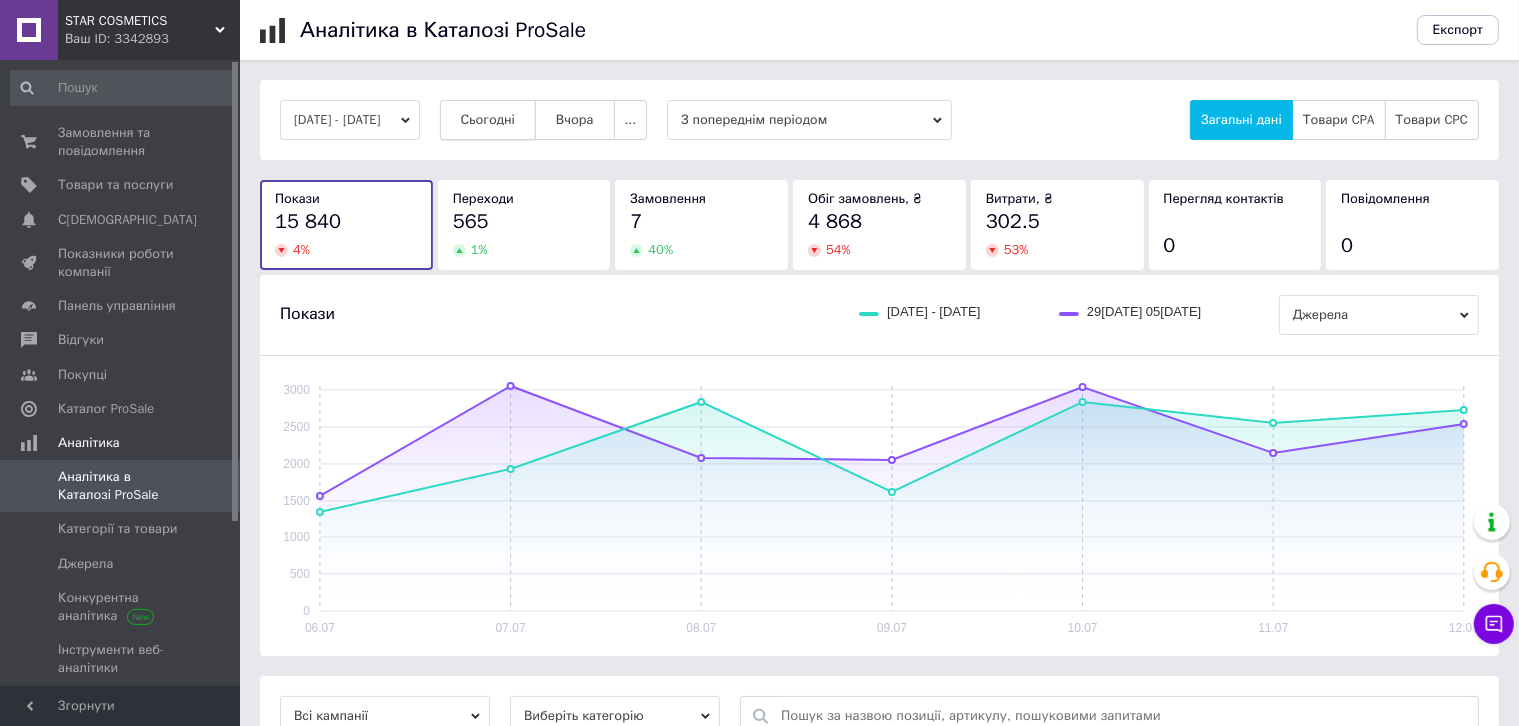 click on "Сьогодні" at bounding box center (488, 120) 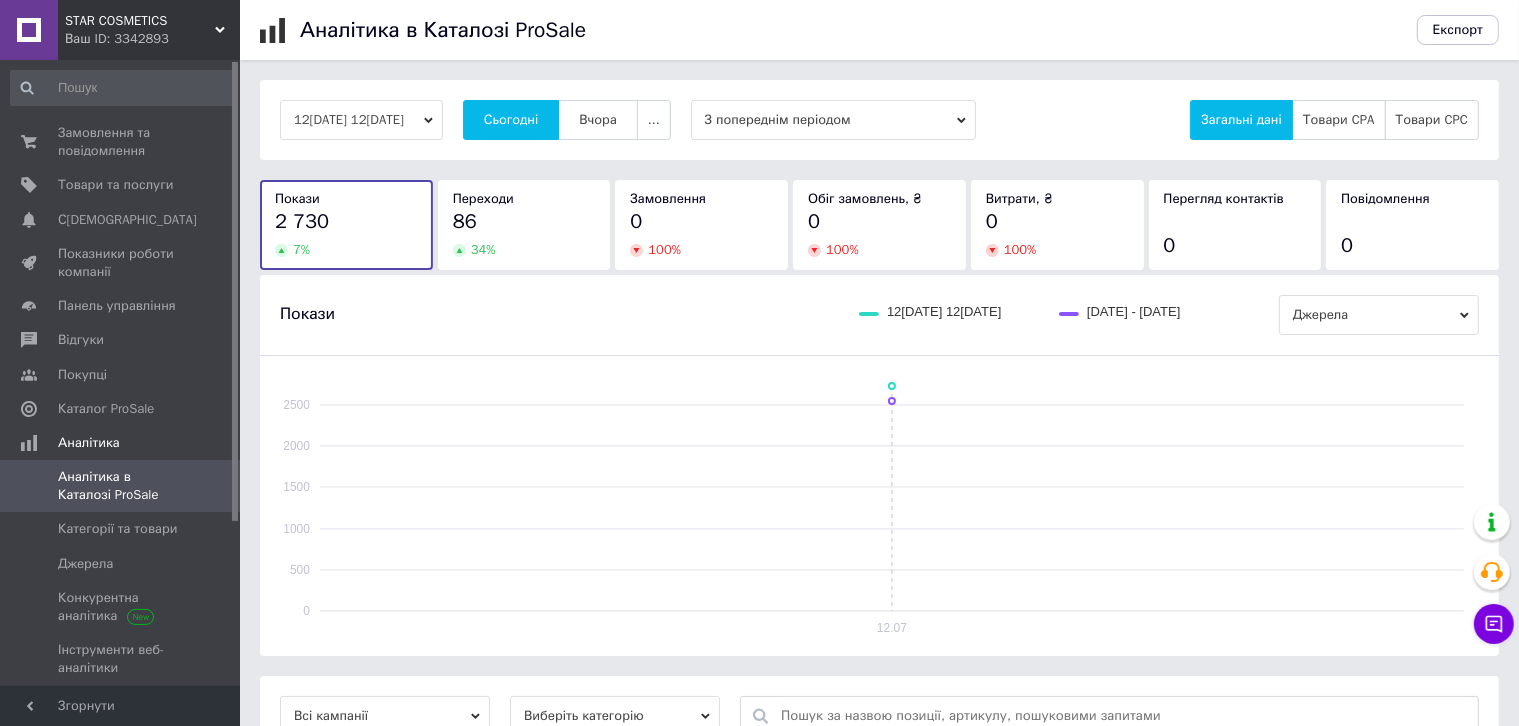drag, startPoint x: 96, startPoint y: 0, endPoint x: 734, endPoint y: 452, distance: 781.88745 